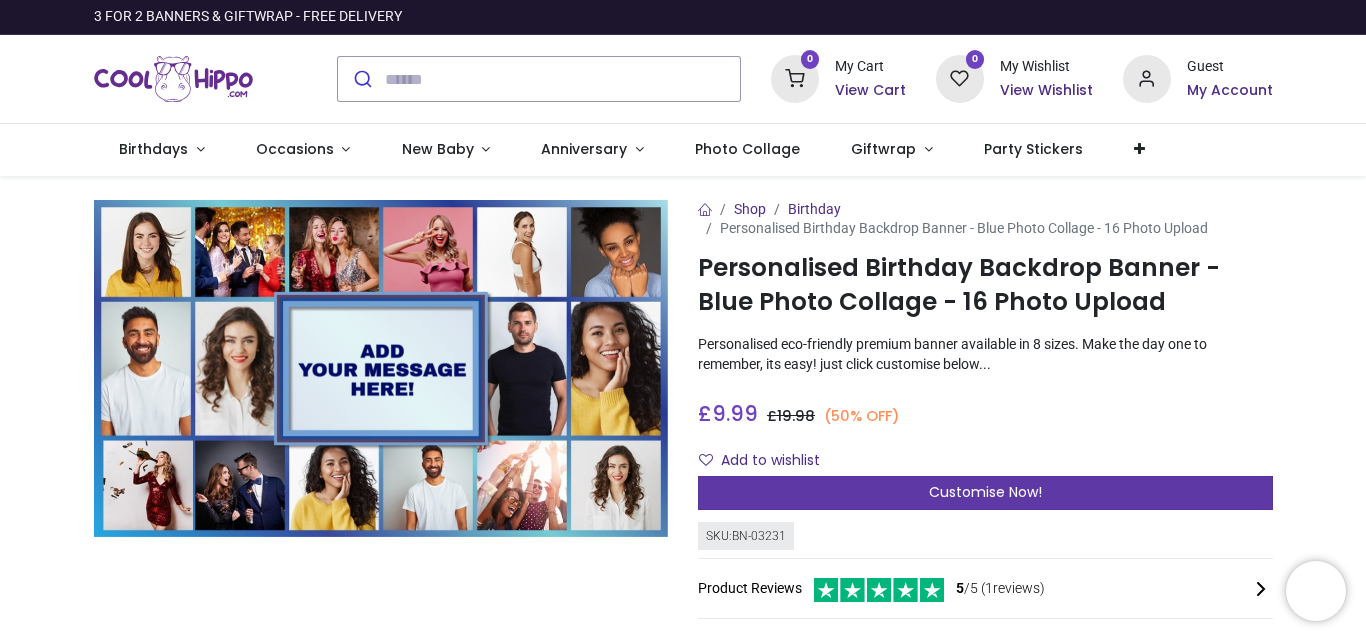 scroll, scrollTop: 0, scrollLeft: 0, axis: both 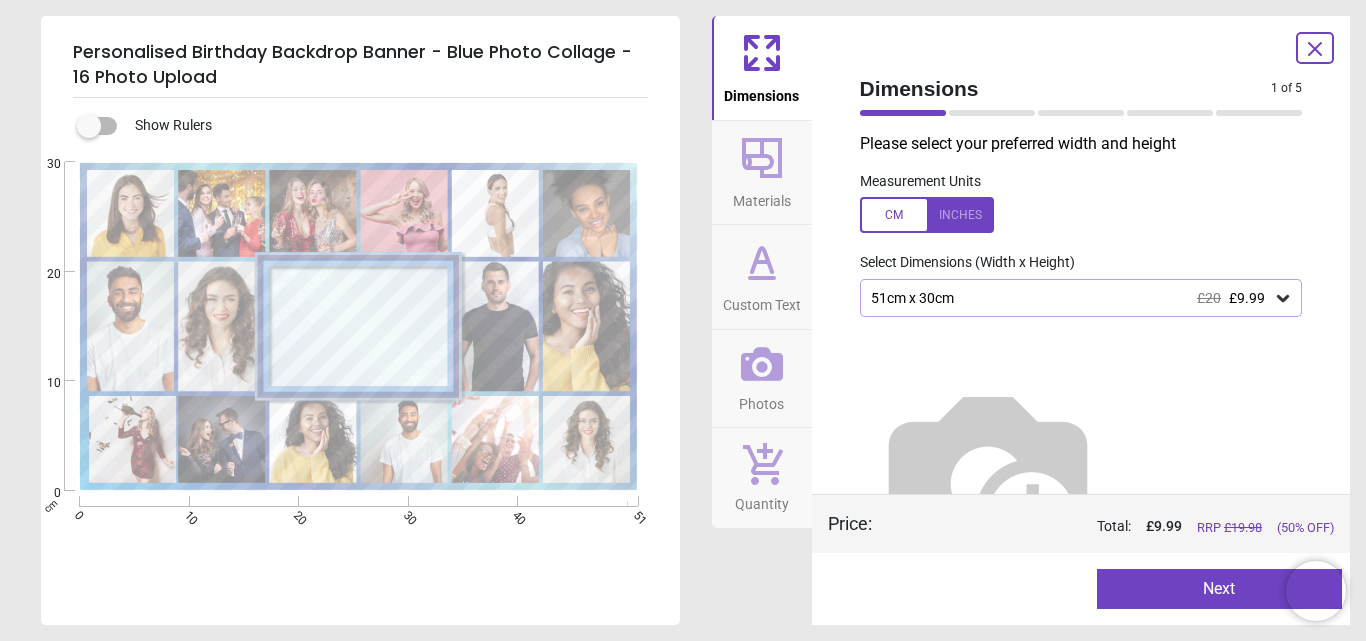 click at bounding box center [927, 215] 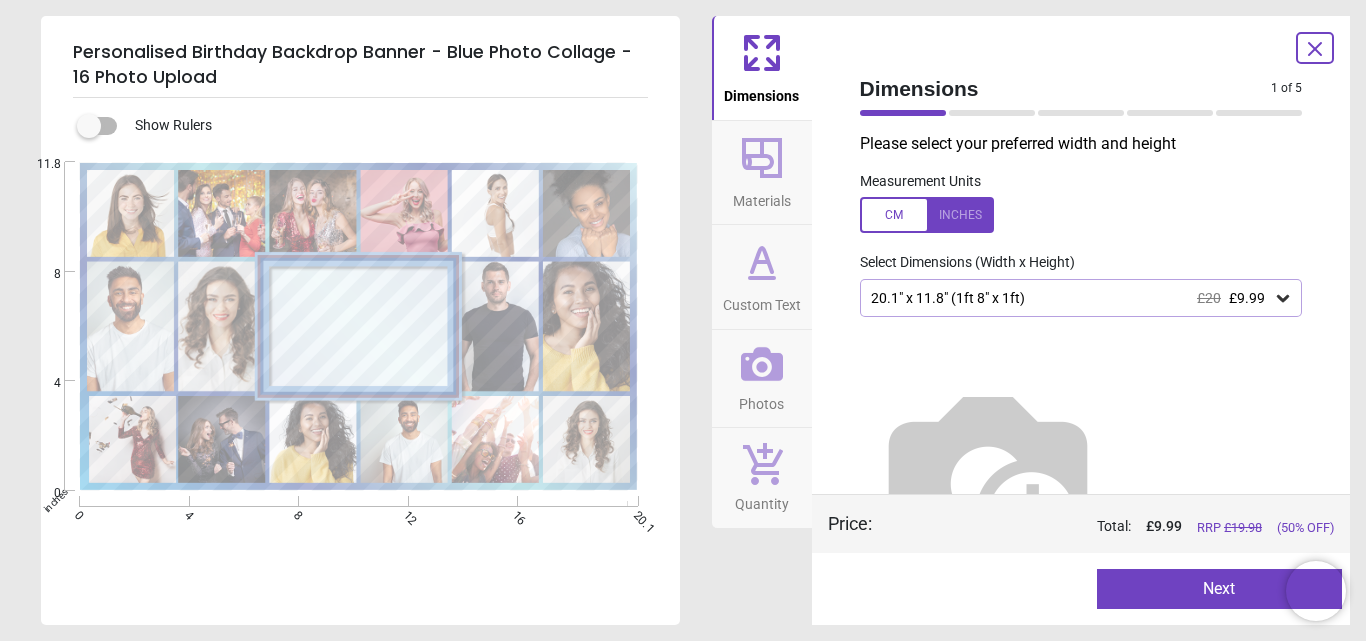 click on "20.1"  x  11.8"    (1ft 8" x 1ft)   £20 £9.99" at bounding box center [1081, 298] 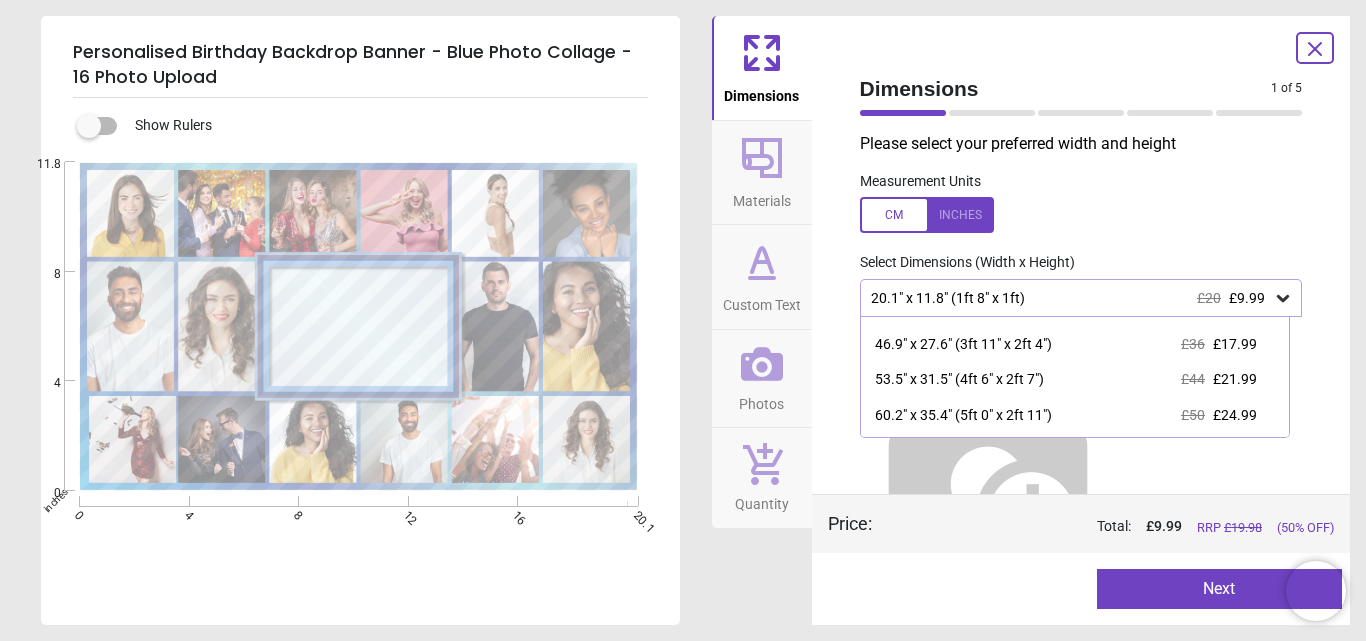 scroll, scrollTop: 135, scrollLeft: 0, axis: vertical 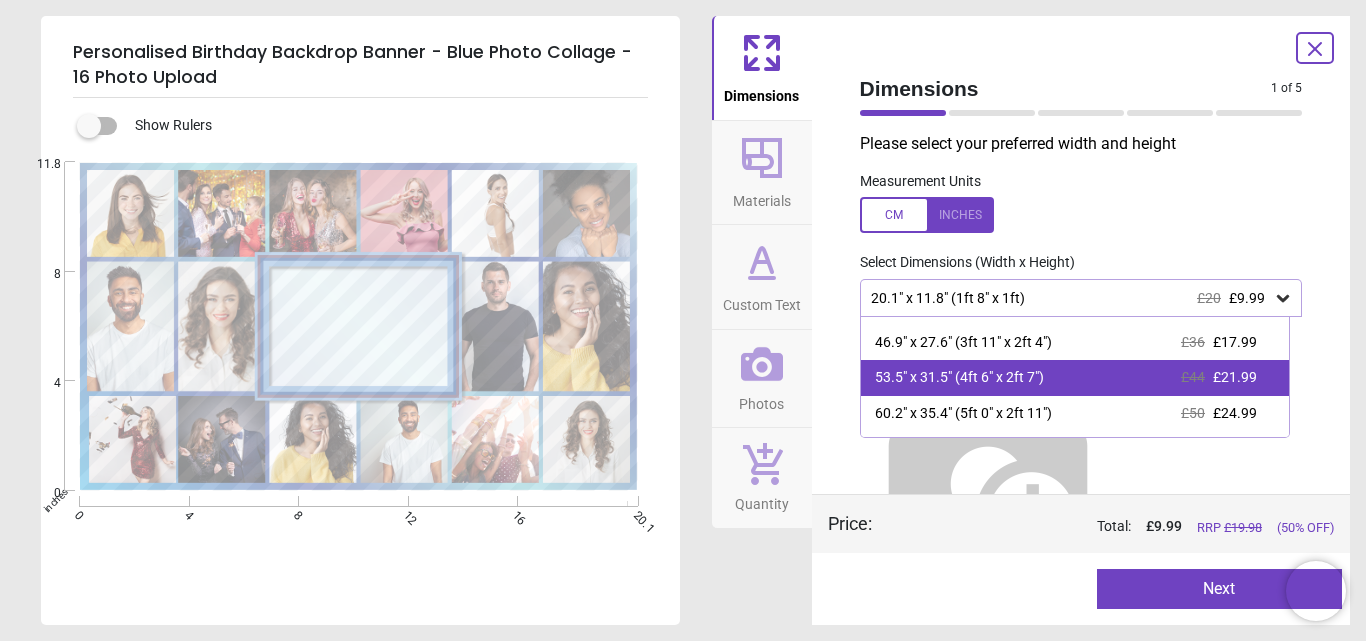 click on "£44" at bounding box center [1193, 377] 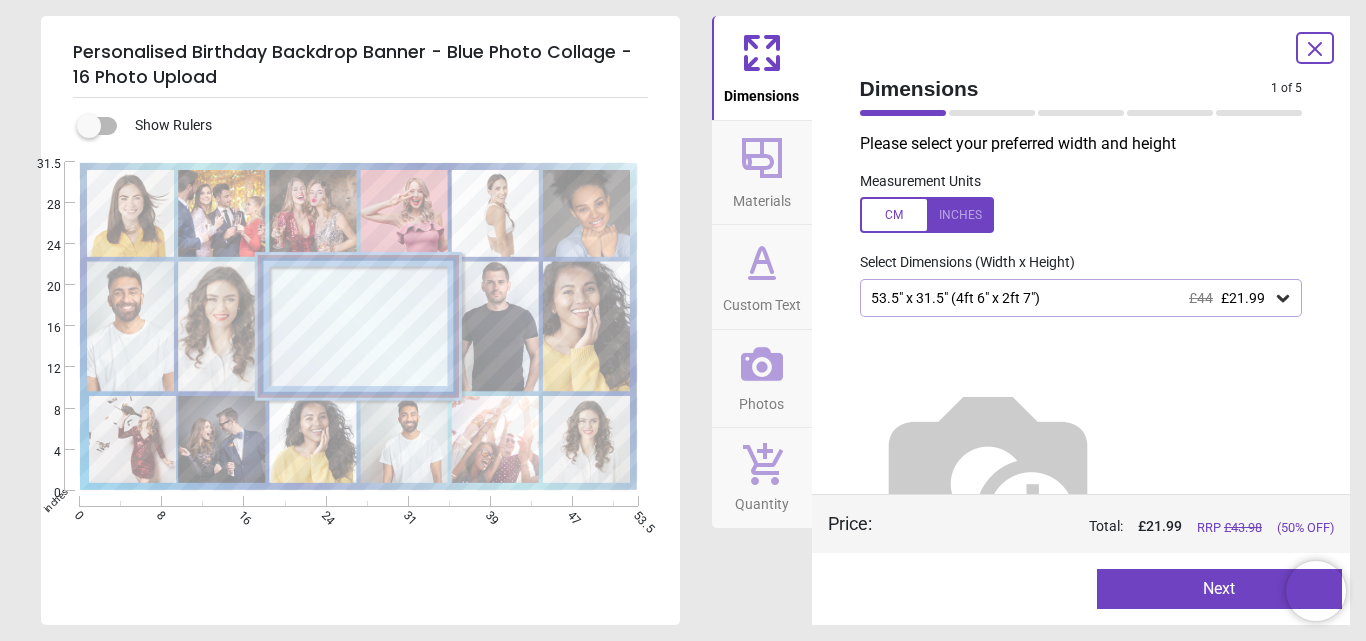 click on "Next" at bounding box center [1219, 589] 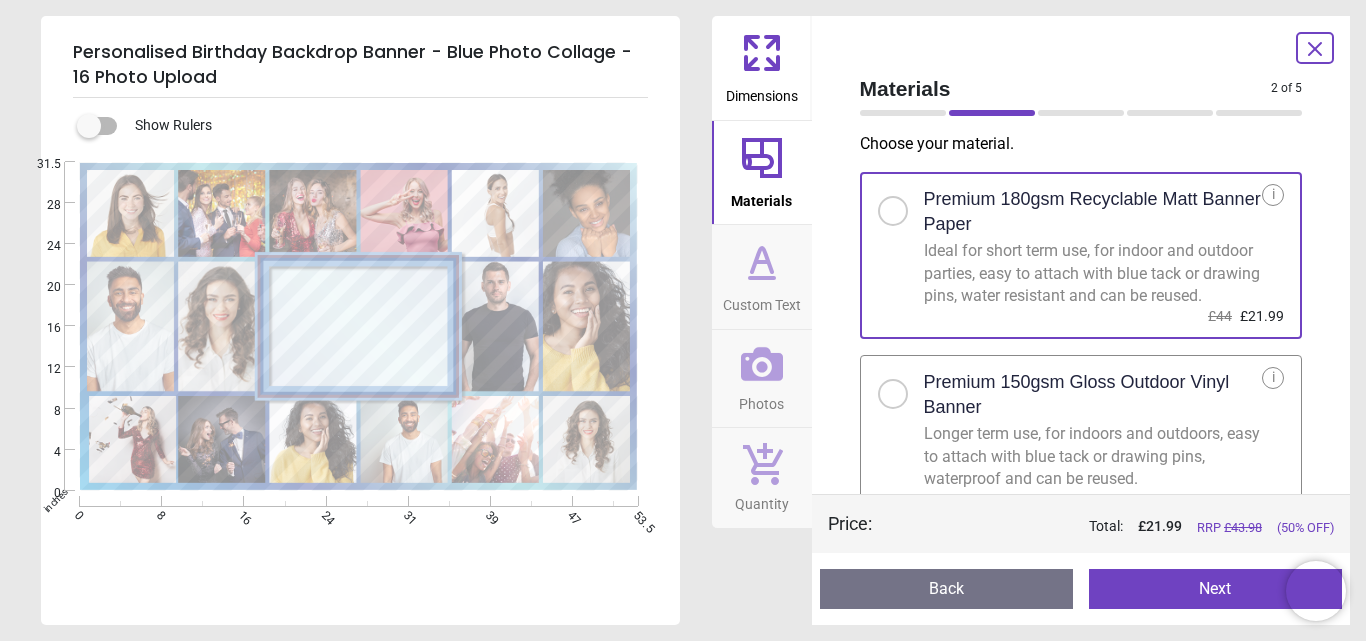 click on "Premium 150gsm Gloss Outdoor Vinyl Banner" at bounding box center [1093, 395] 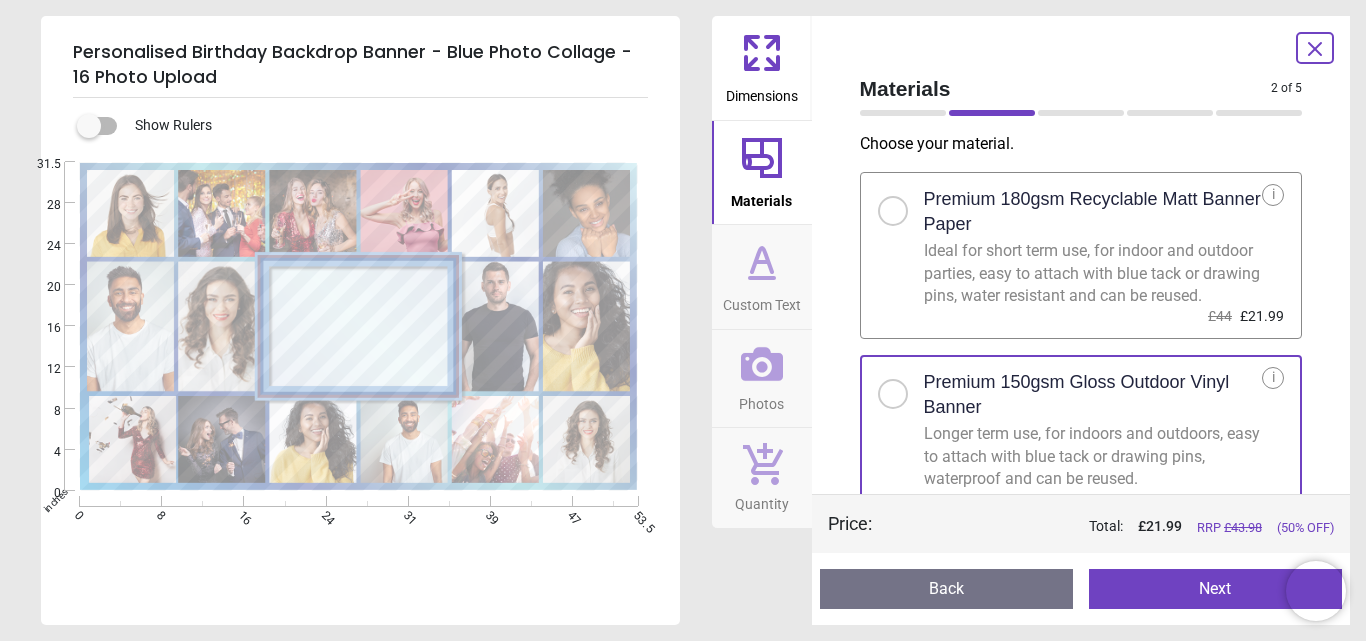 click on "Next" at bounding box center (1215, 589) 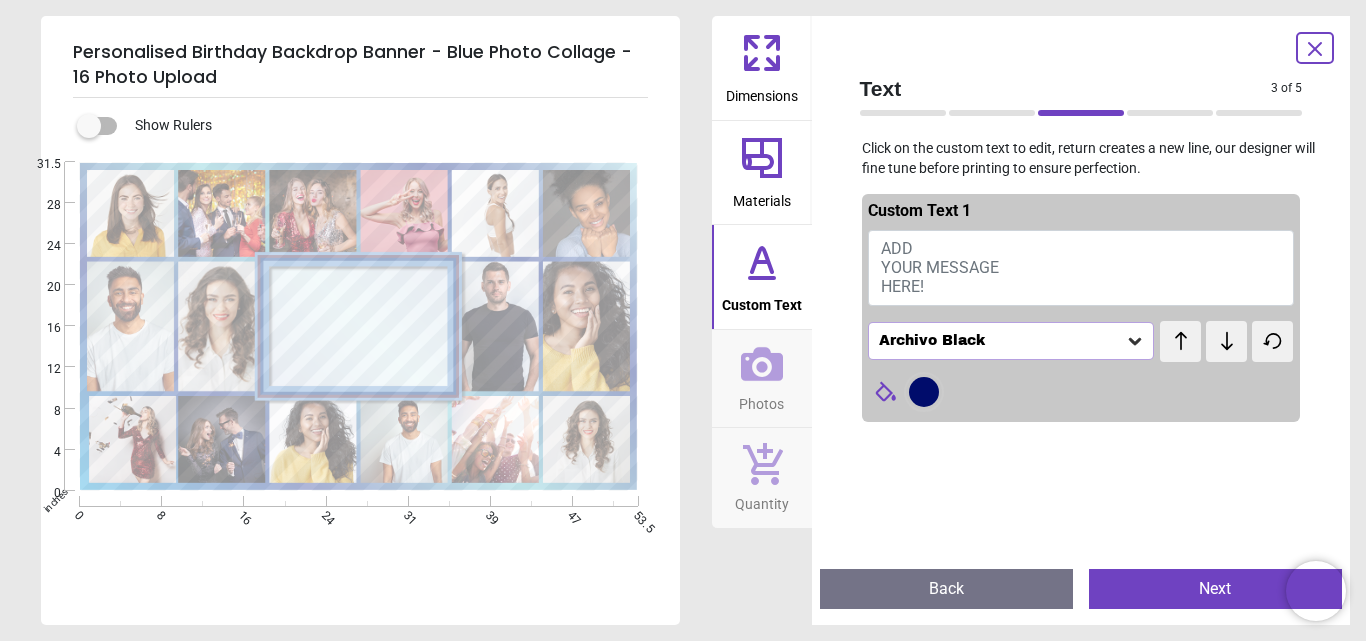 click on "ADD
YOUR MESSAGE
HERE!" at bounding box center [1081, 268] 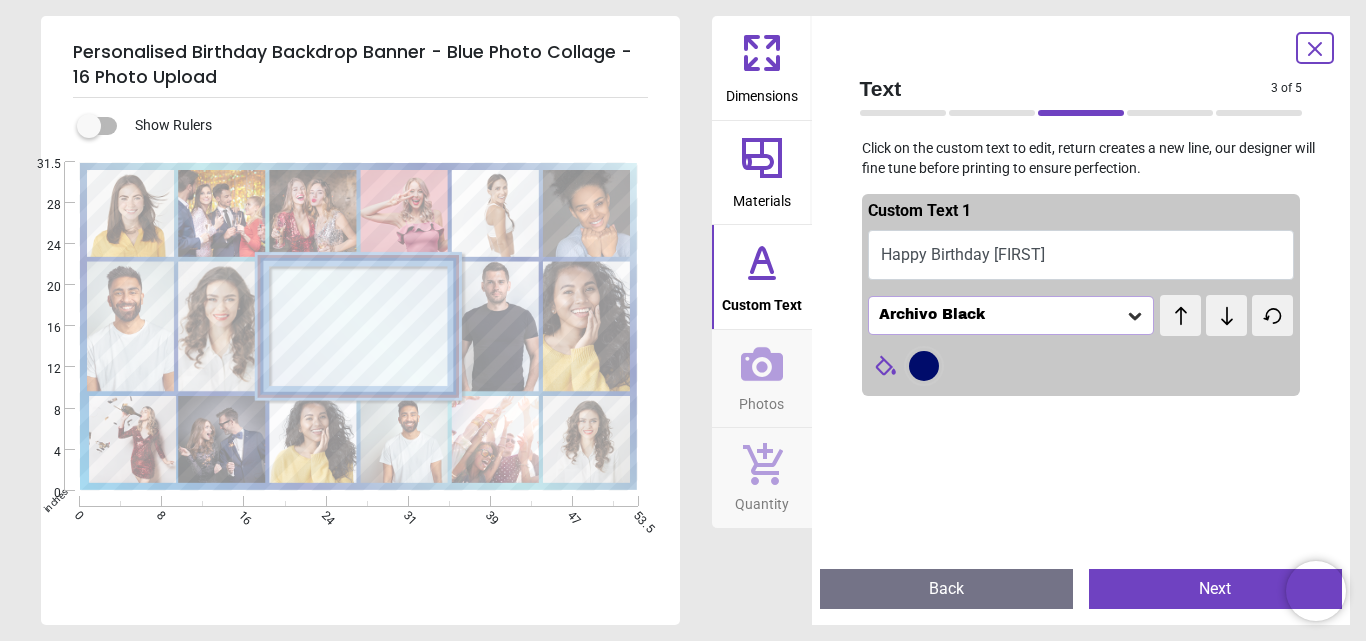 scroll, scrollTop: 0, scrollLeft: 0, axis: both 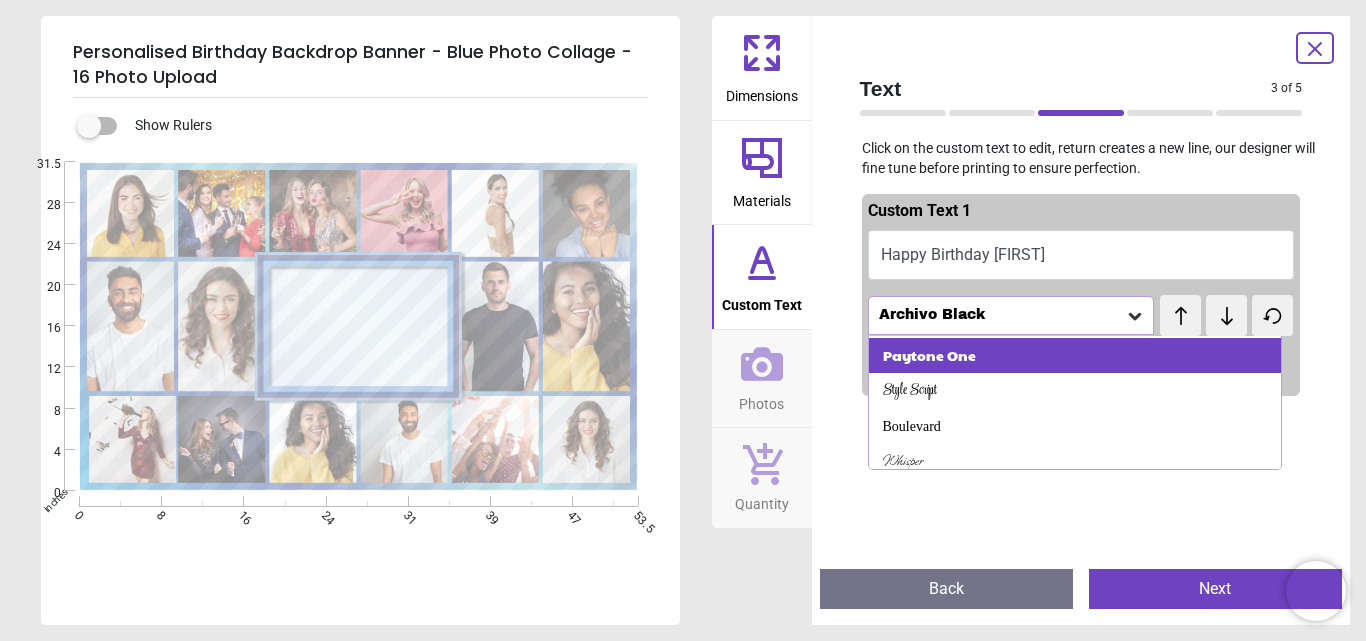 click on "Paytone One" at bounding box center (929, 356) 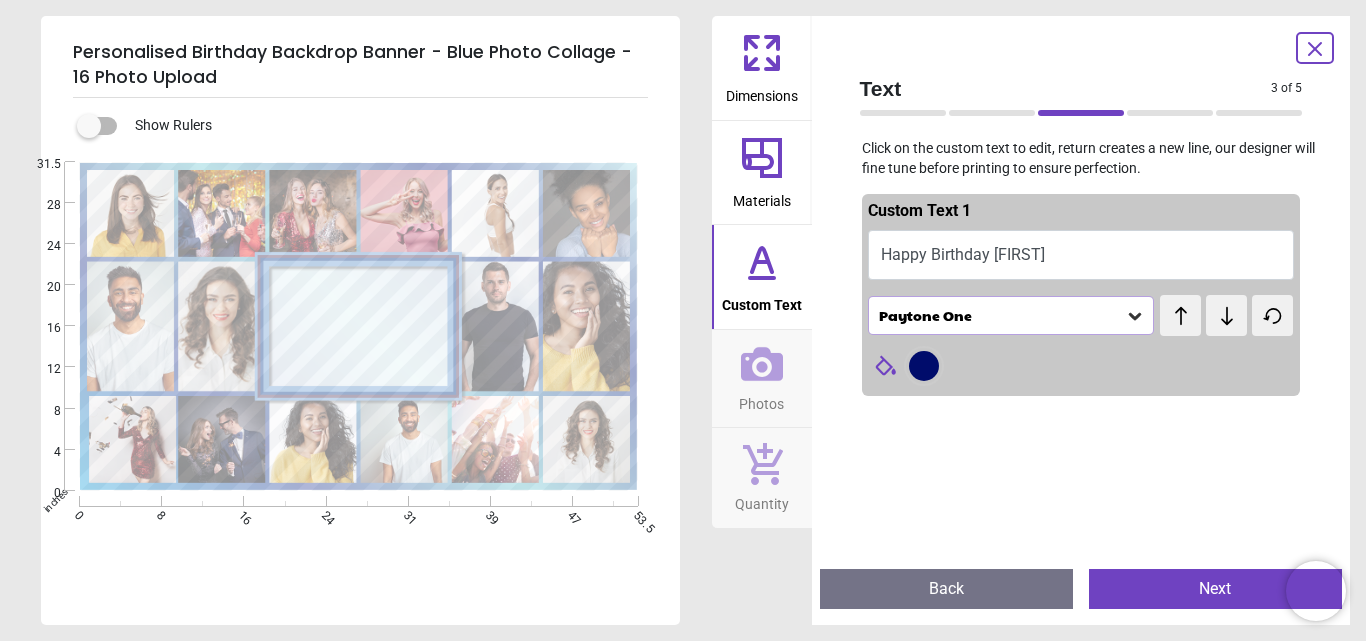 click 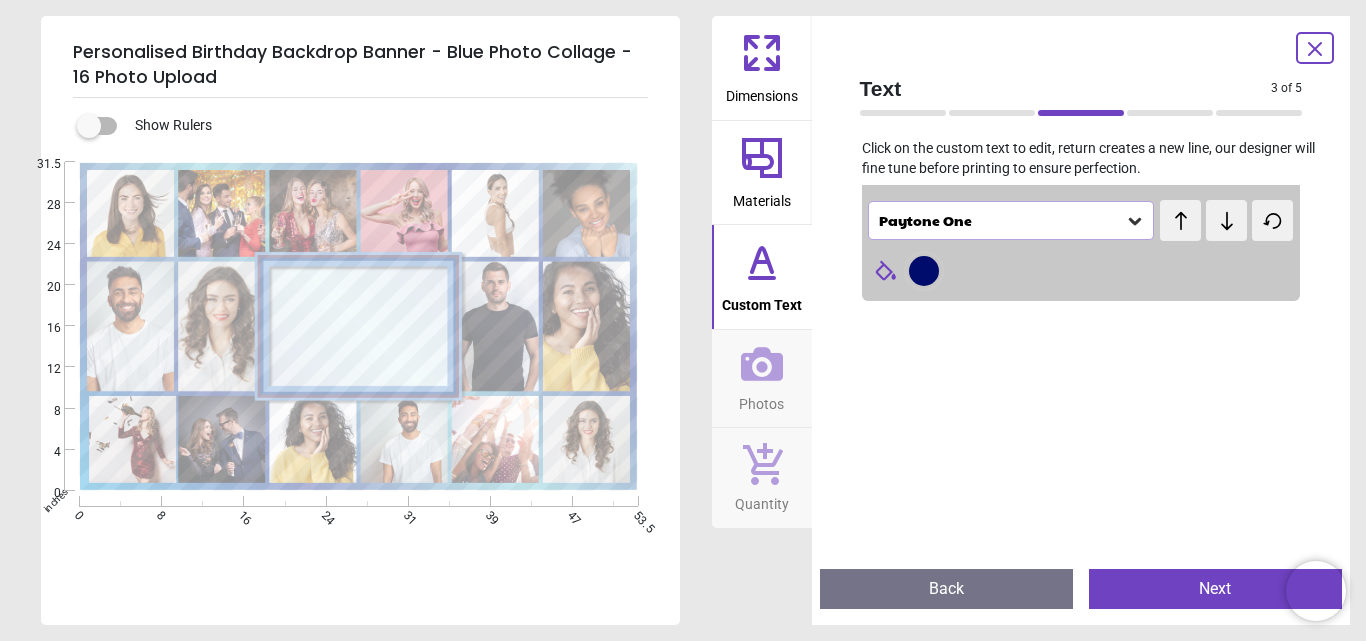 scroll, scrollTop: 0, scrollLeft: 0, axis: both 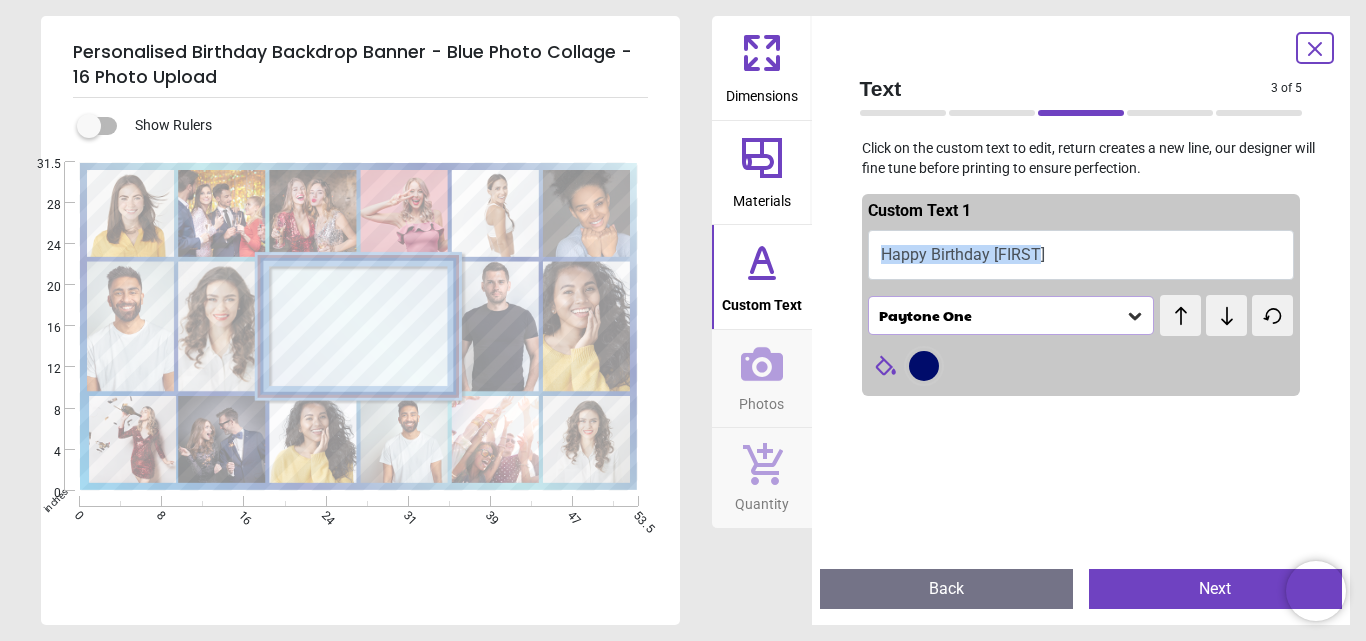 drag, startPoint x: 1317, startPoint y: 269, endPoint x: 1305, endPoint y: 218, distance: 52.392746 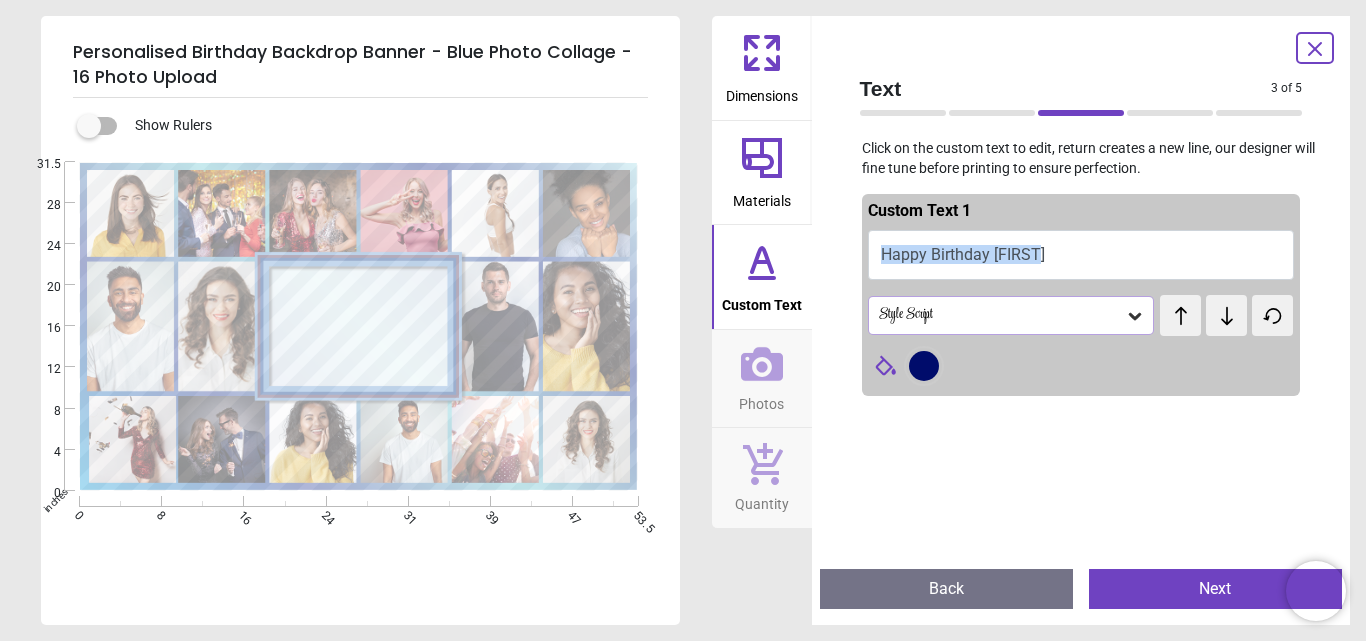 click 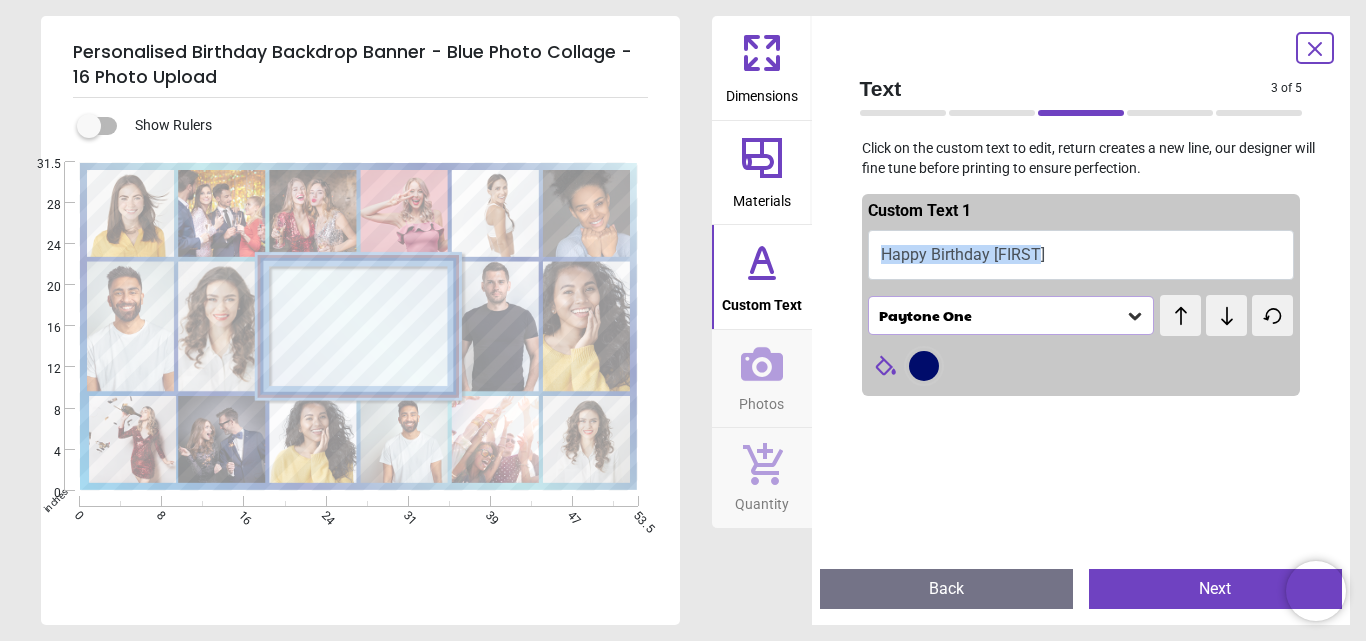click 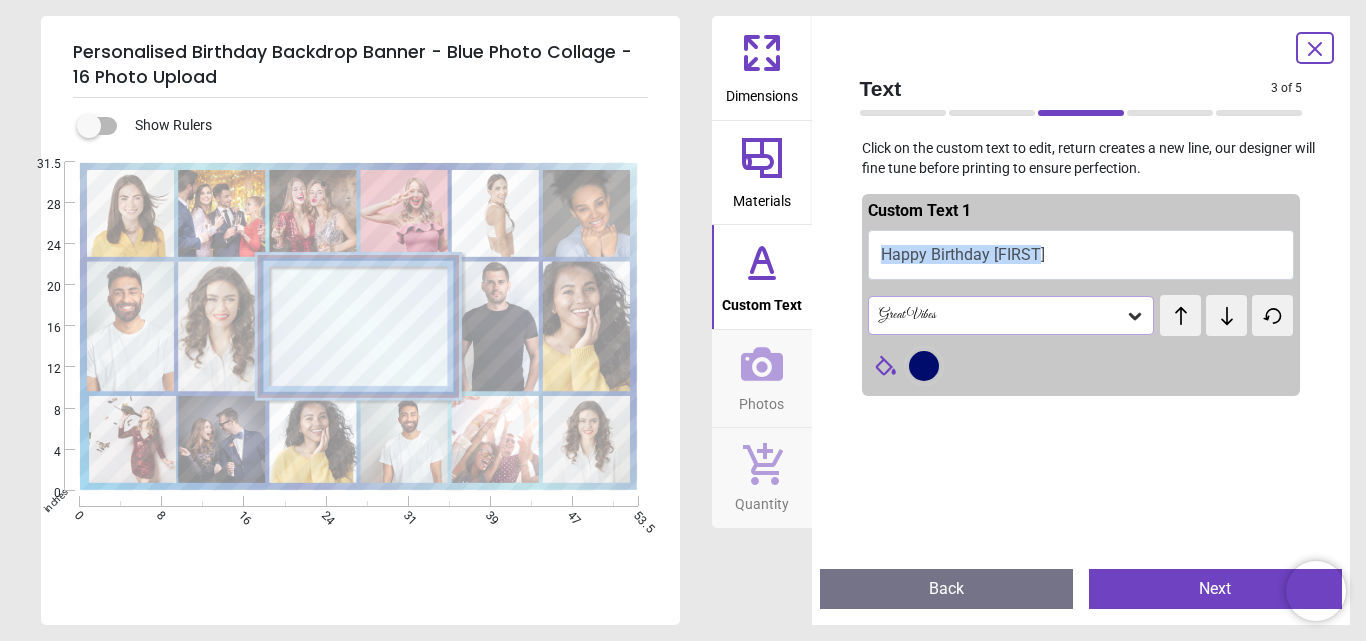 click 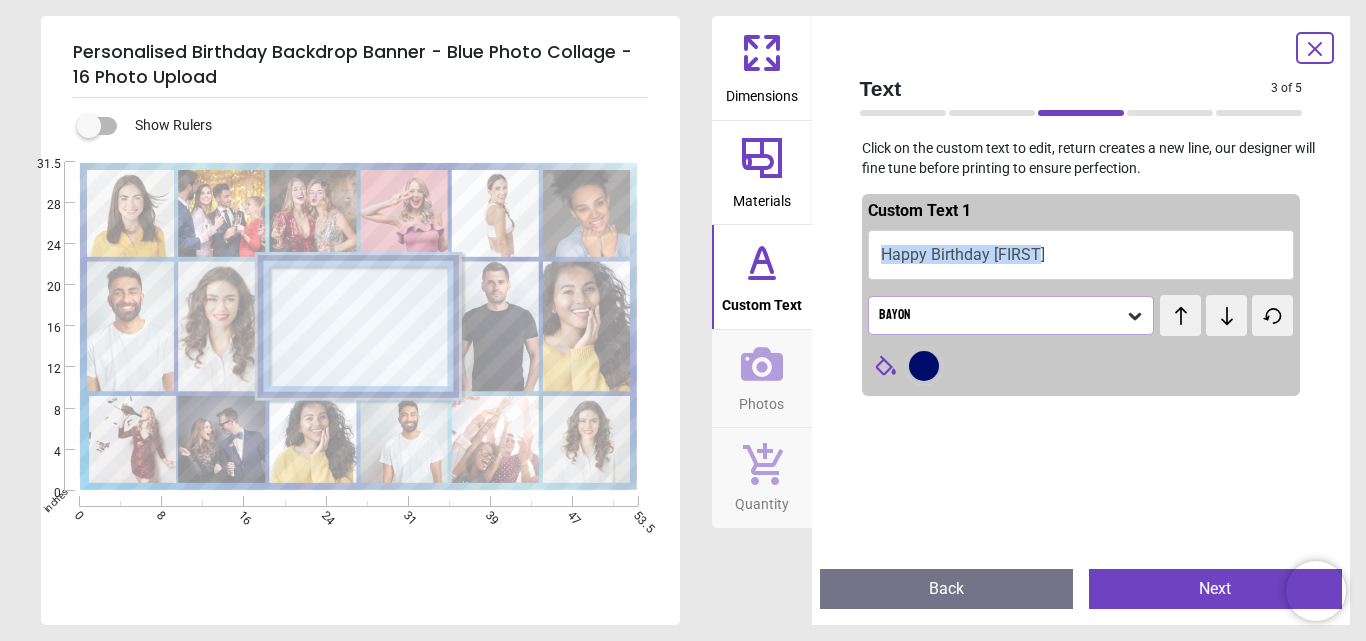 click 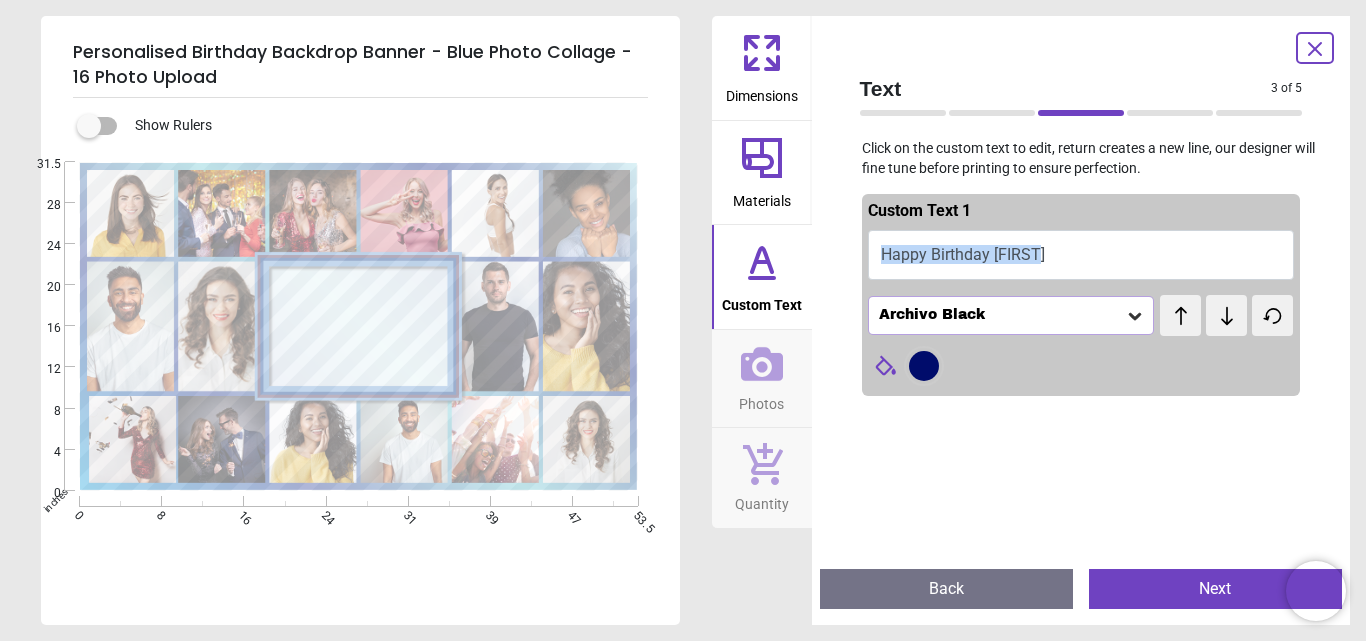 click 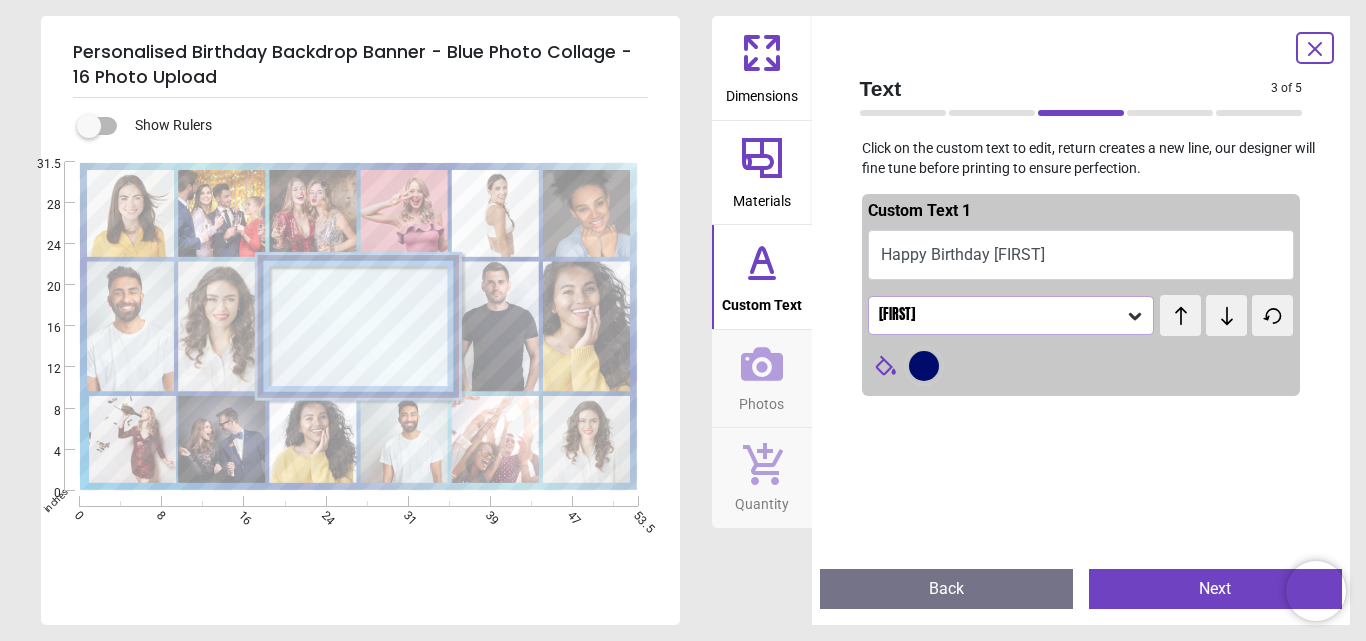 click 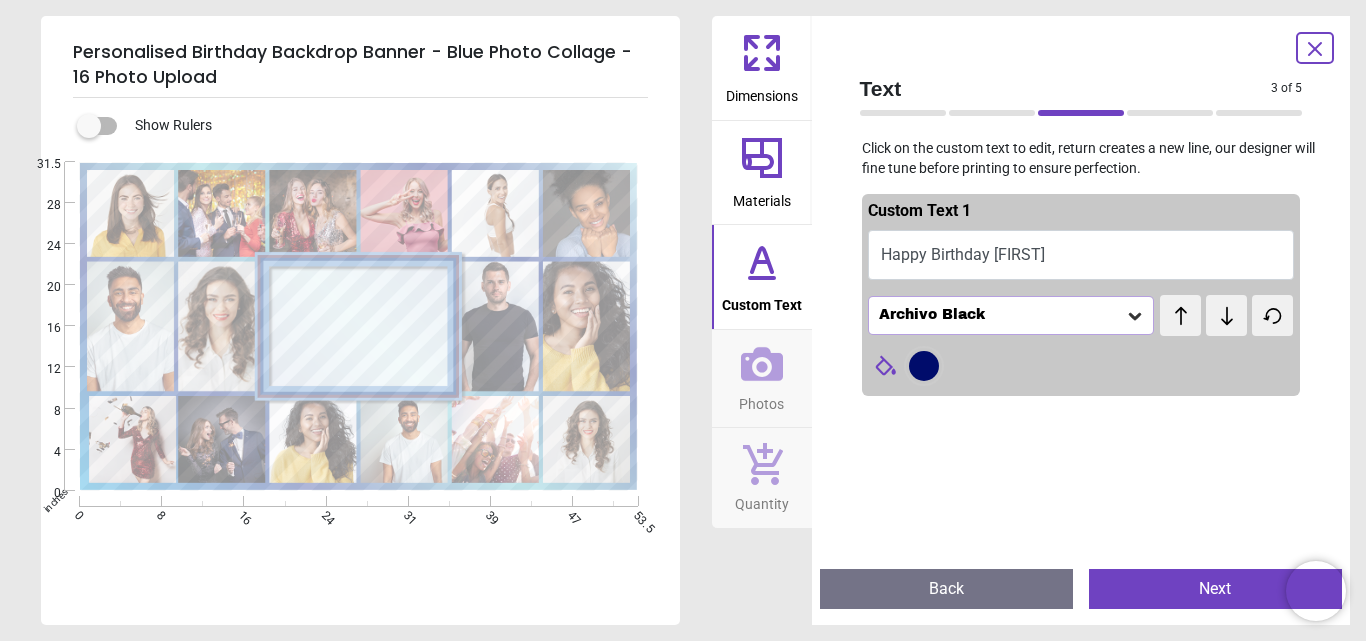 click 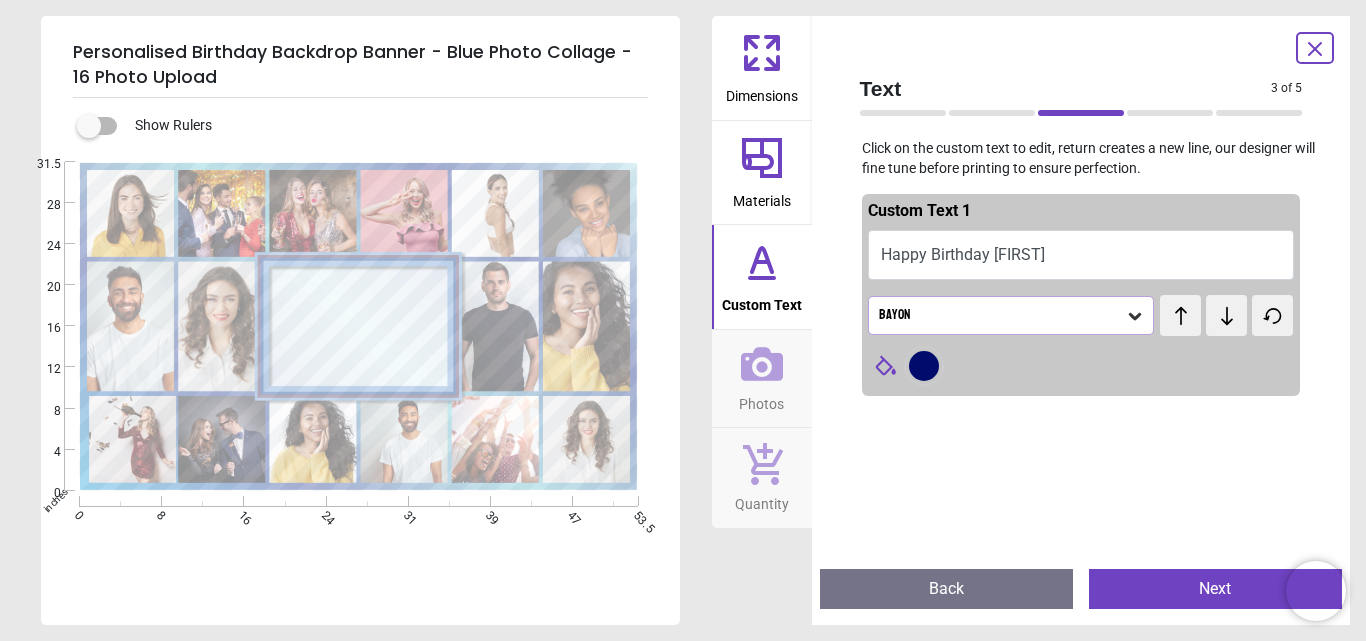 click 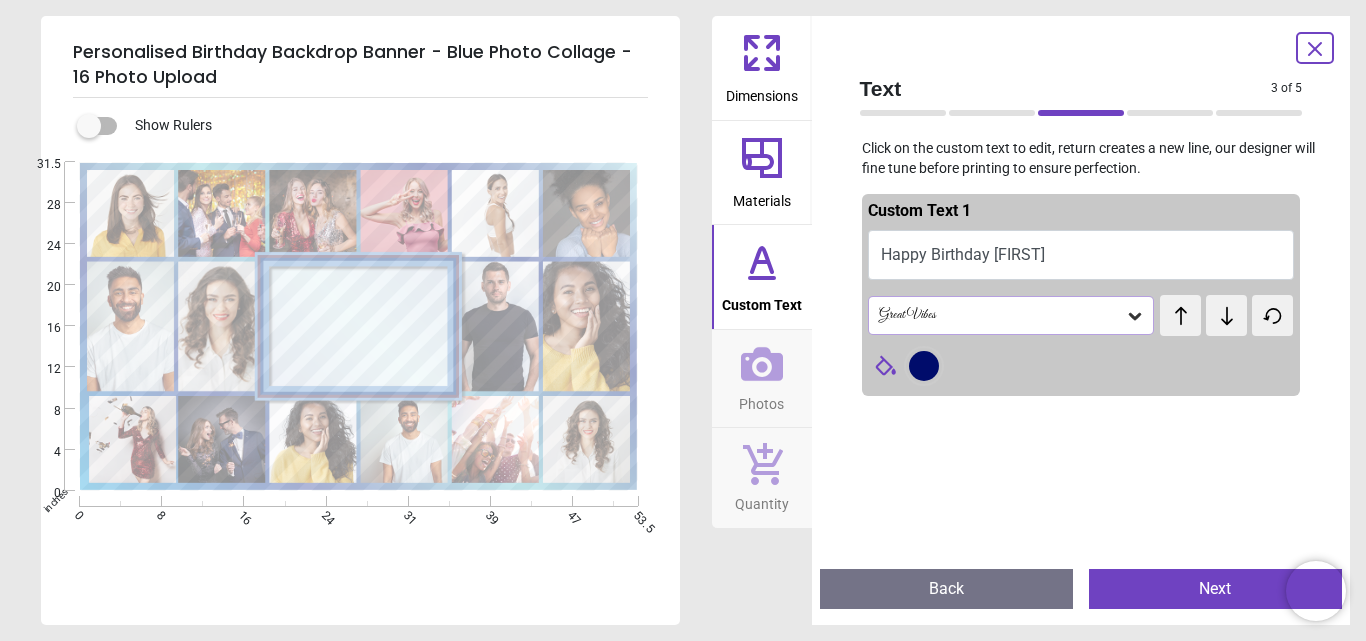 click 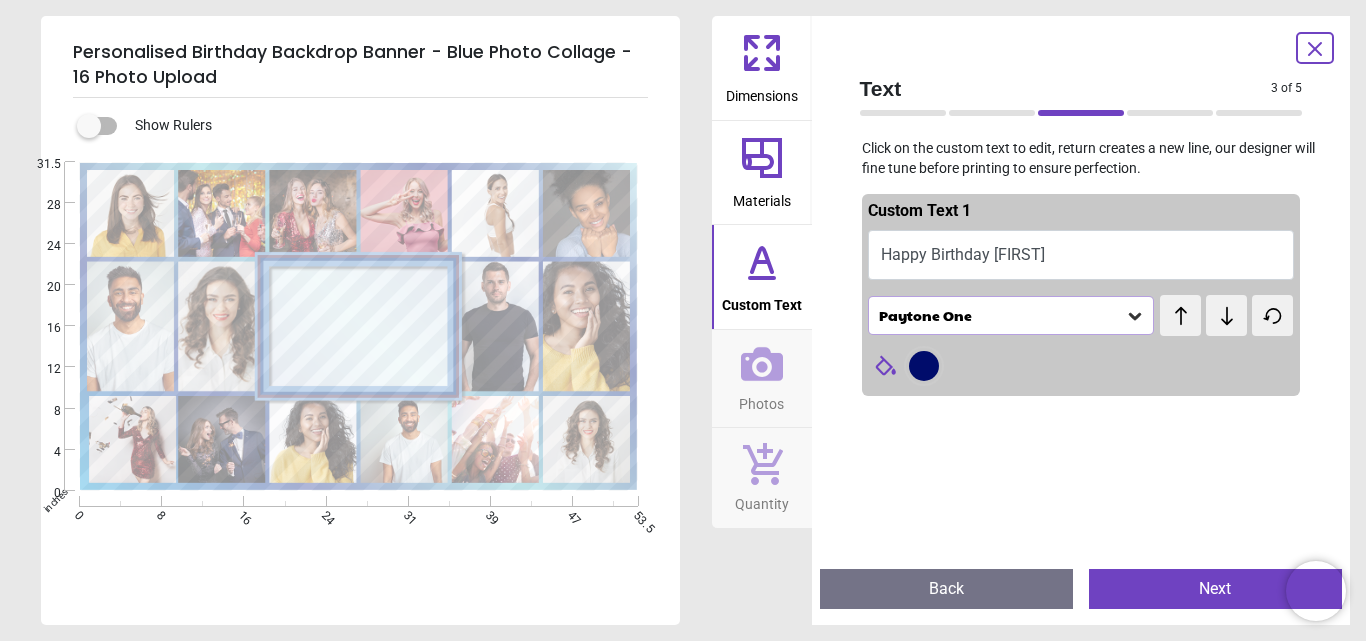 click 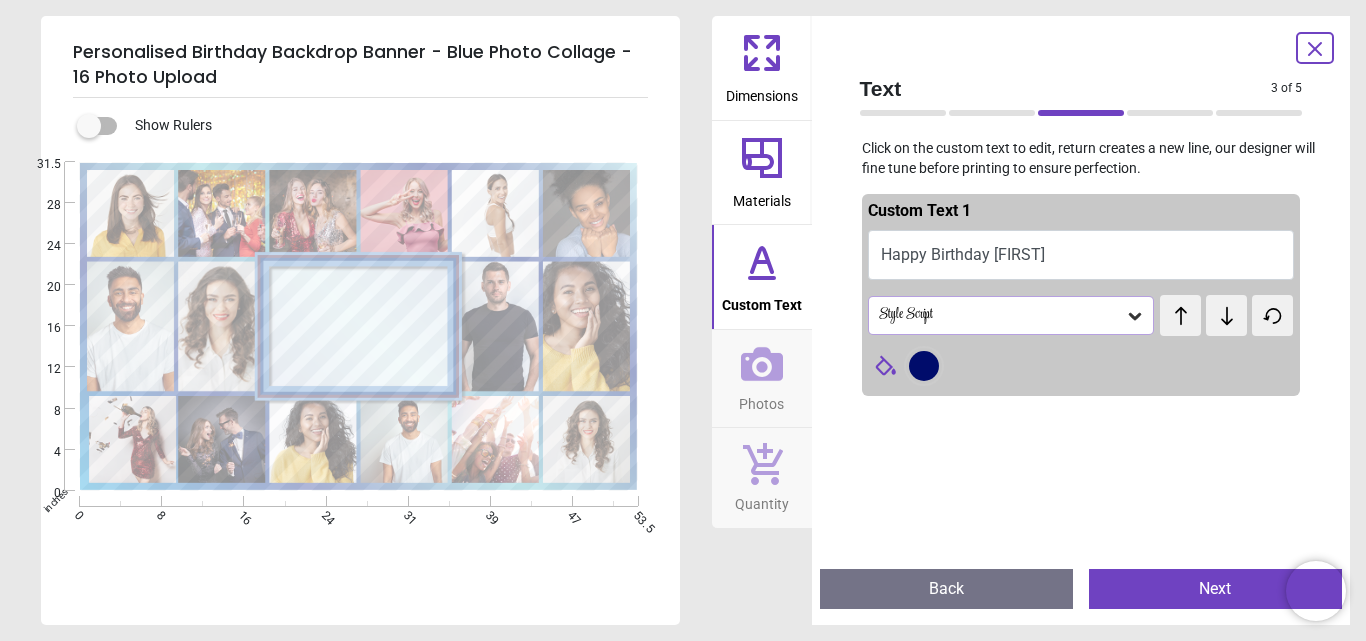 click 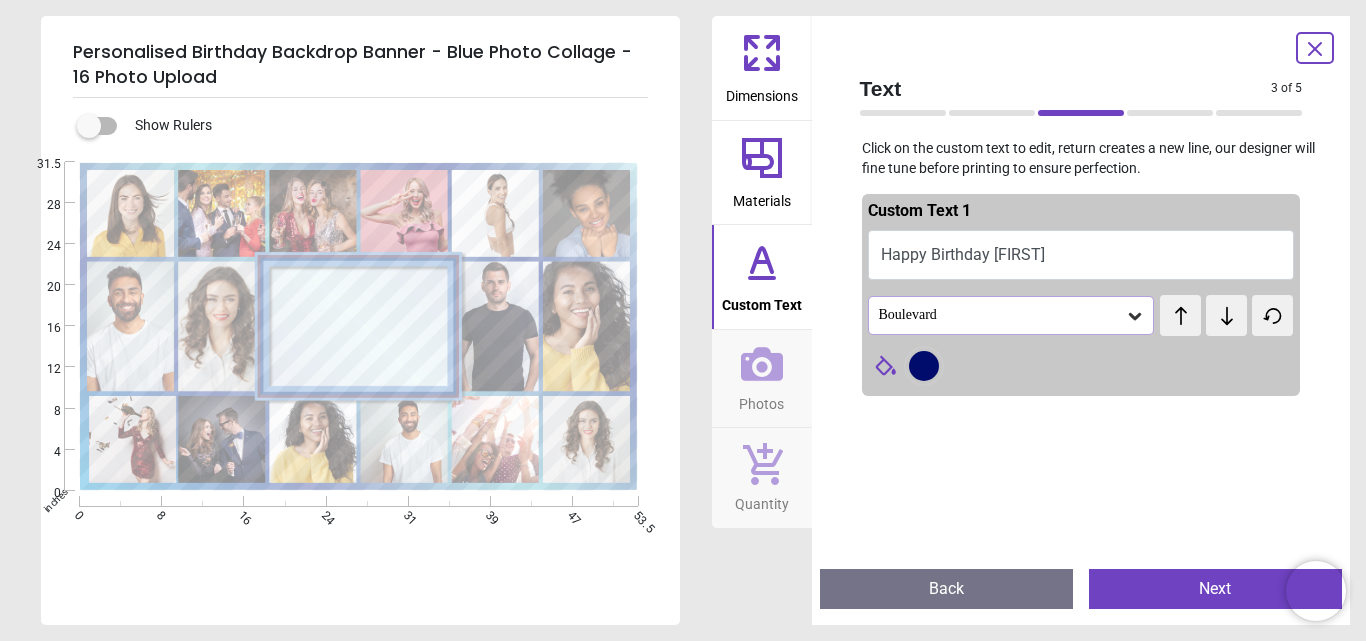 click 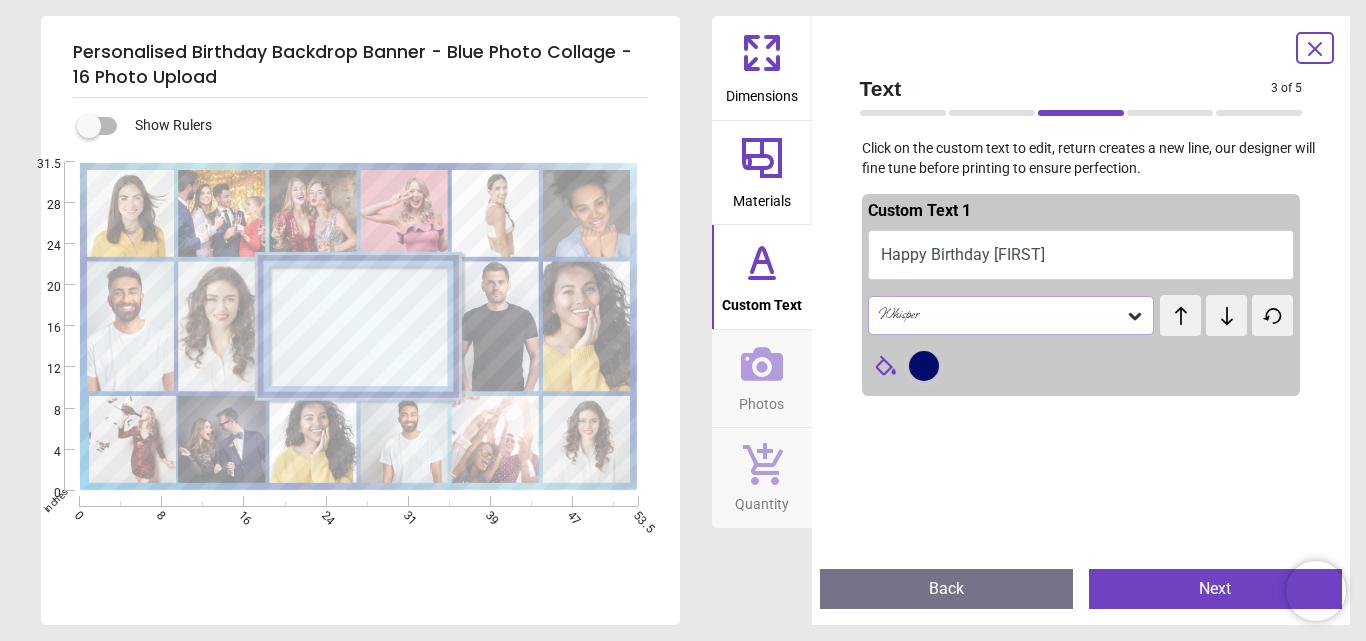 click 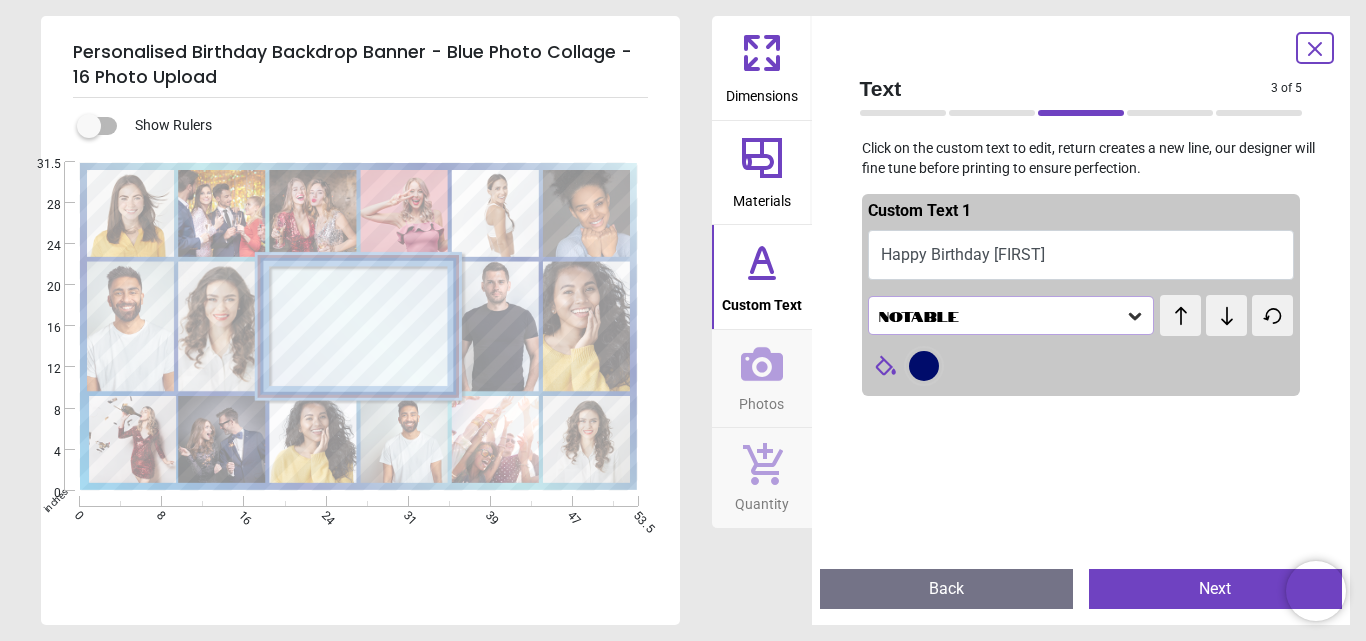 click 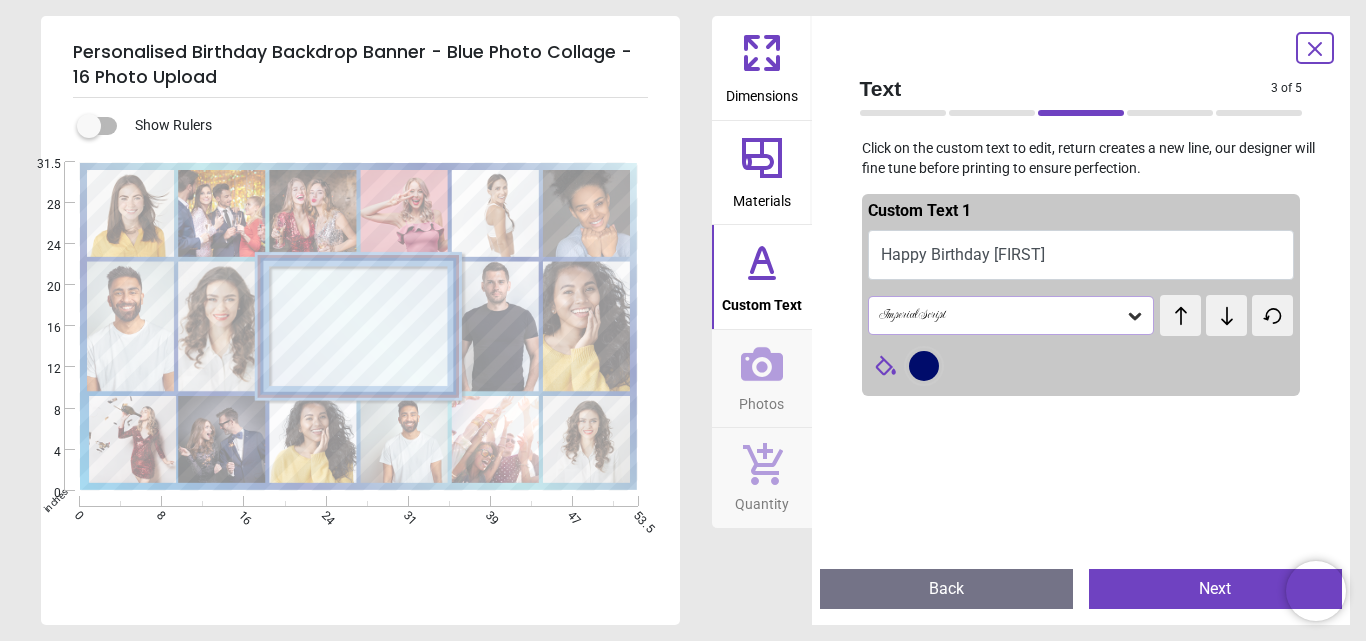 click 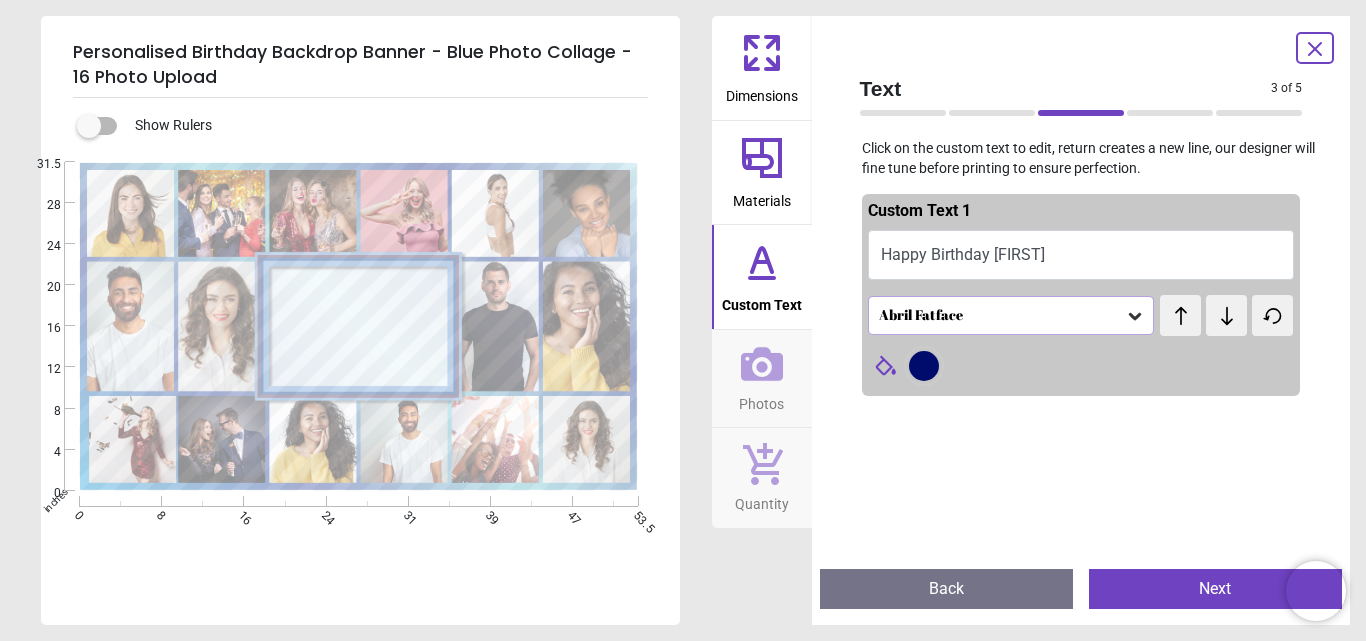 click 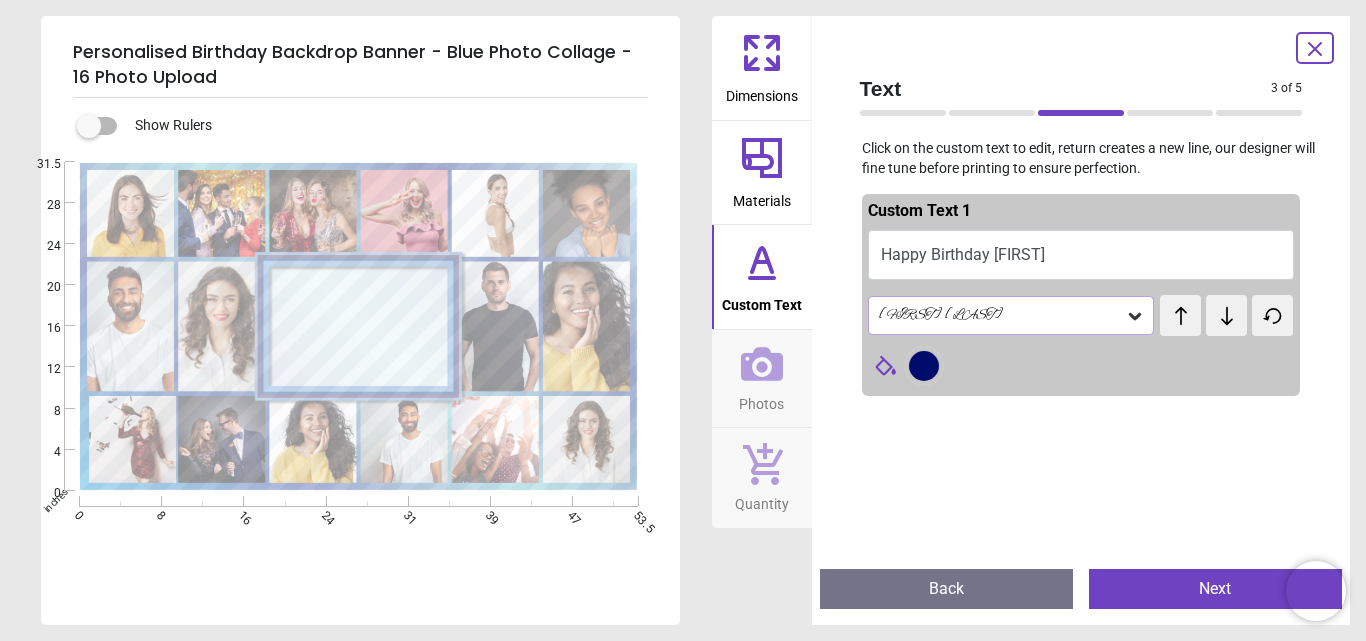click 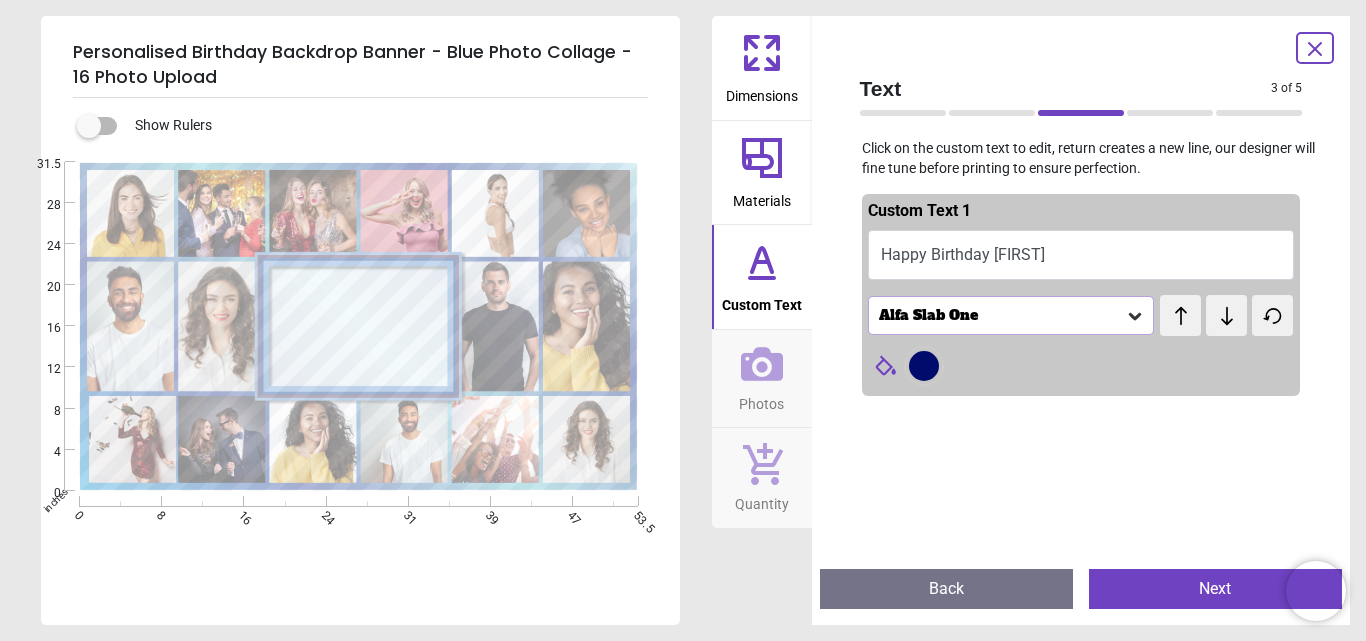 click 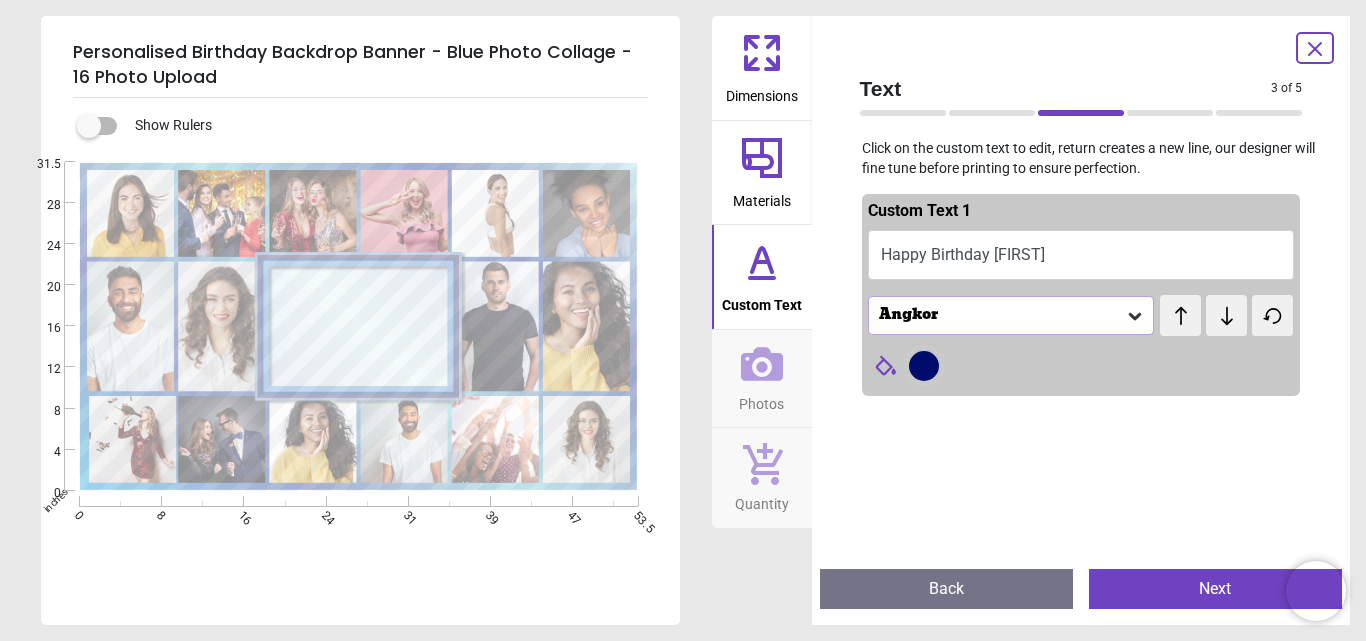 click 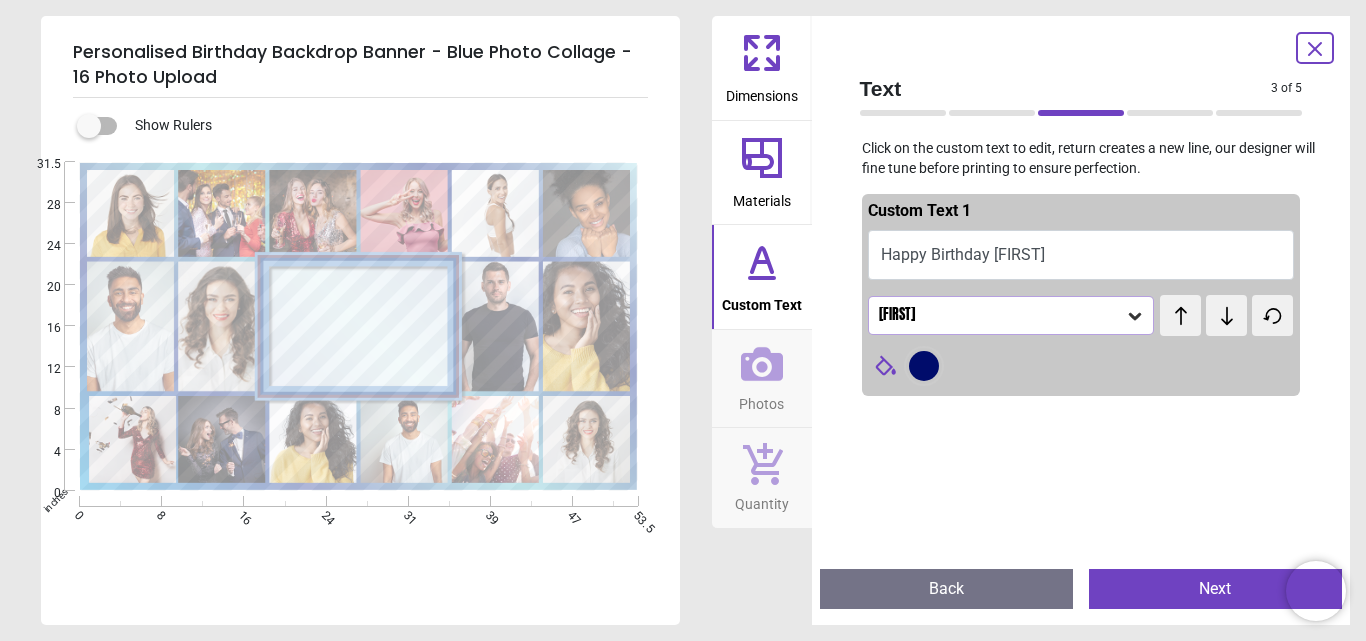 click 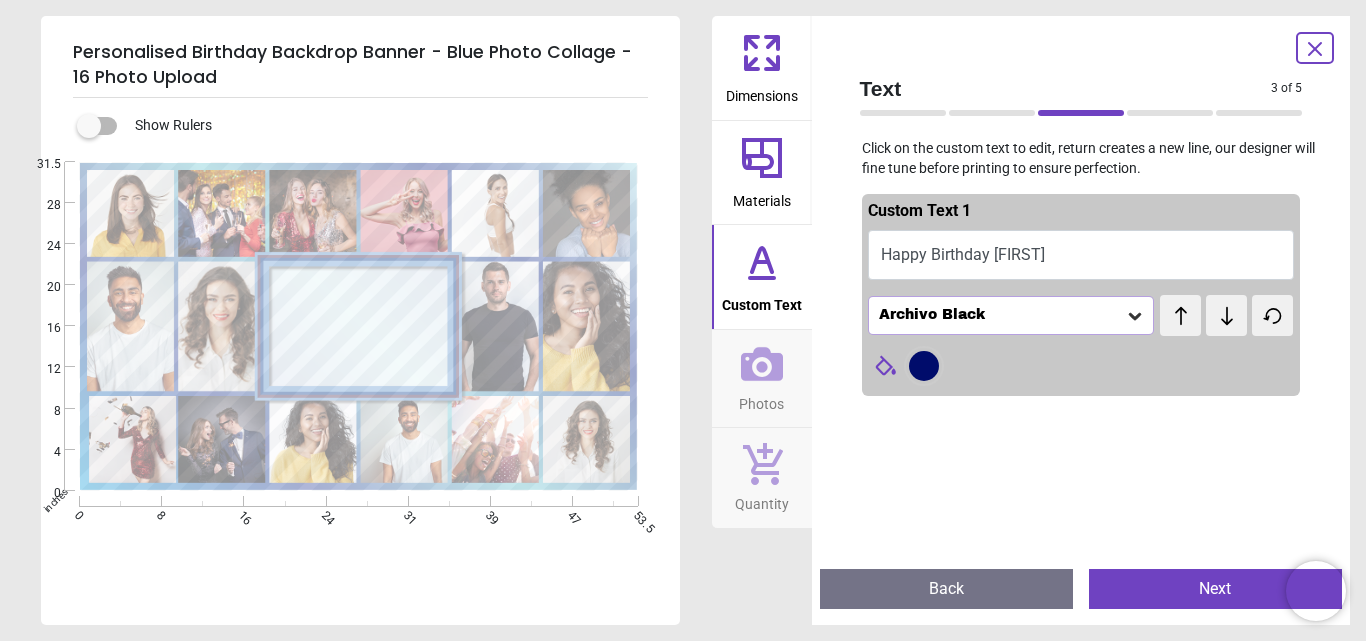click 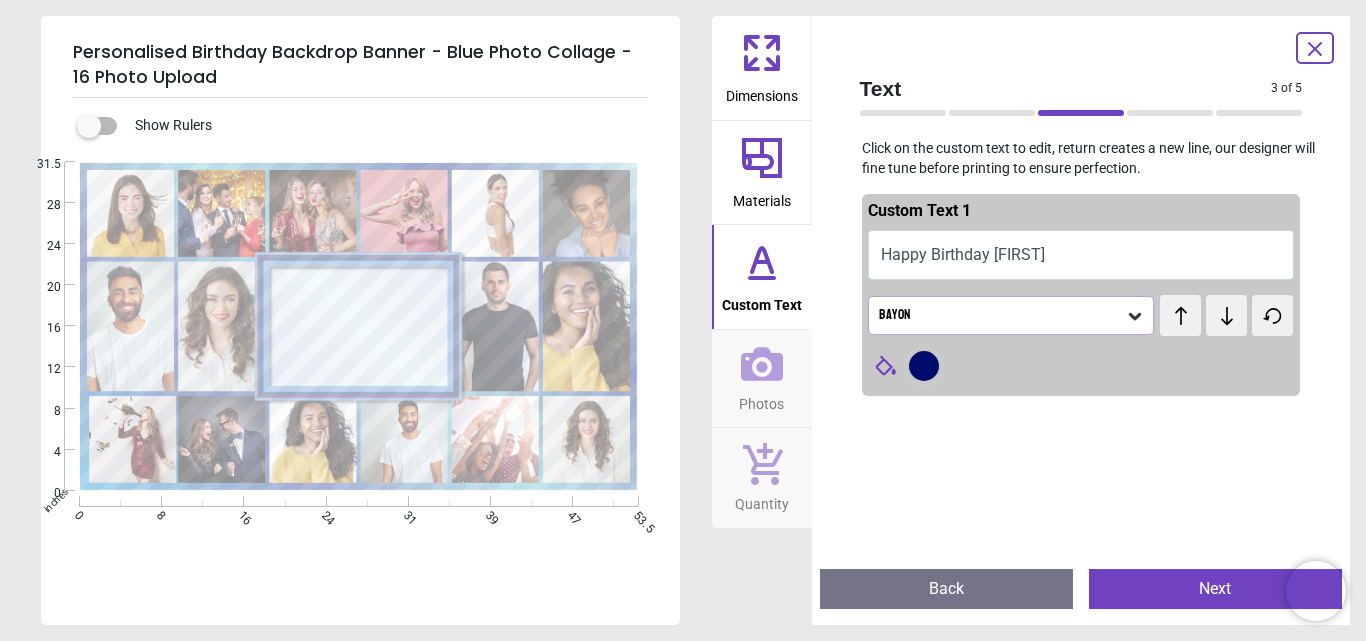 click on "**********" at bounding box center (361, 329) 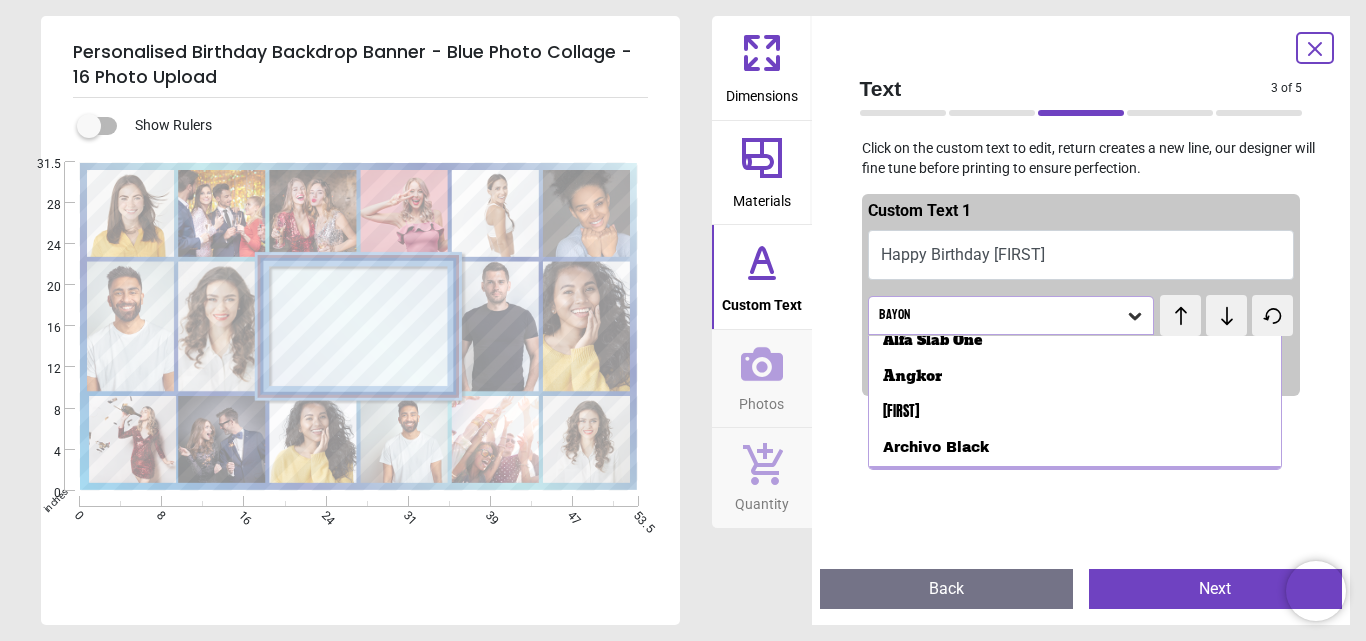 scroll, scrollTop: 89, scrollLeft: 0, axis: vertical 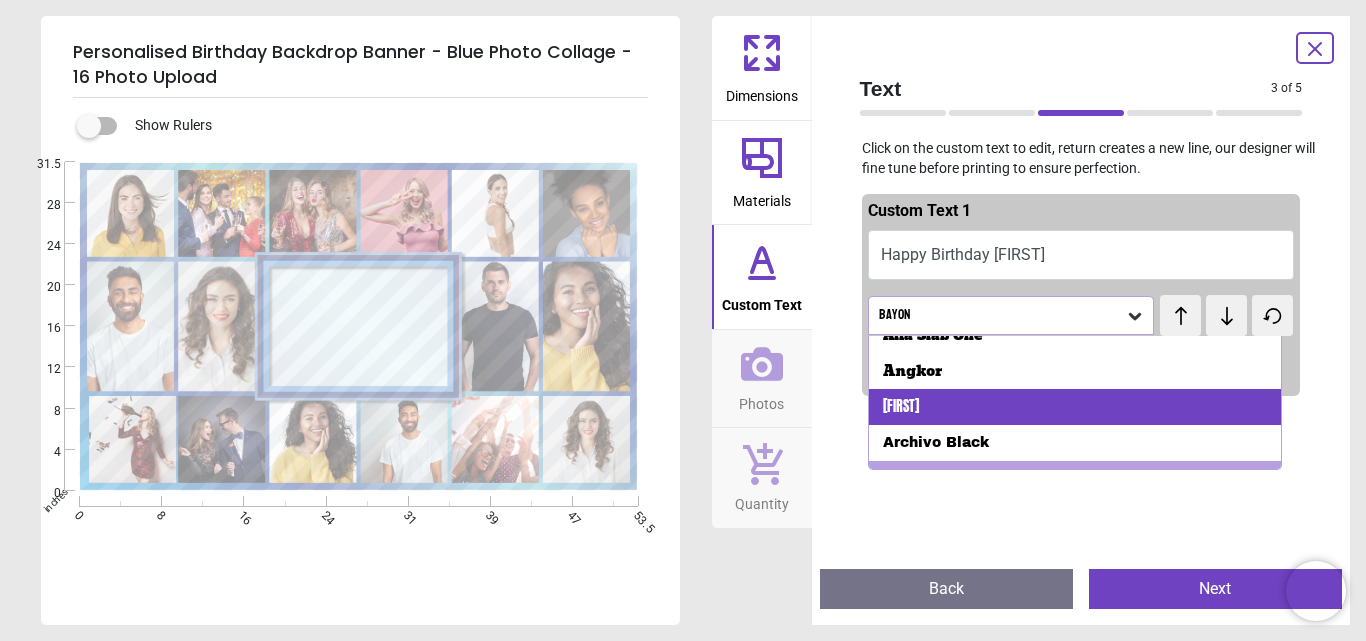 click on "Anton" at bounding box center [1075, 407] 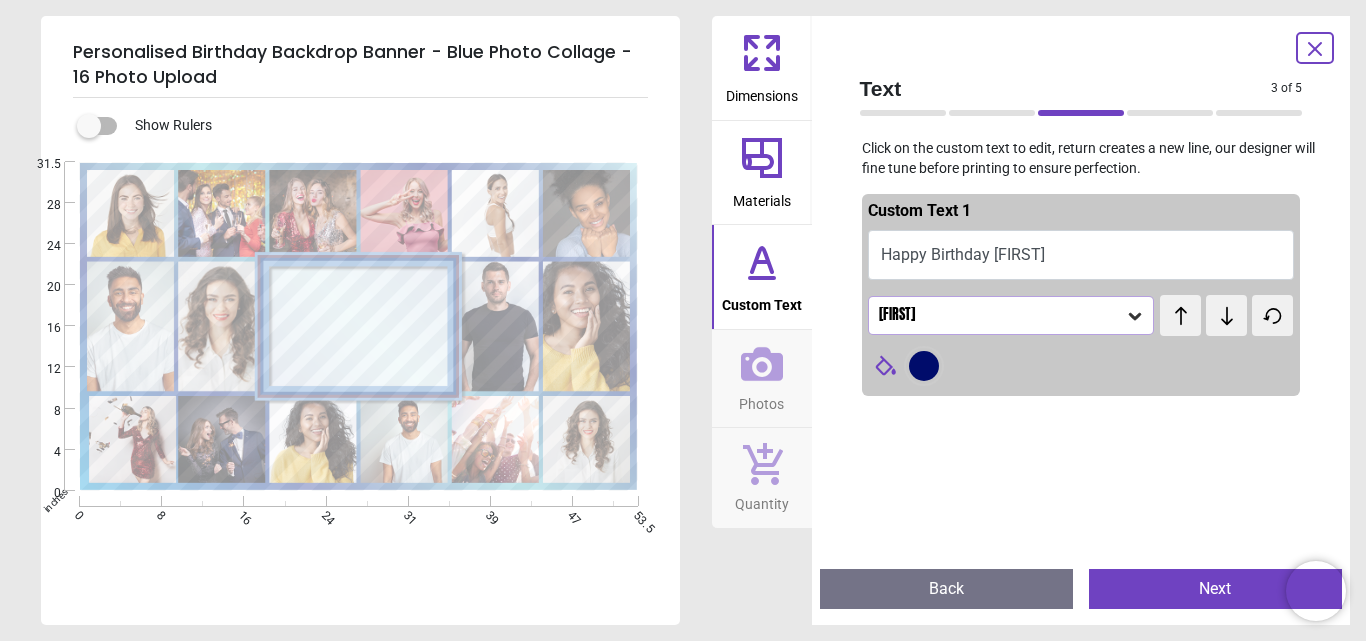click 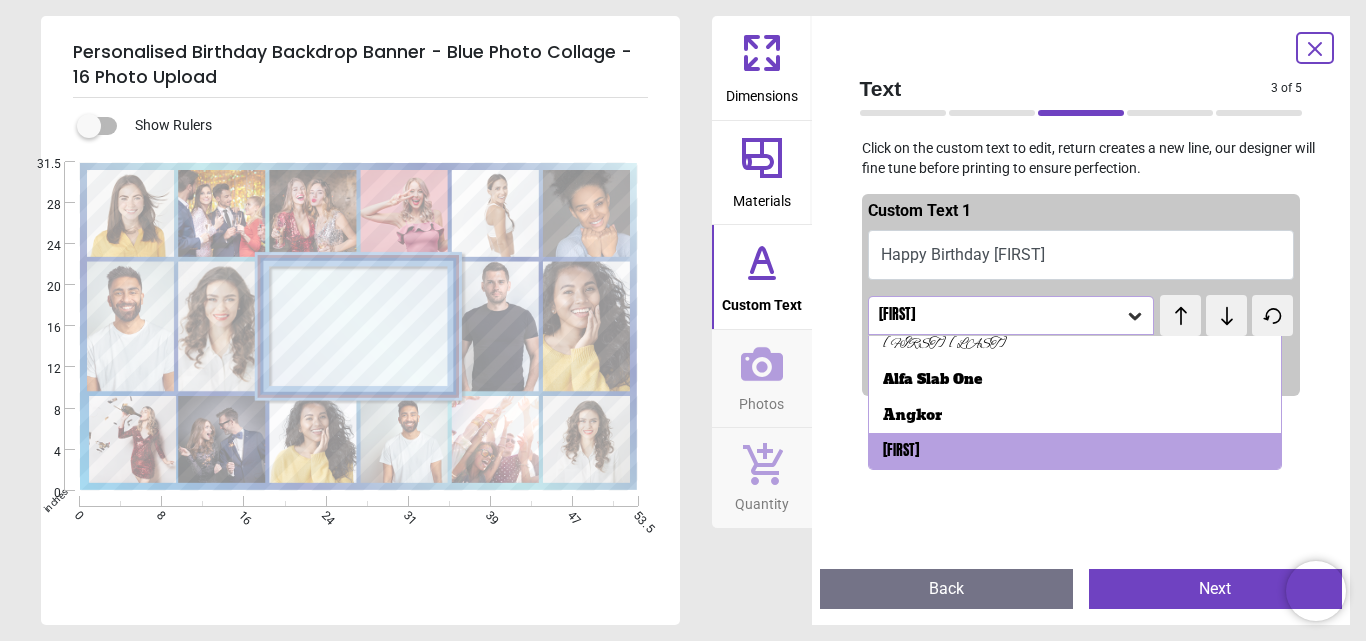 scroll, scrollTop: 85, scrollLeft: 0, axis: vertical 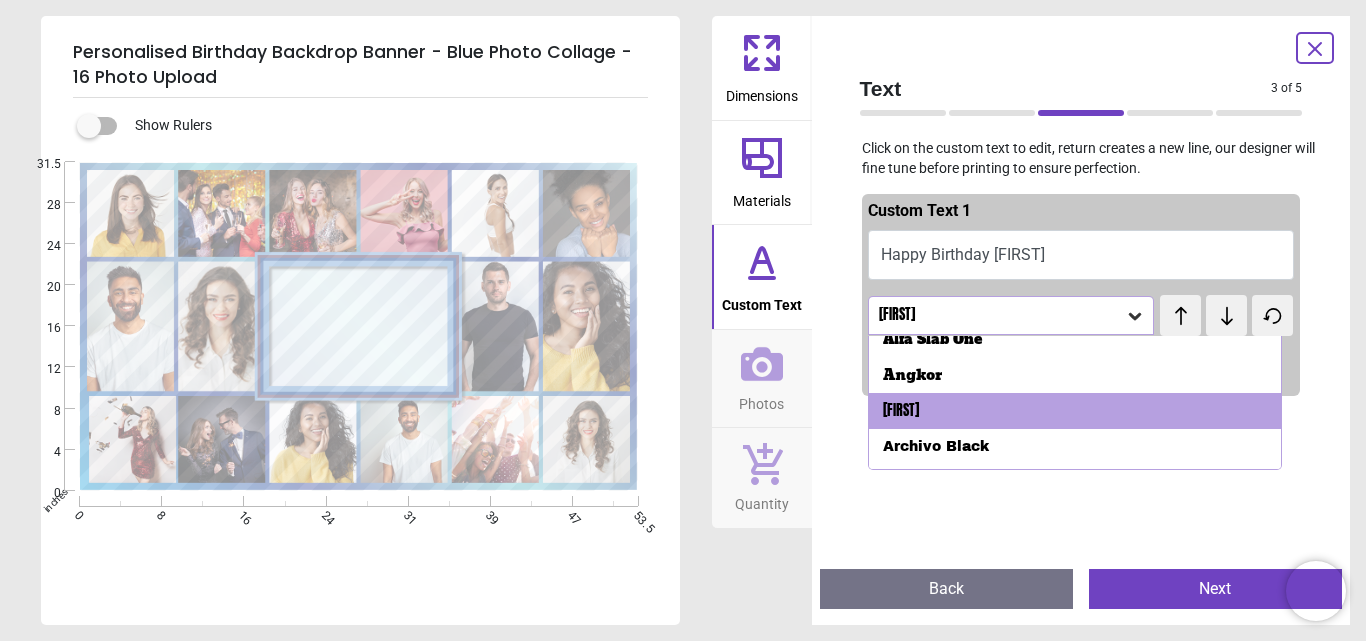 click on "Archivo Black" at bounding box center [1075, 447] 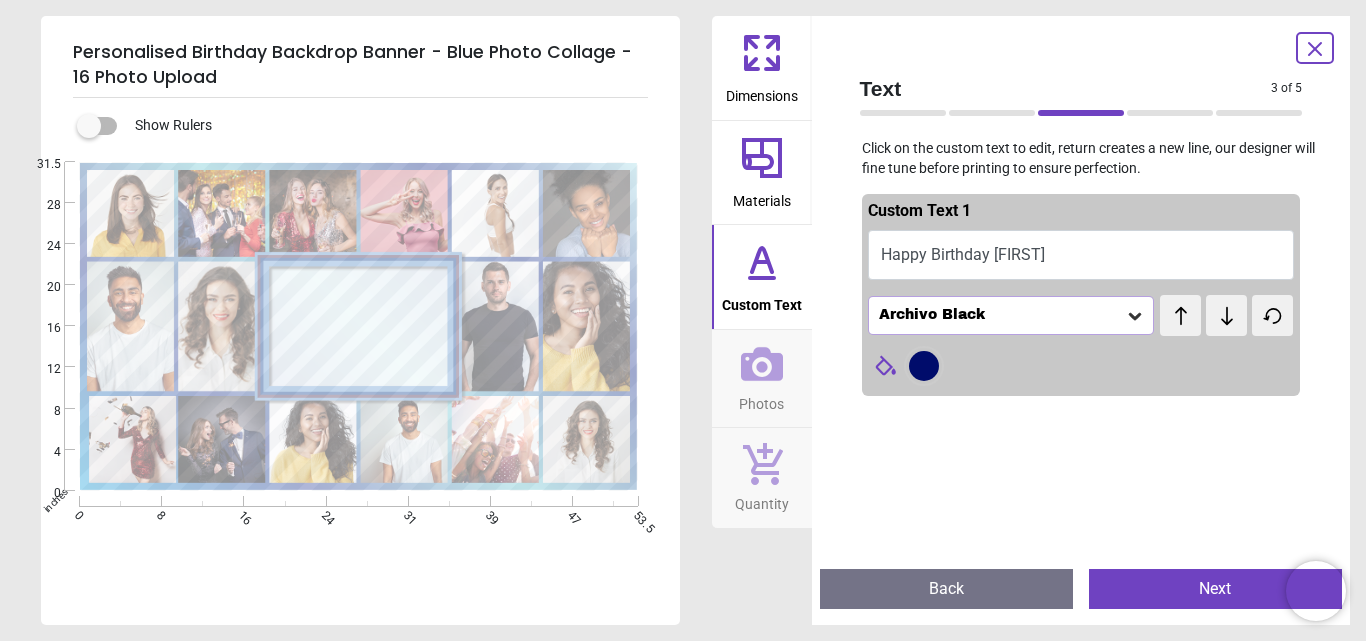 click 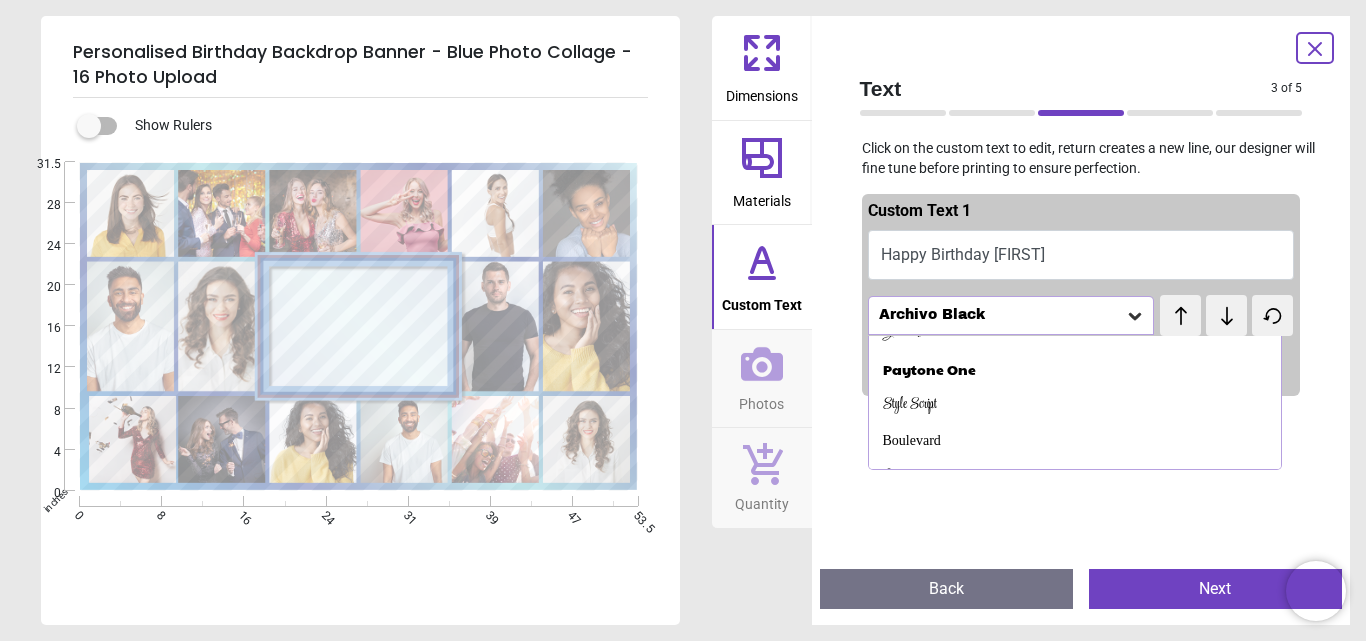 scroll, scrollTop: 281, scrollLeft: 0, axis: vertical 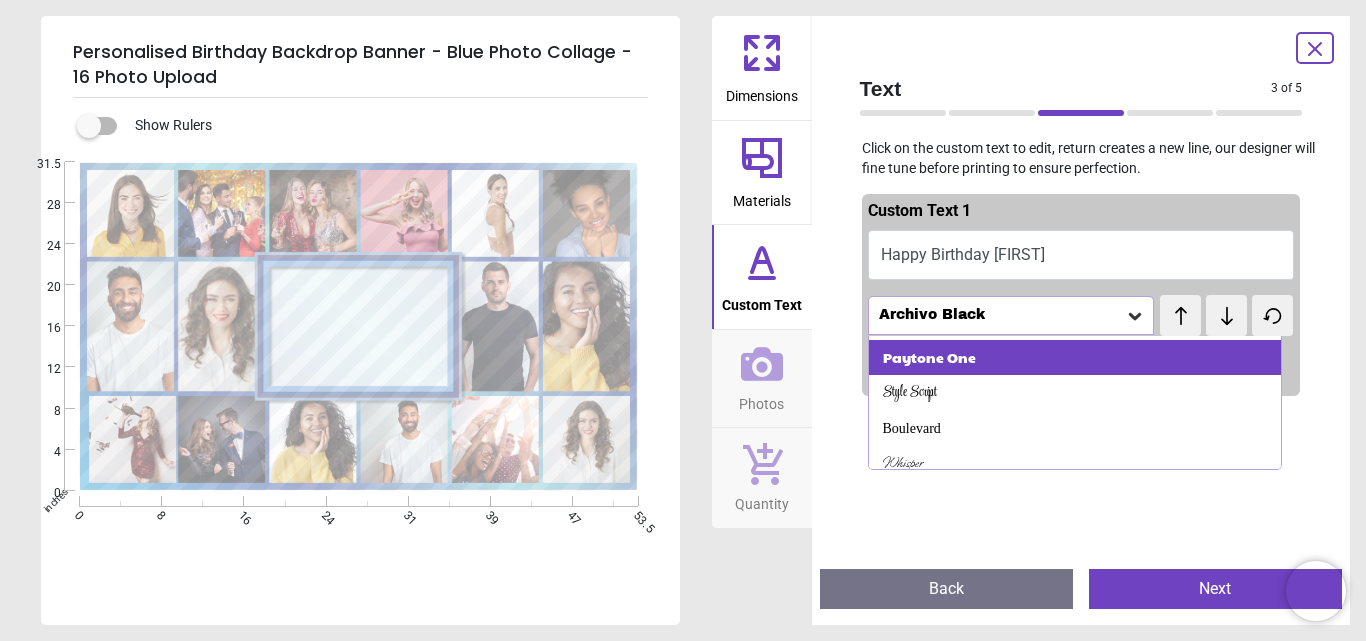 click on "Paytone One" at bounding box center (1075, 358) 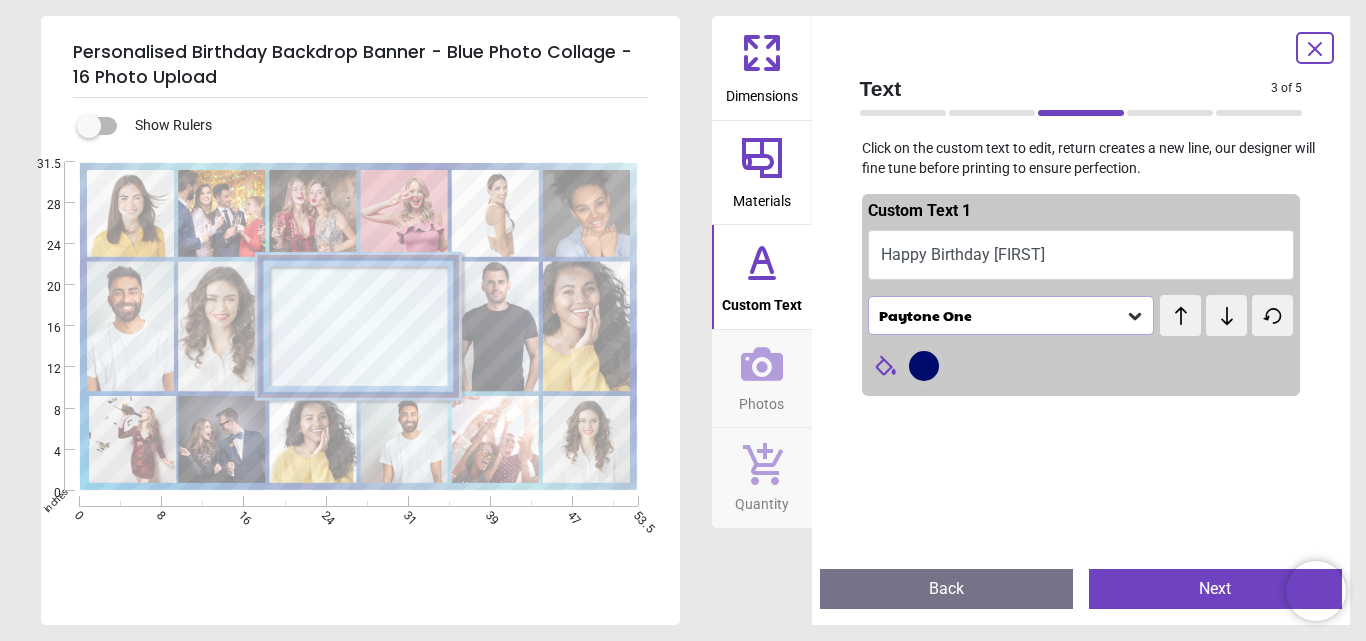 click 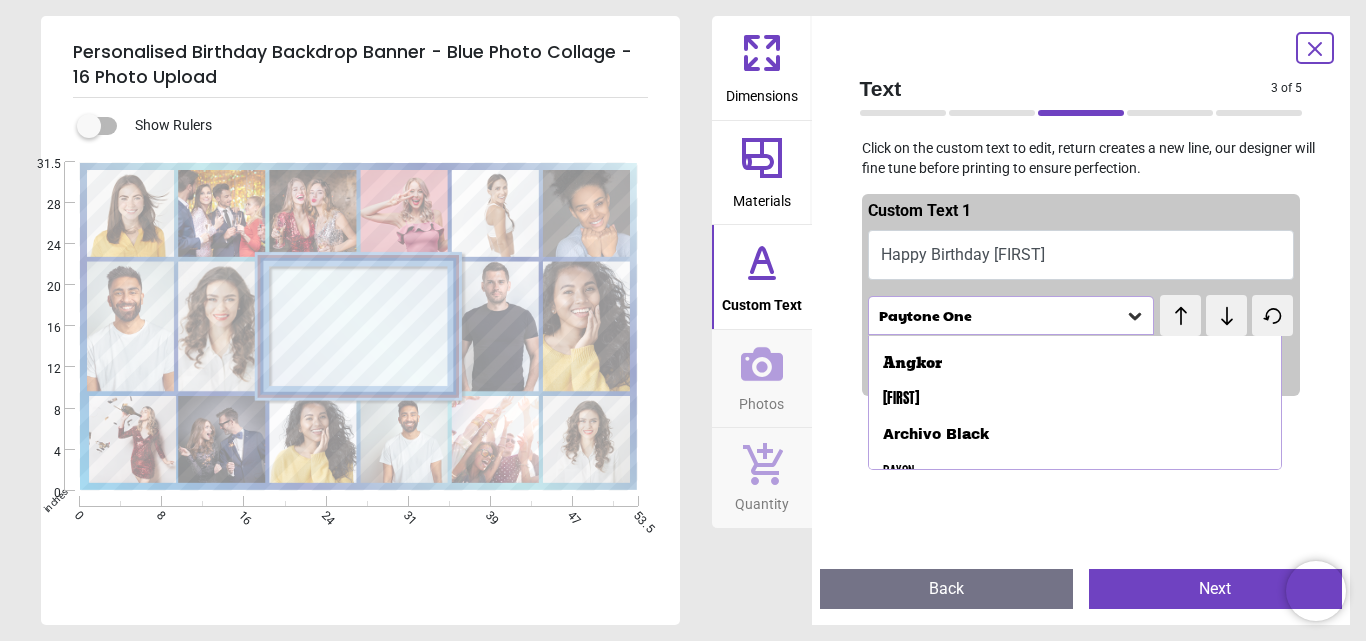 scroll, scrollTop: 187, scrollLeft: 0, axis: vertical 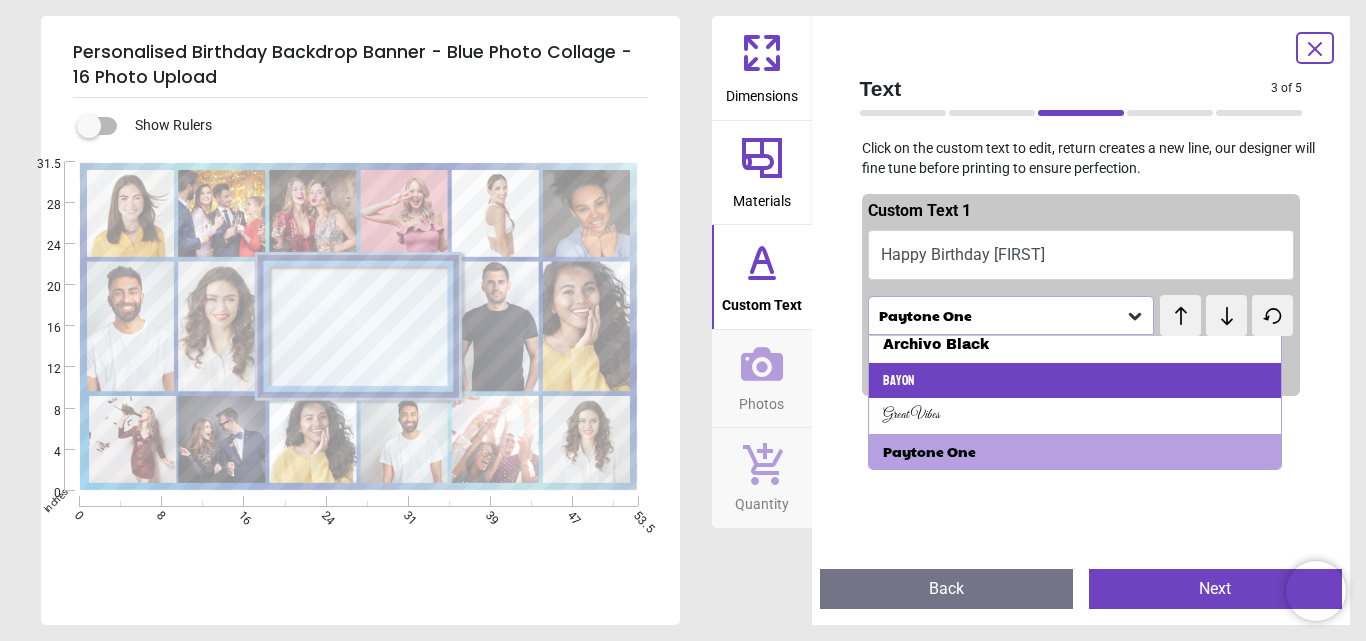 click on "Bayon" at bounding box center [1075, 381] 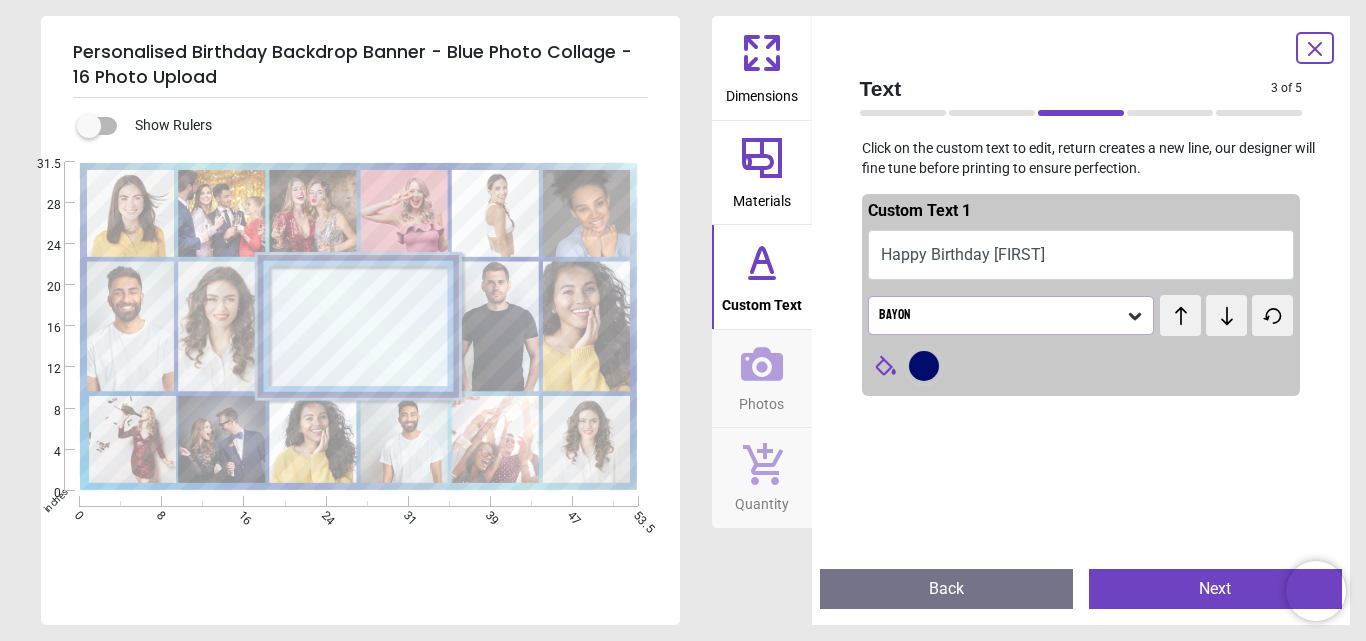 click on "Bayon" at bounding box center (1011, 315) 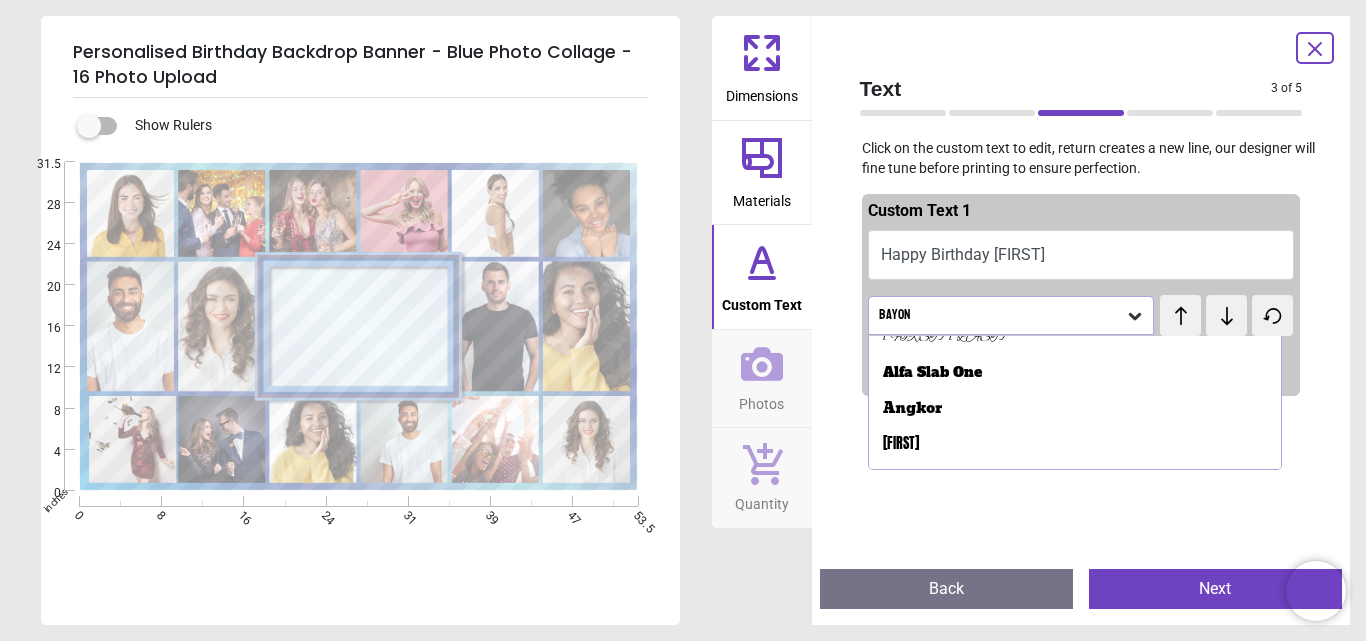 scroll, scrollTop: 0, scrollLeft: 0, axis: both 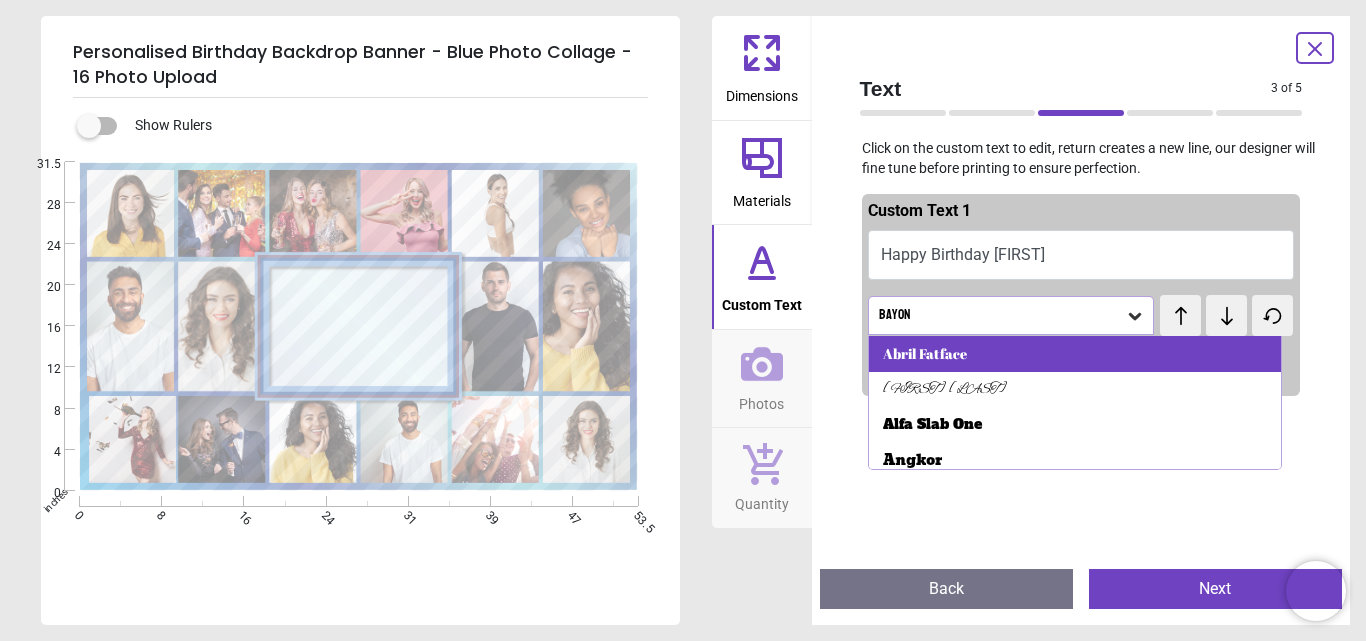 click on "Abril Fatface" at bounding box center [1075, 354] 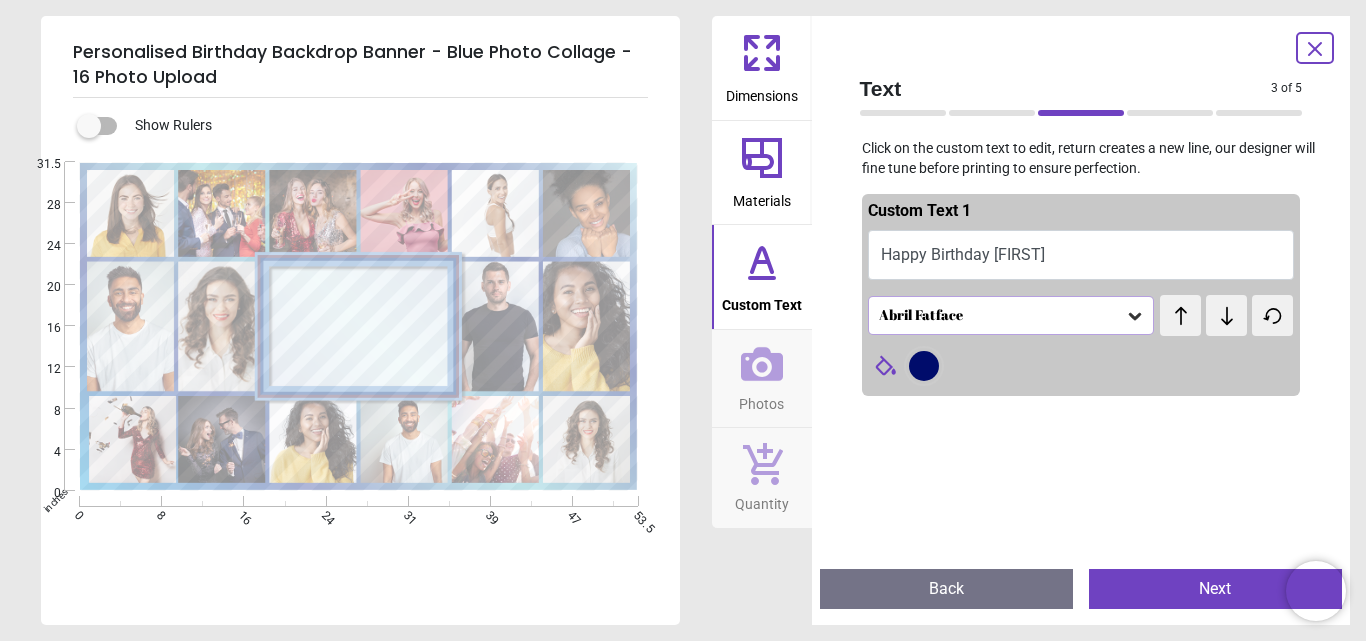 click 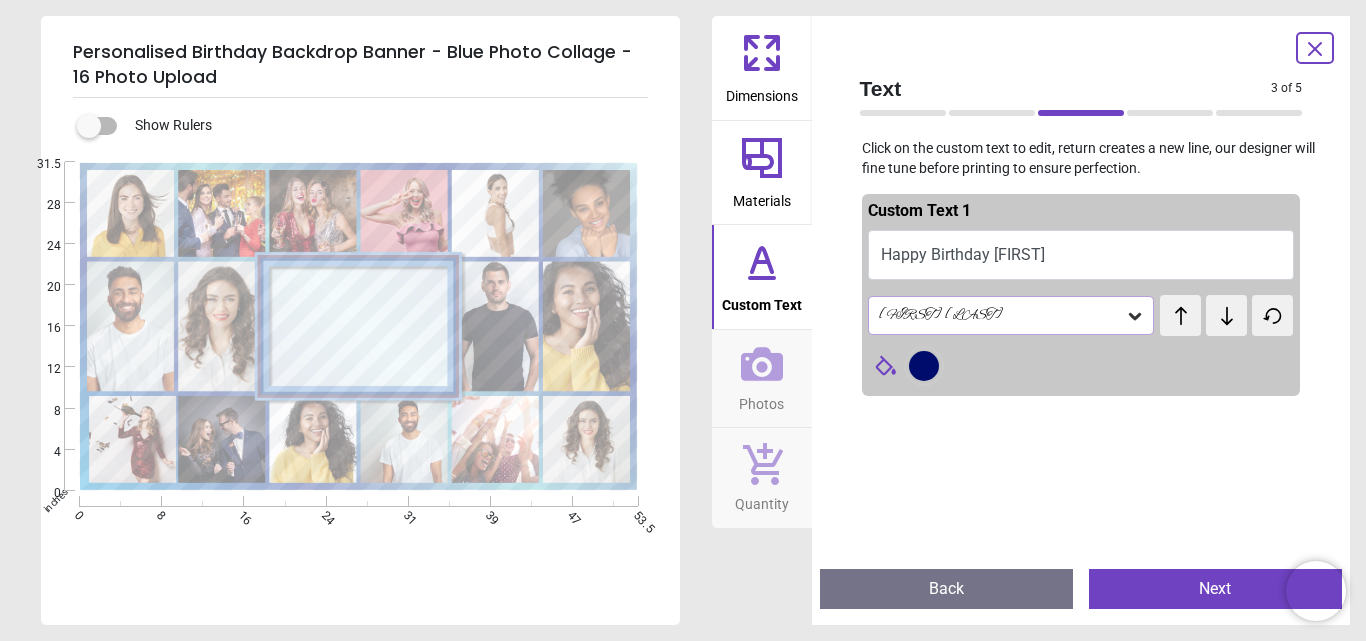 click 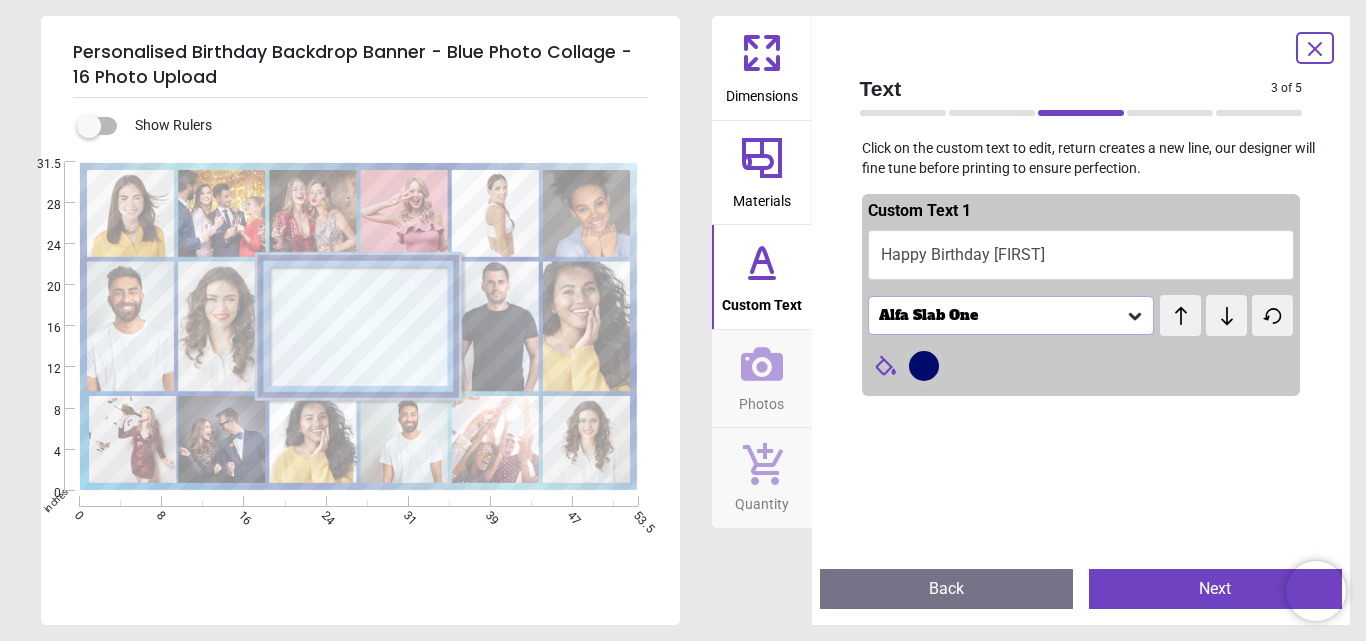 click 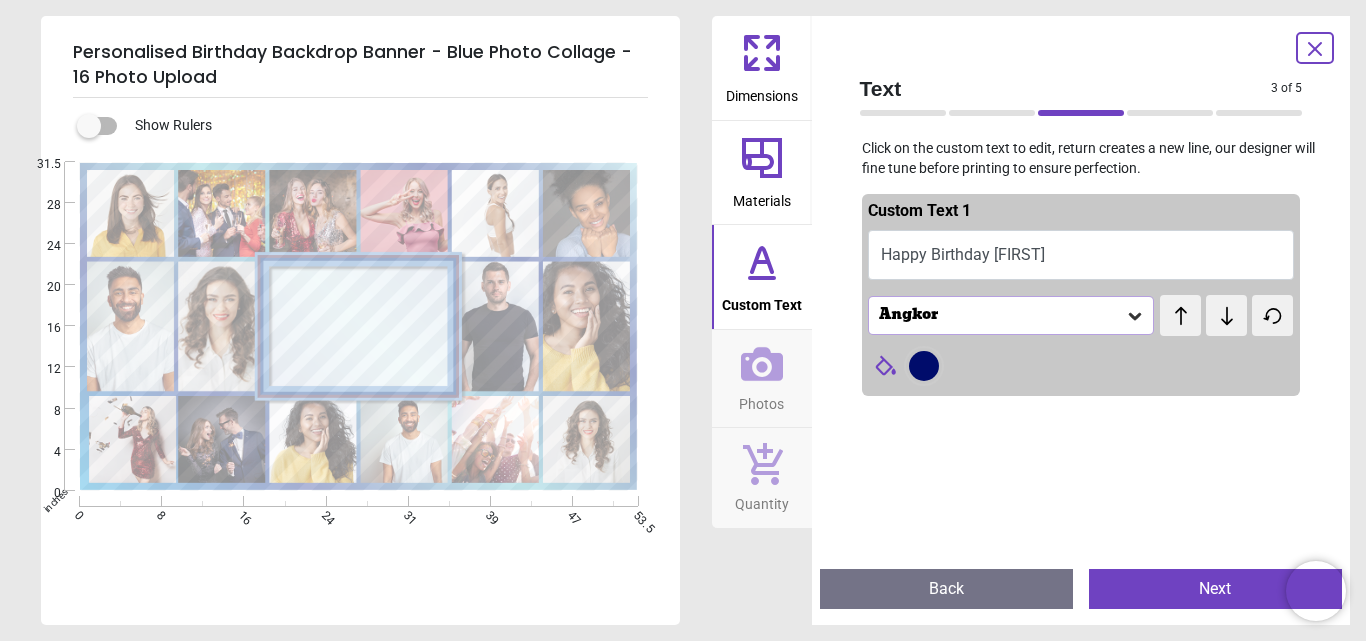 click 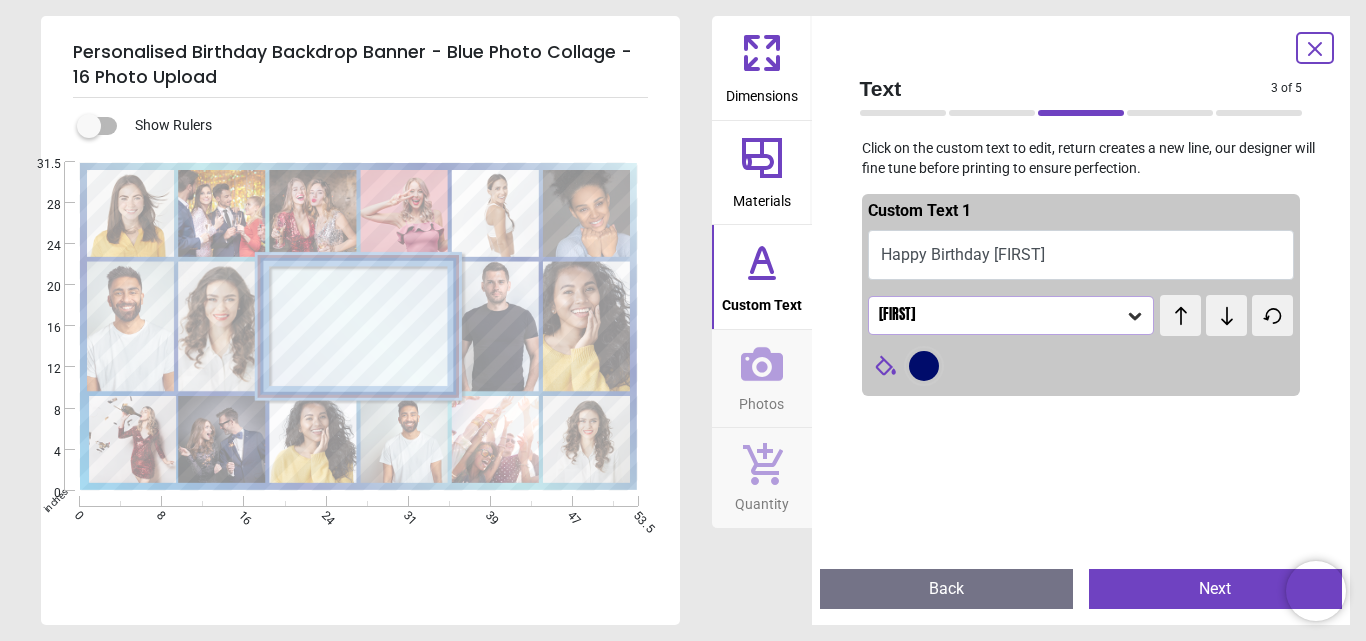click on "test" at bounding box center (1205, 304) 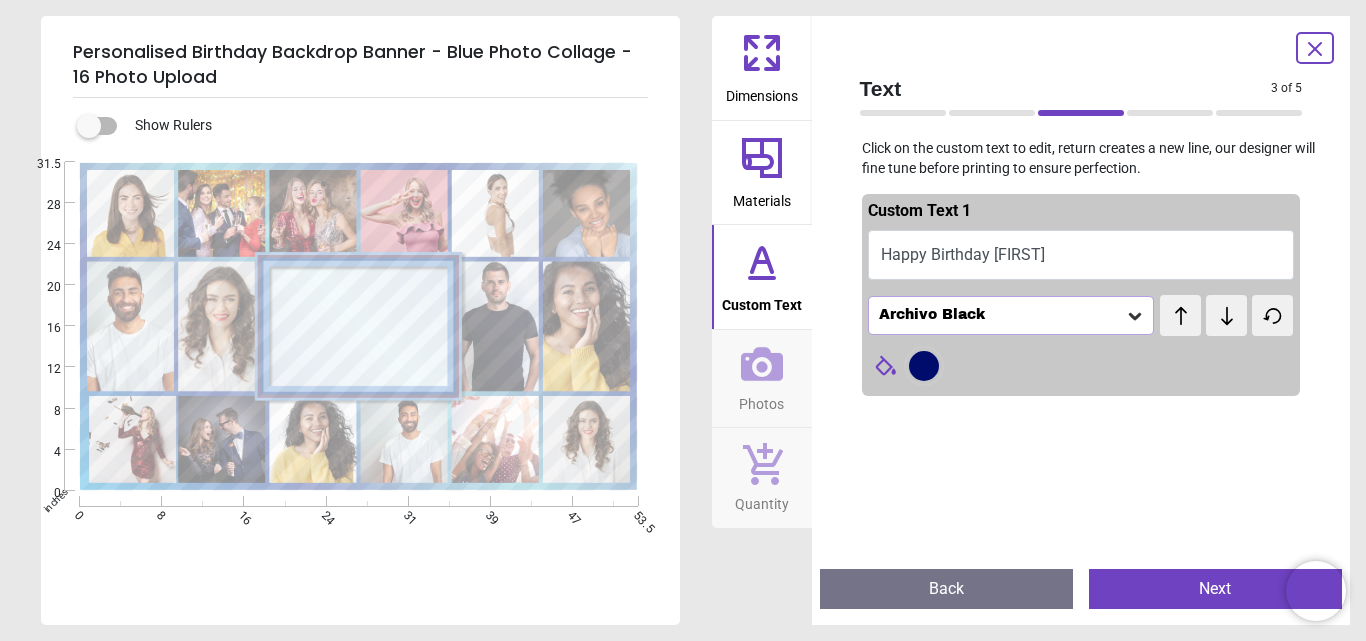 click 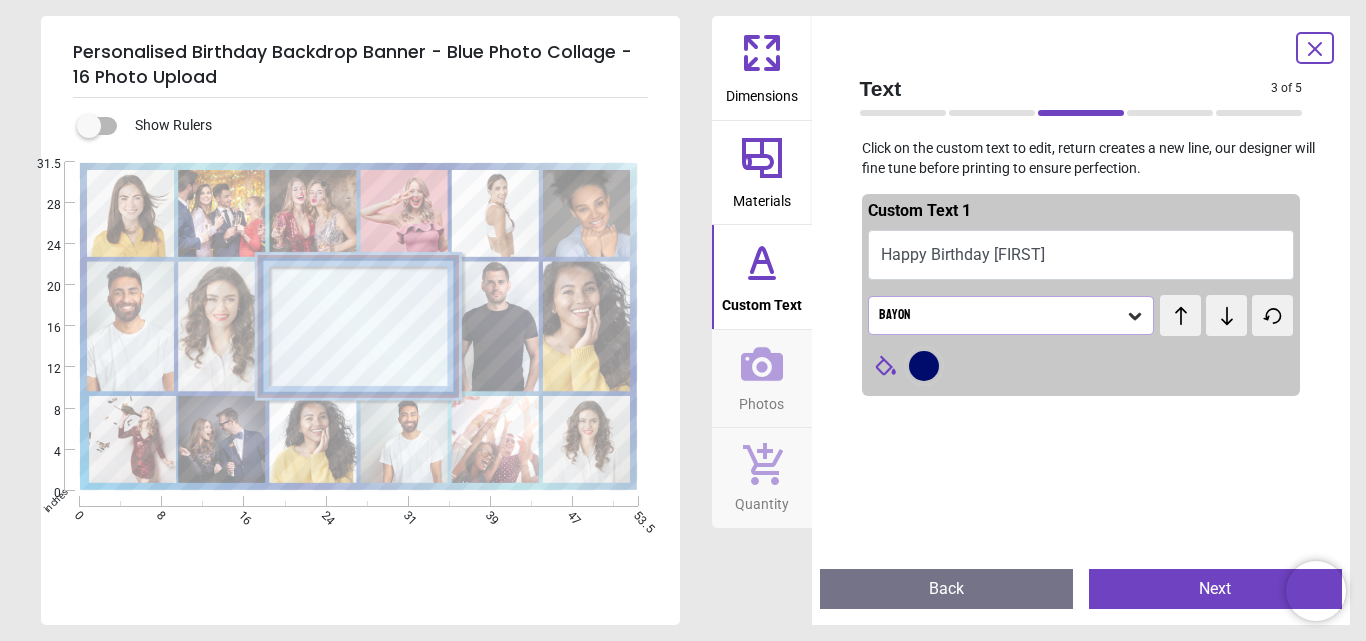 click 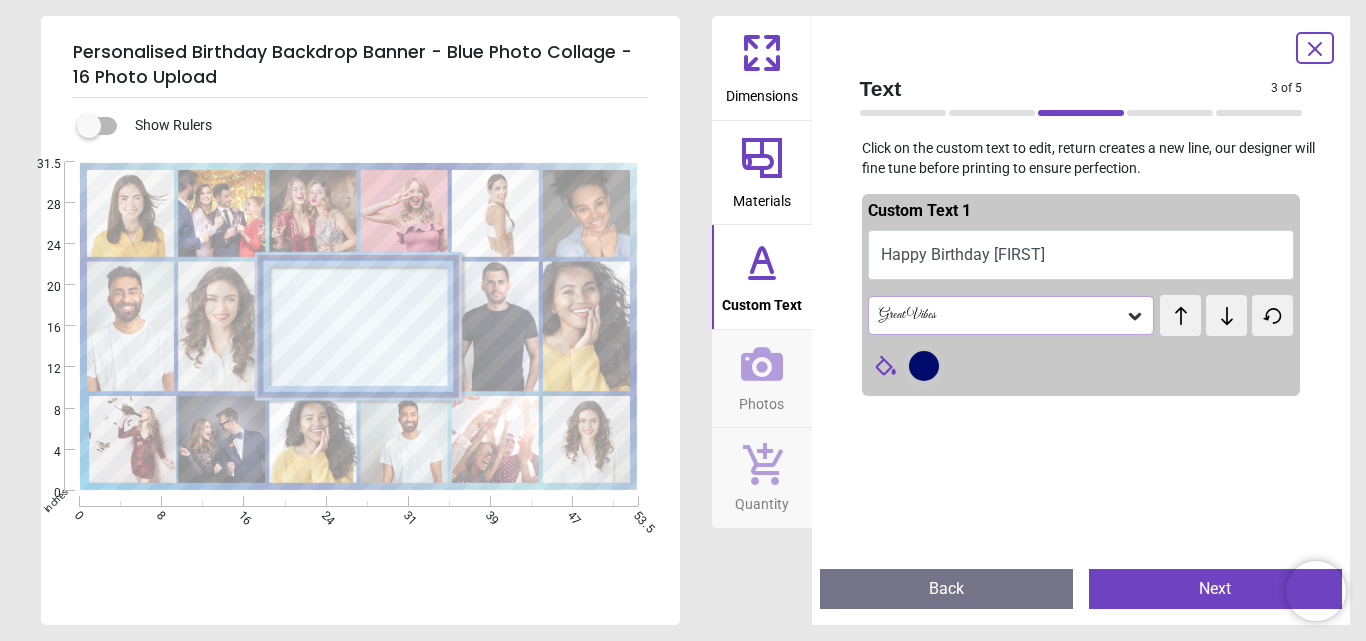click 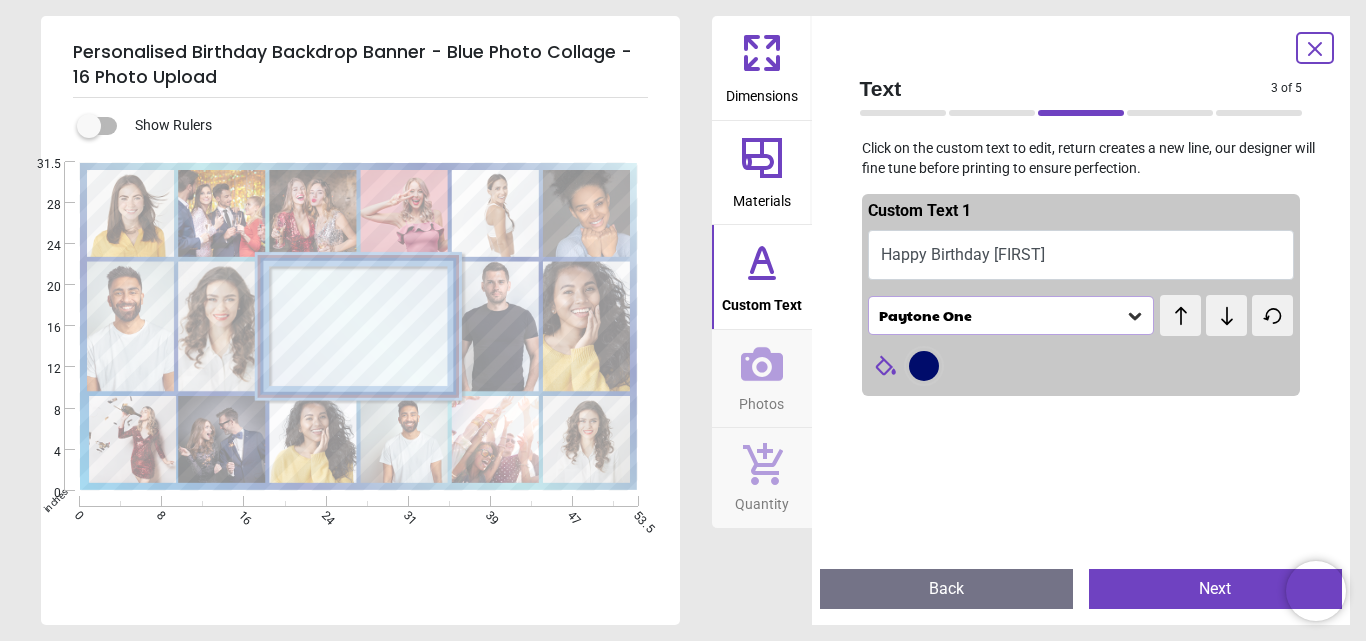 click 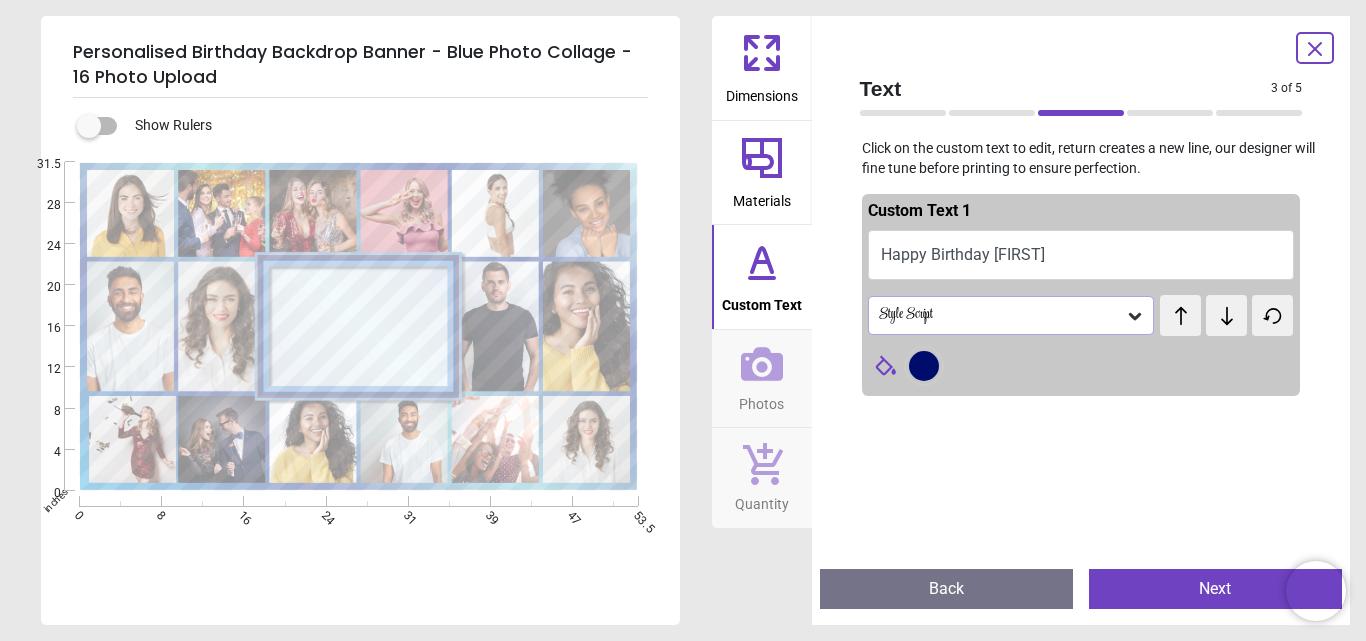click 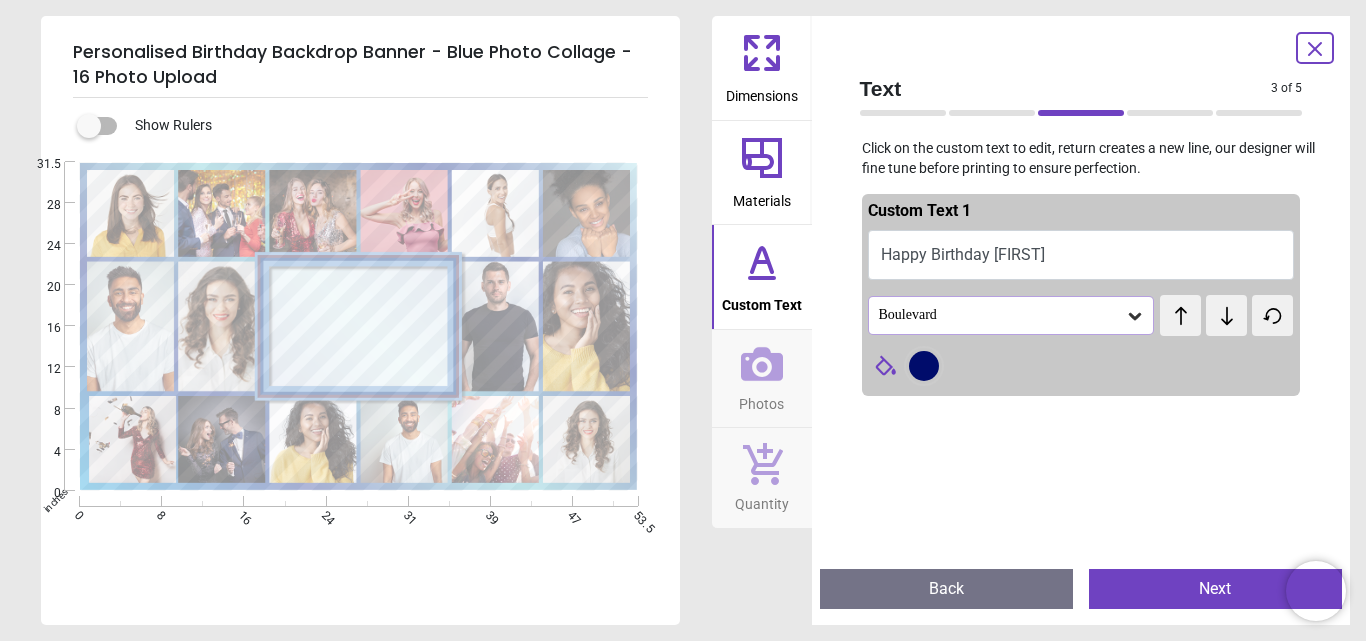 click 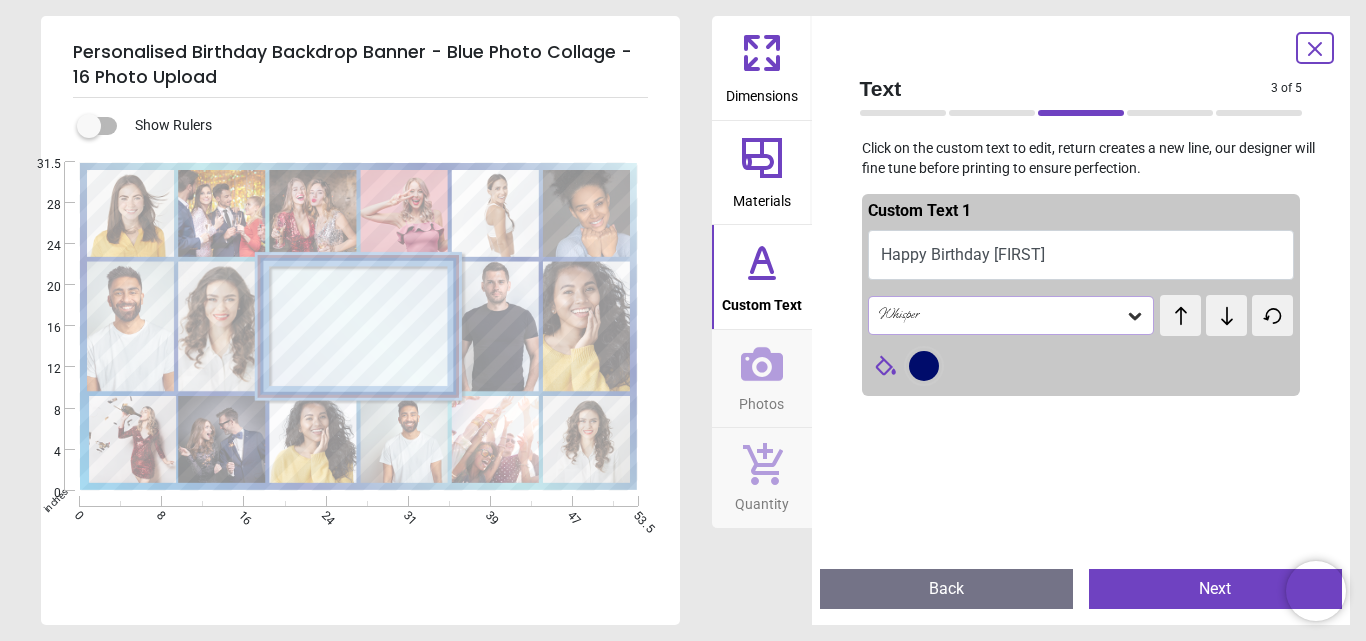 click 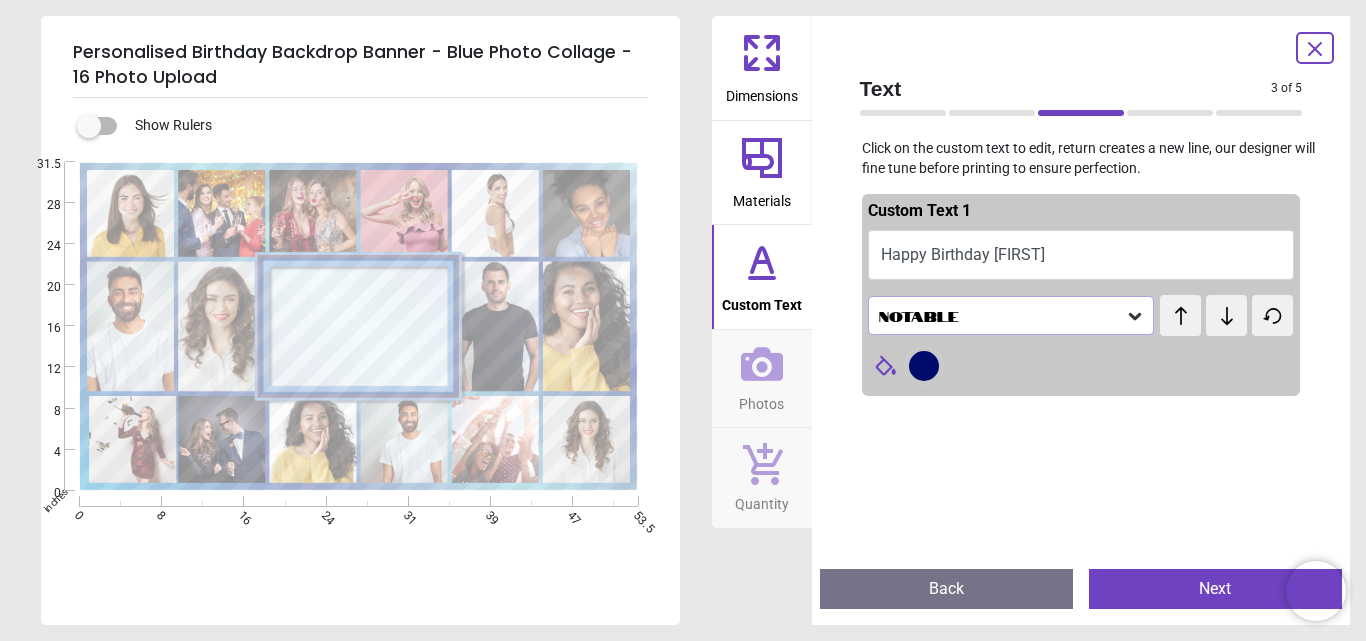 click 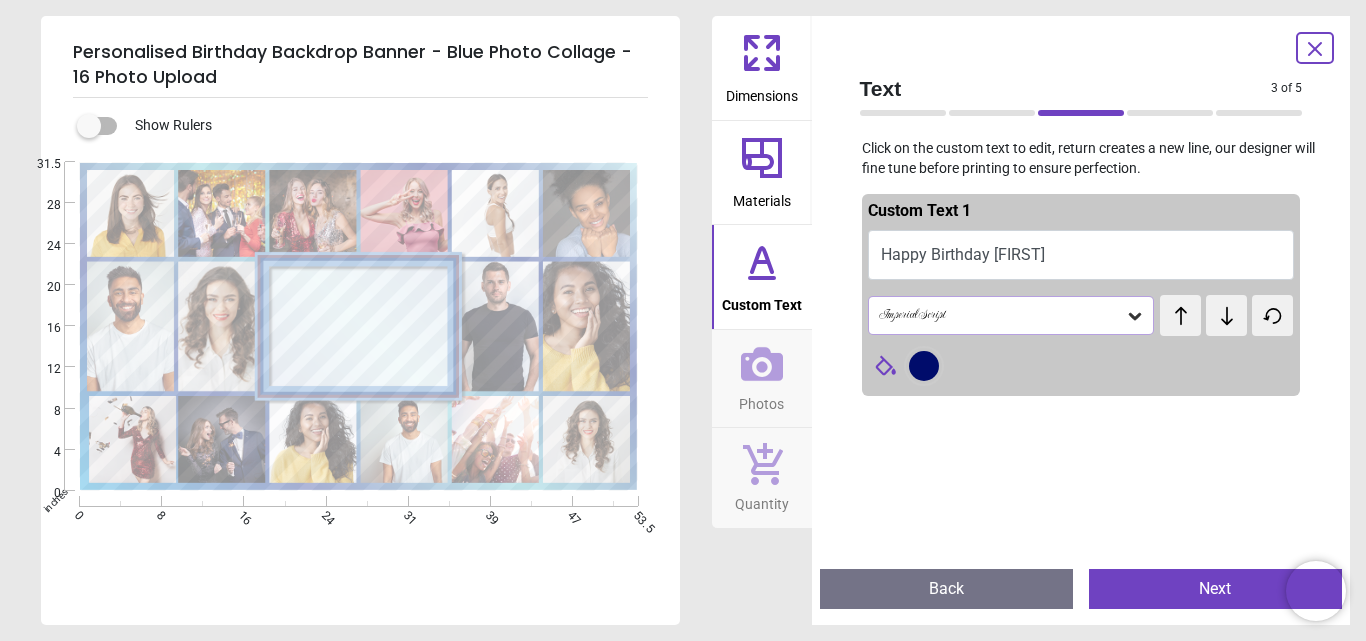 click 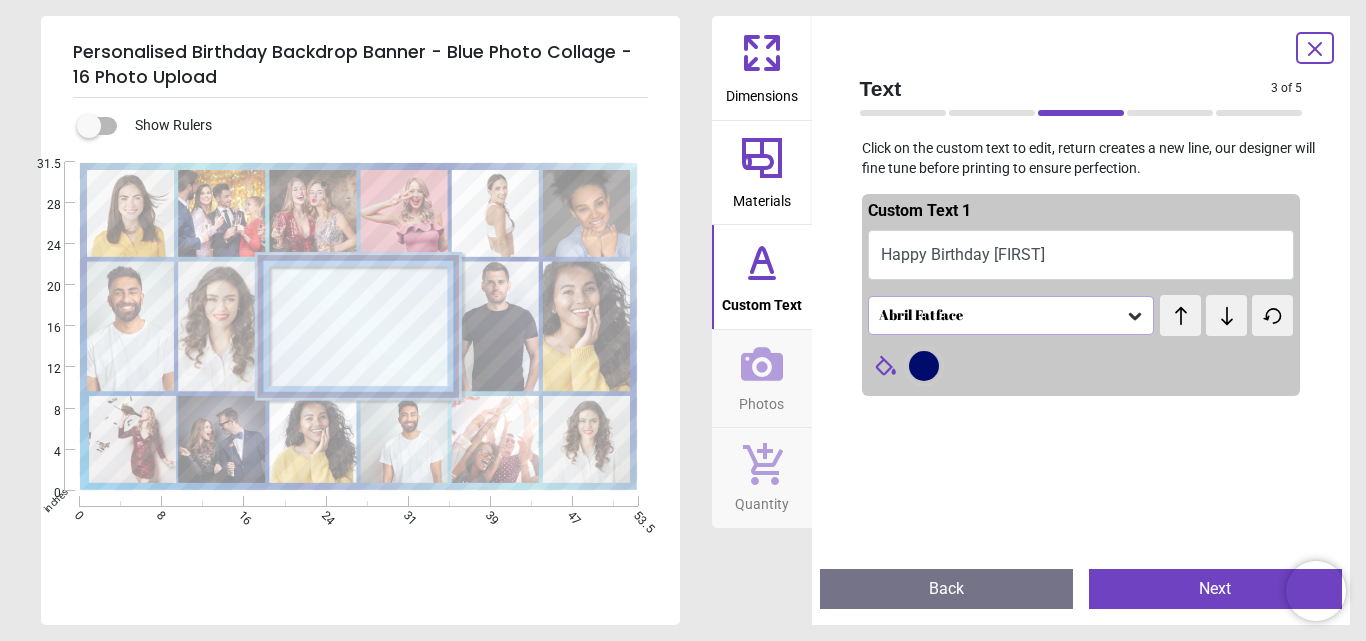 click 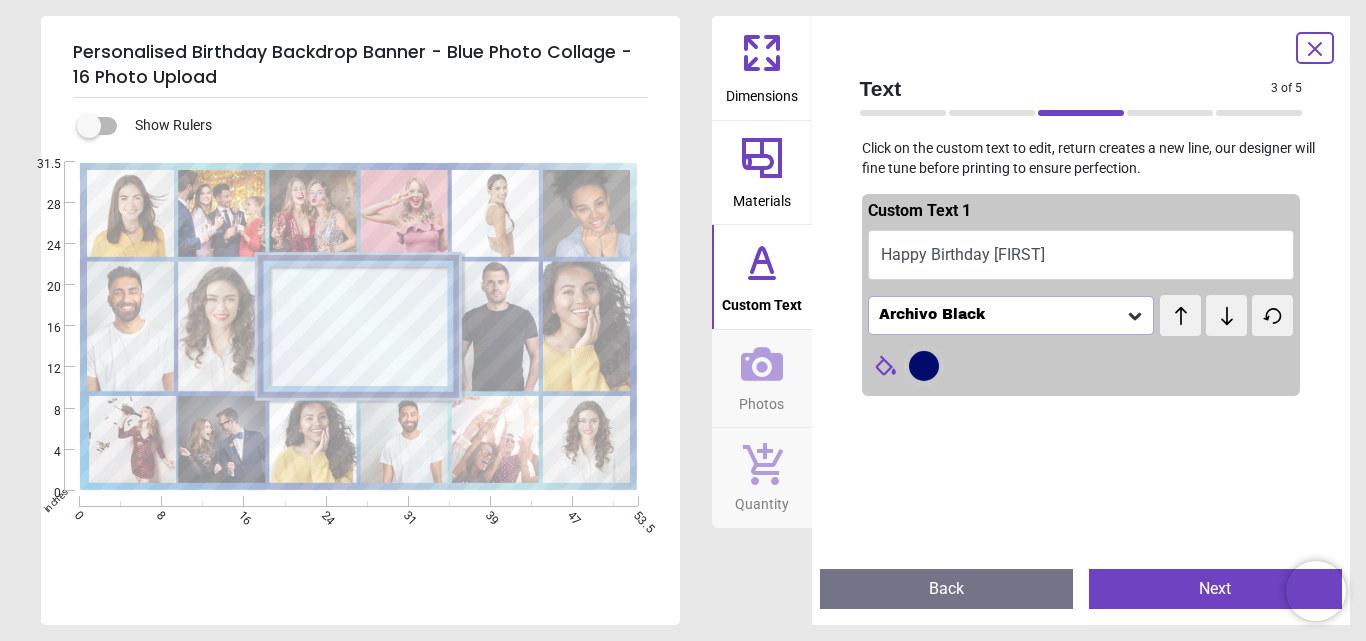 click 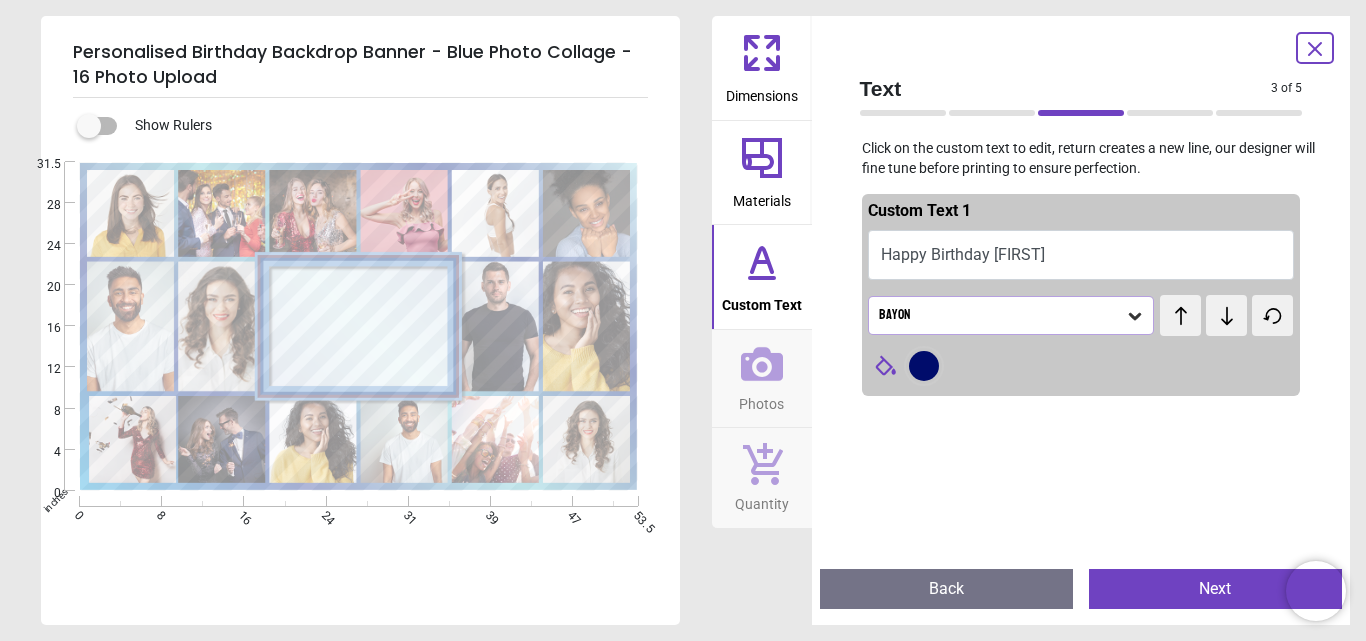 click 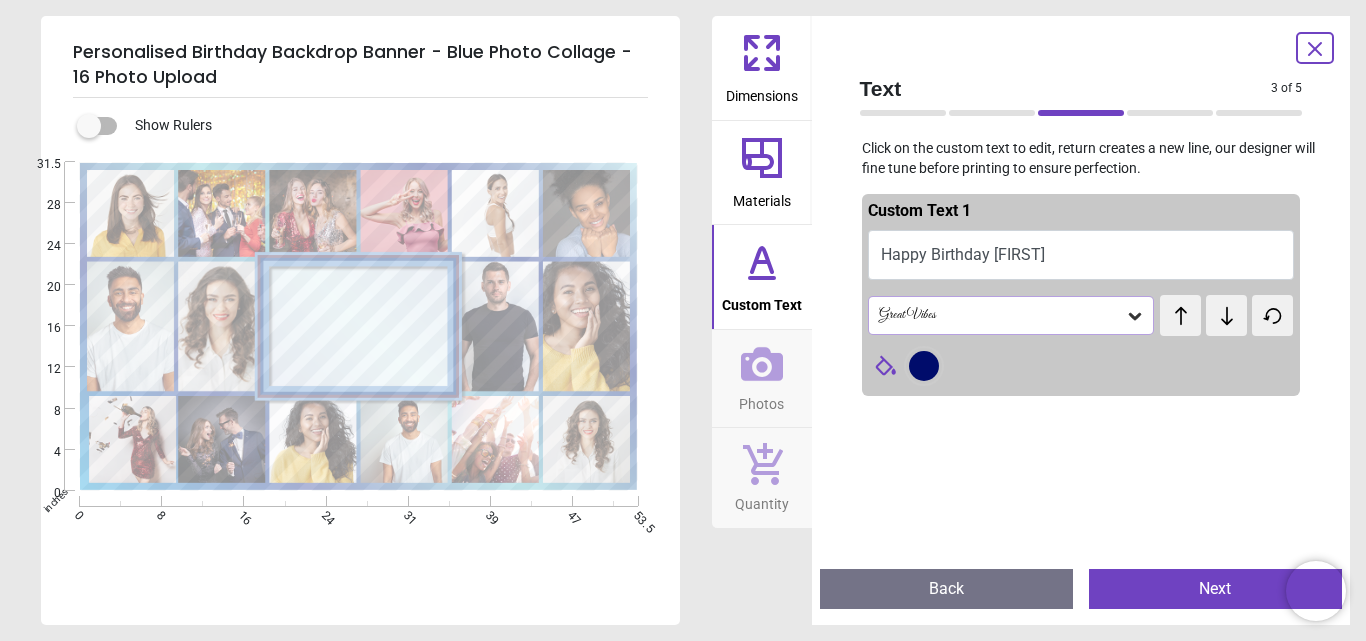 click 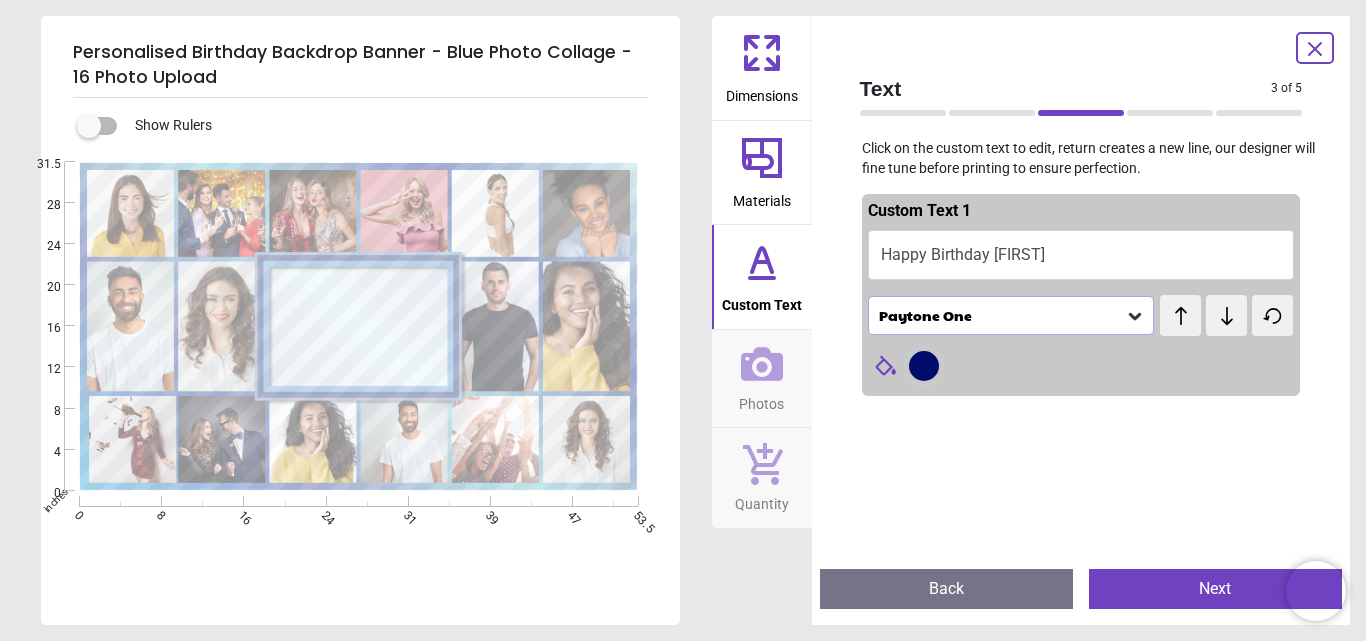 click 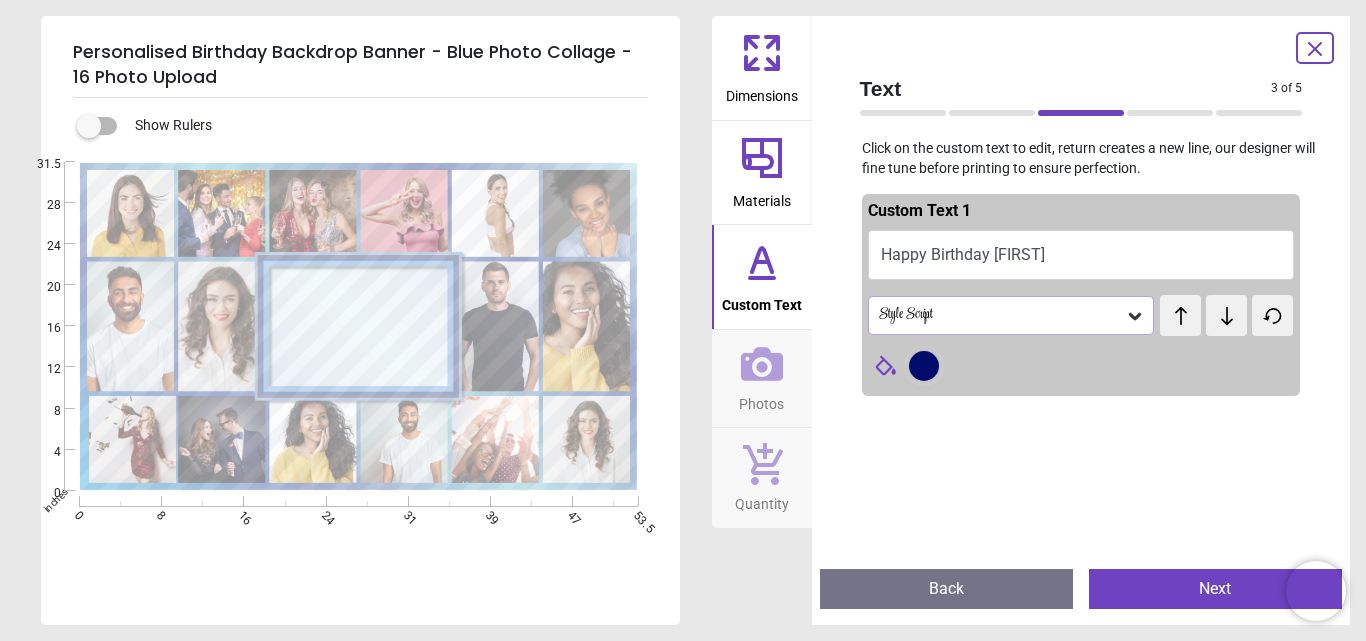 click 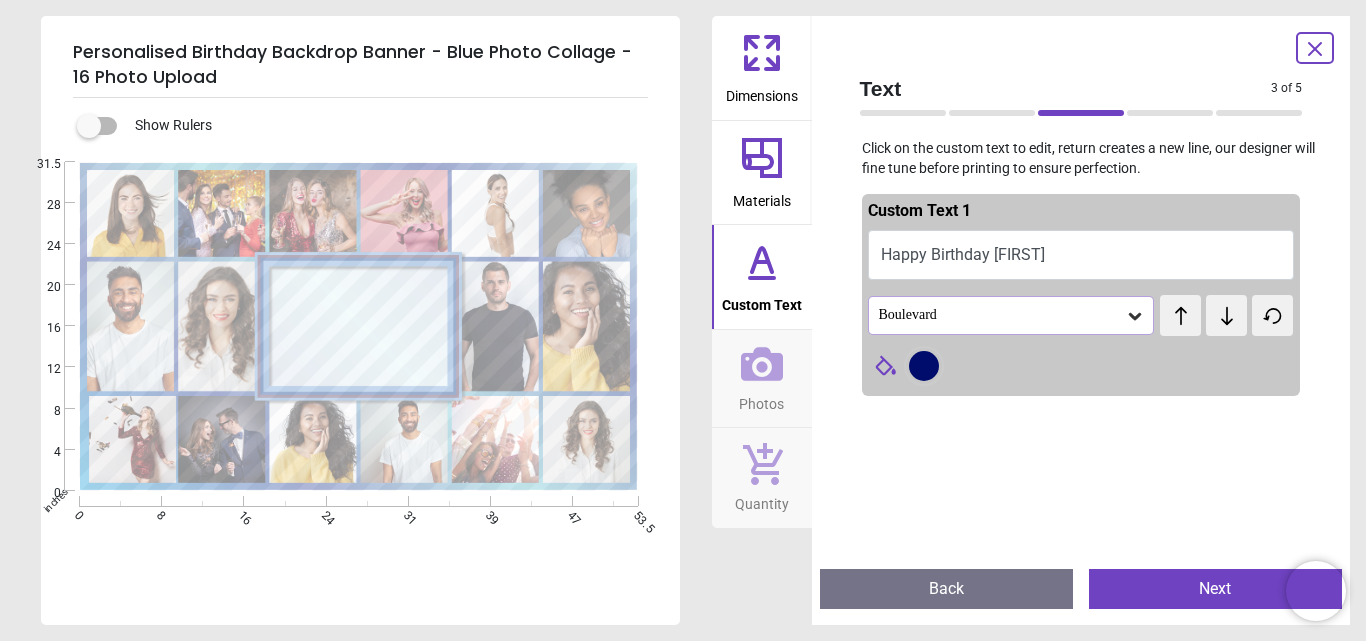 click 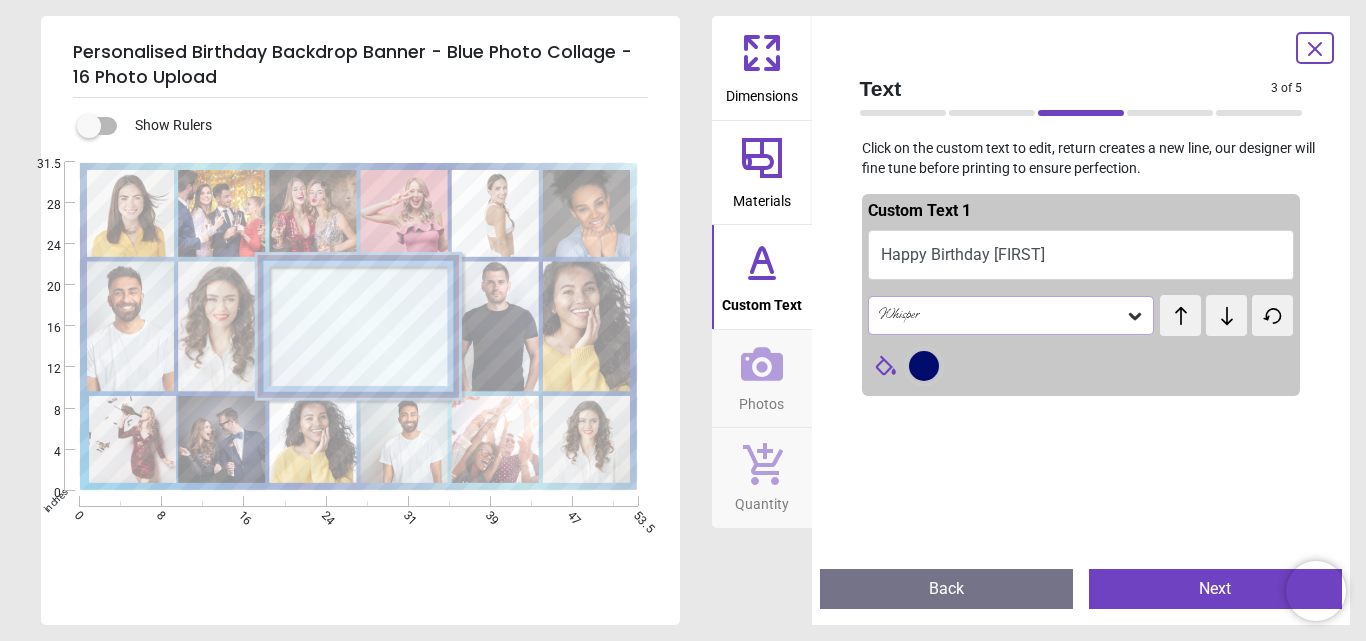 click 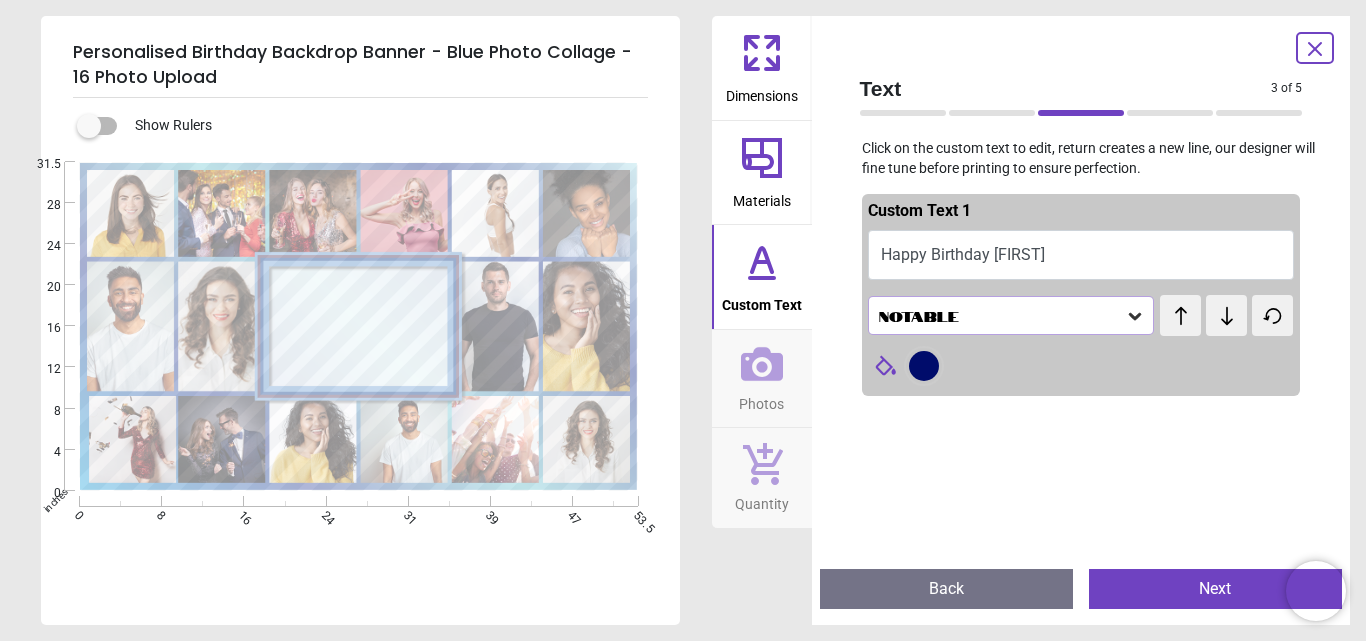 click 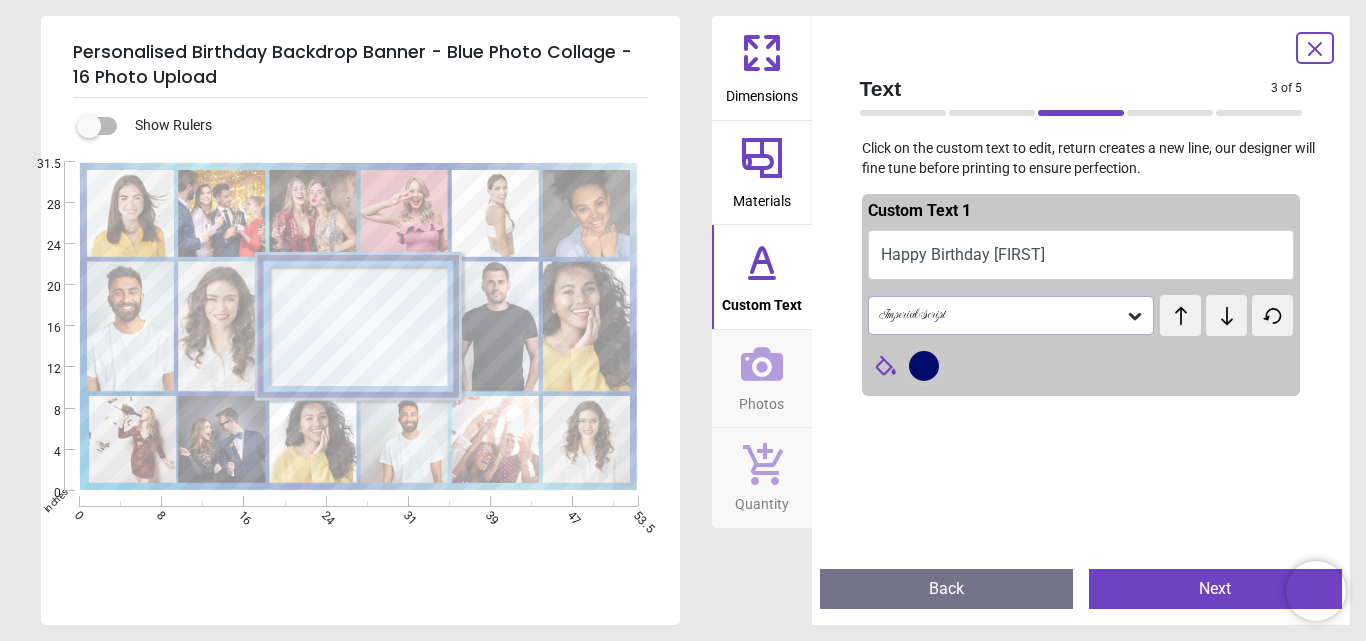 click on "test" at bounding box center [1208, 304] 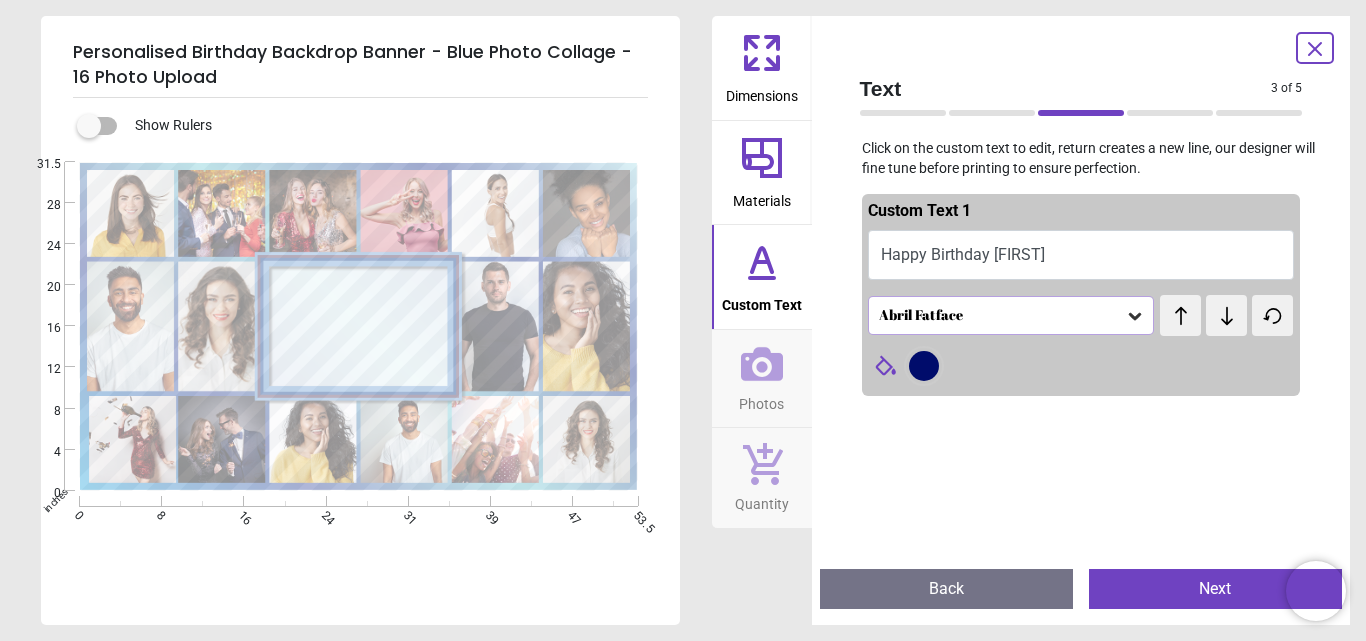 click 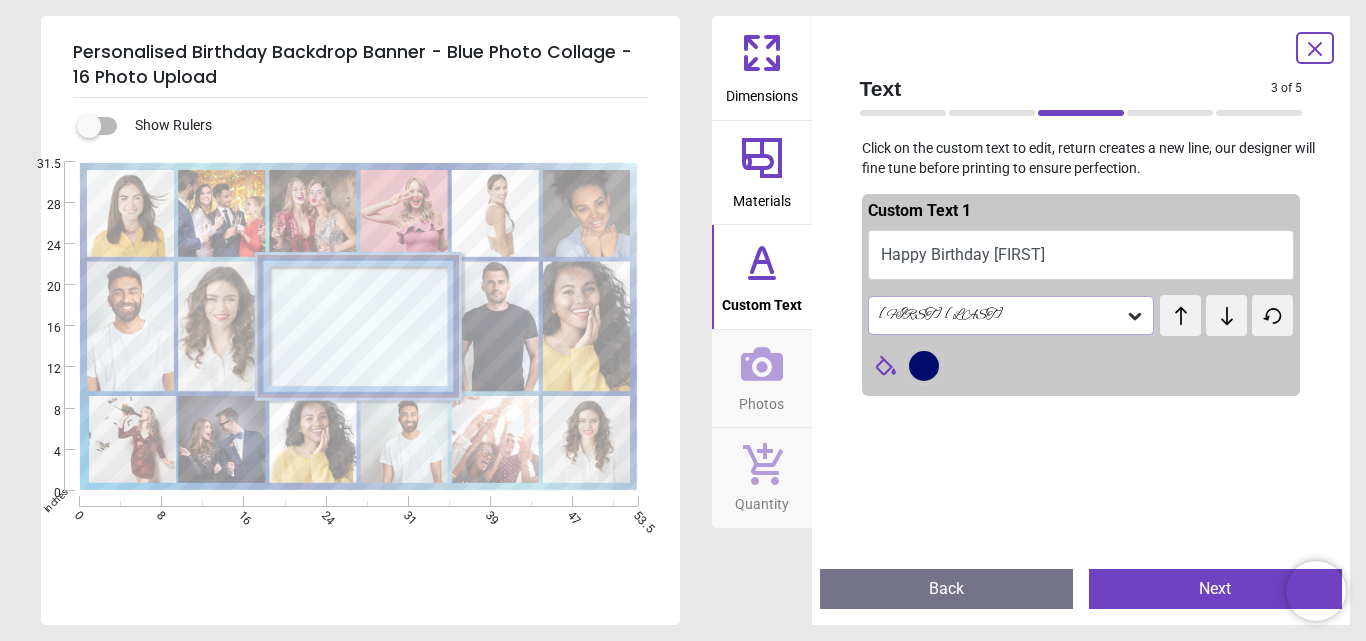 click 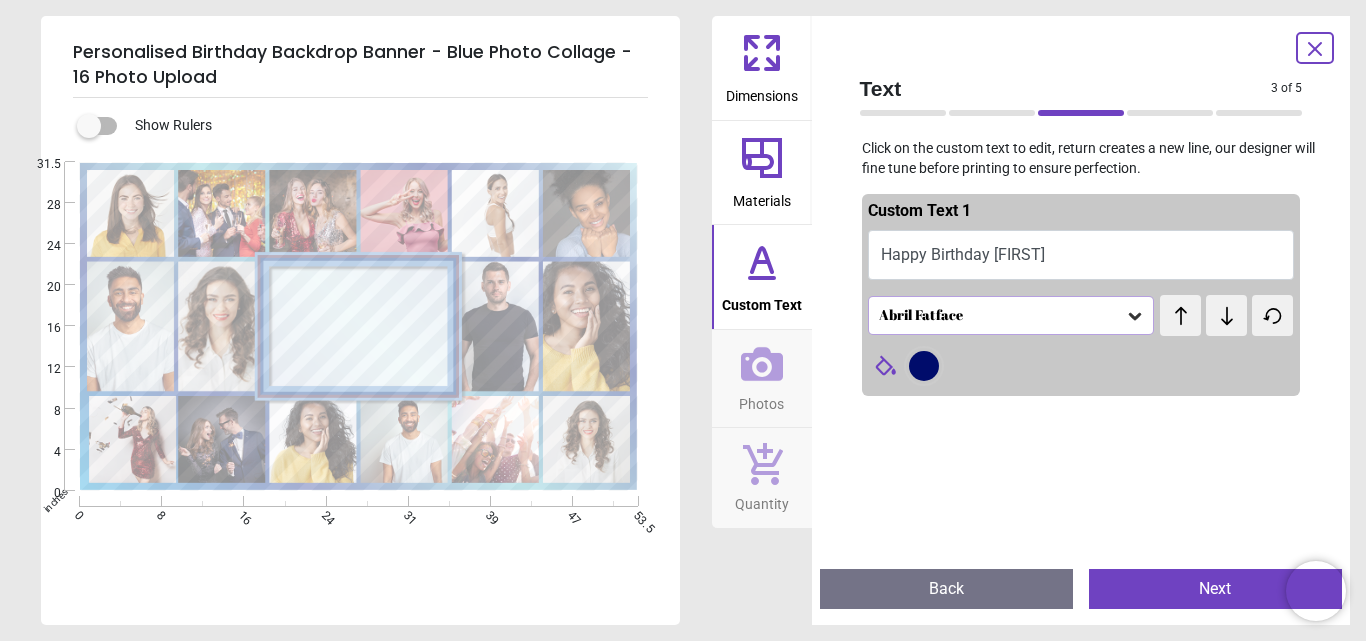 click on "Happy Birthday Sanjay" at bounding box center [1081, 255] 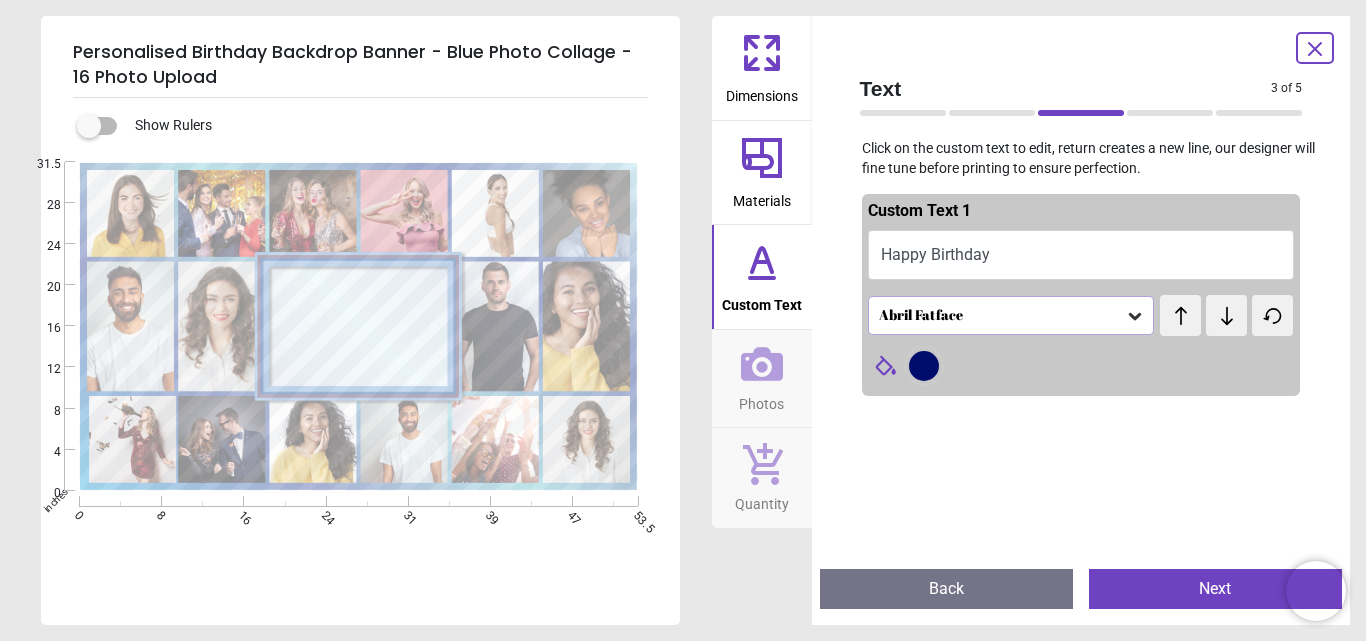 scroll, scrollTop: 3, scrollLeft: 0, axis: vertical 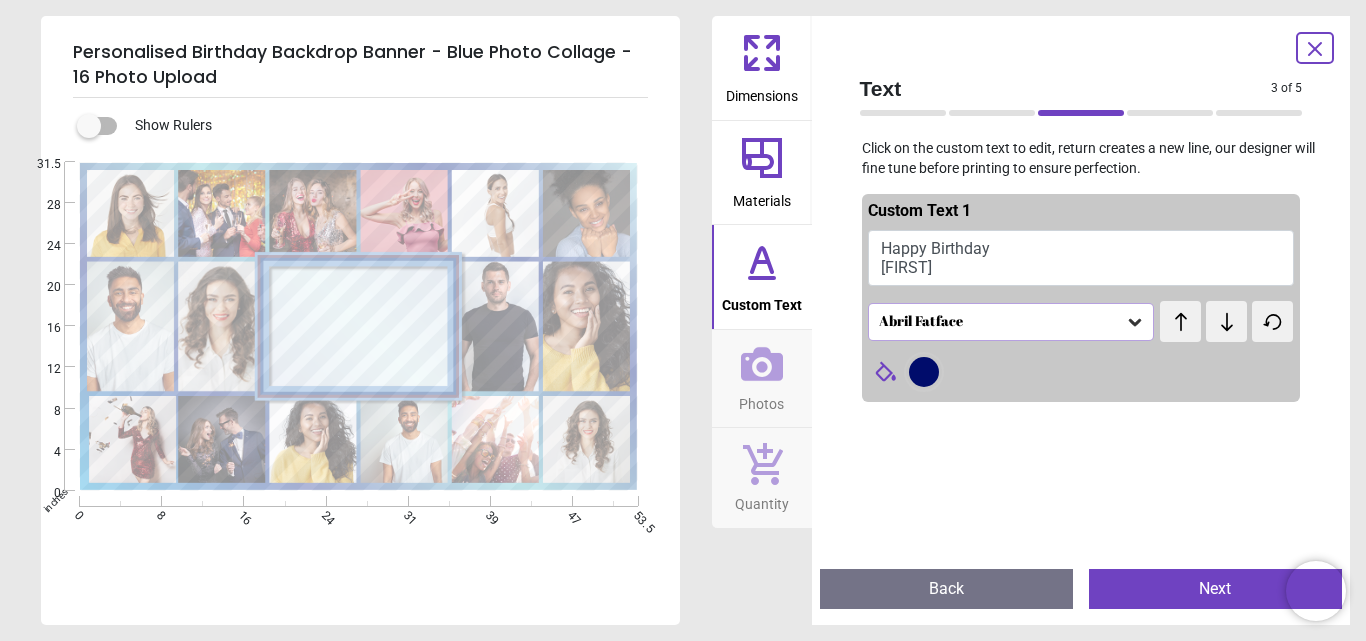 type on "**********" 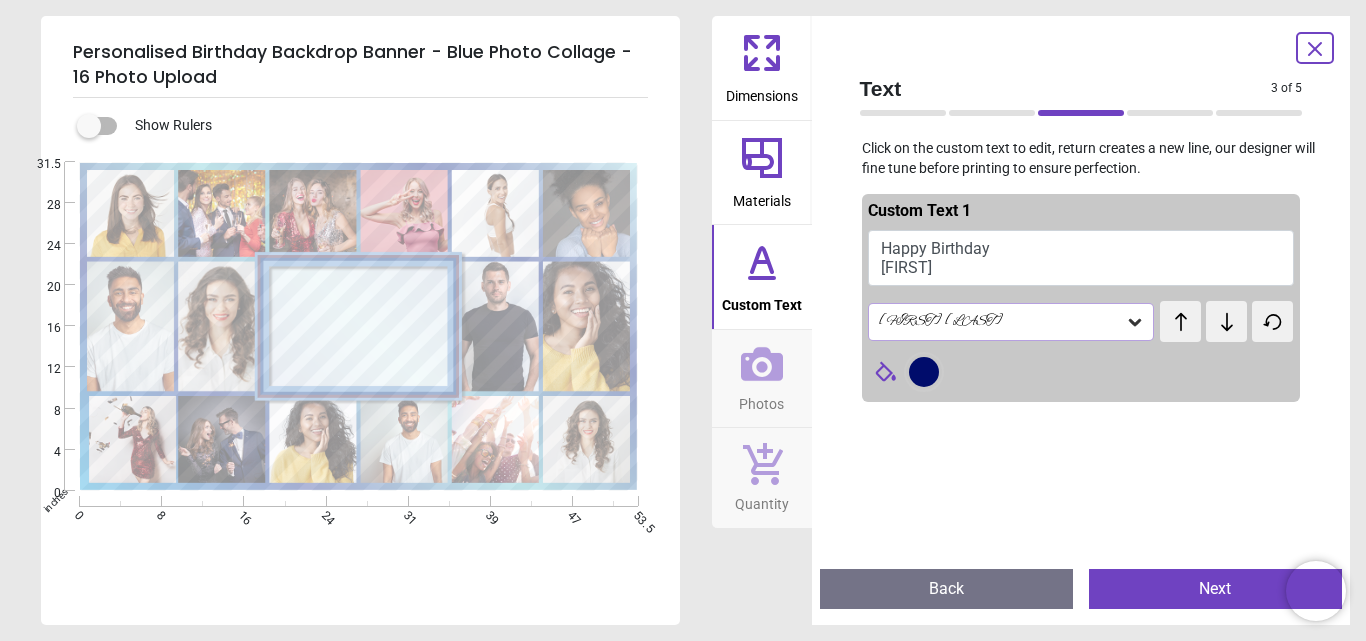 scroll, scrollTop: 3, scrollLeft: 0, axis: vertical 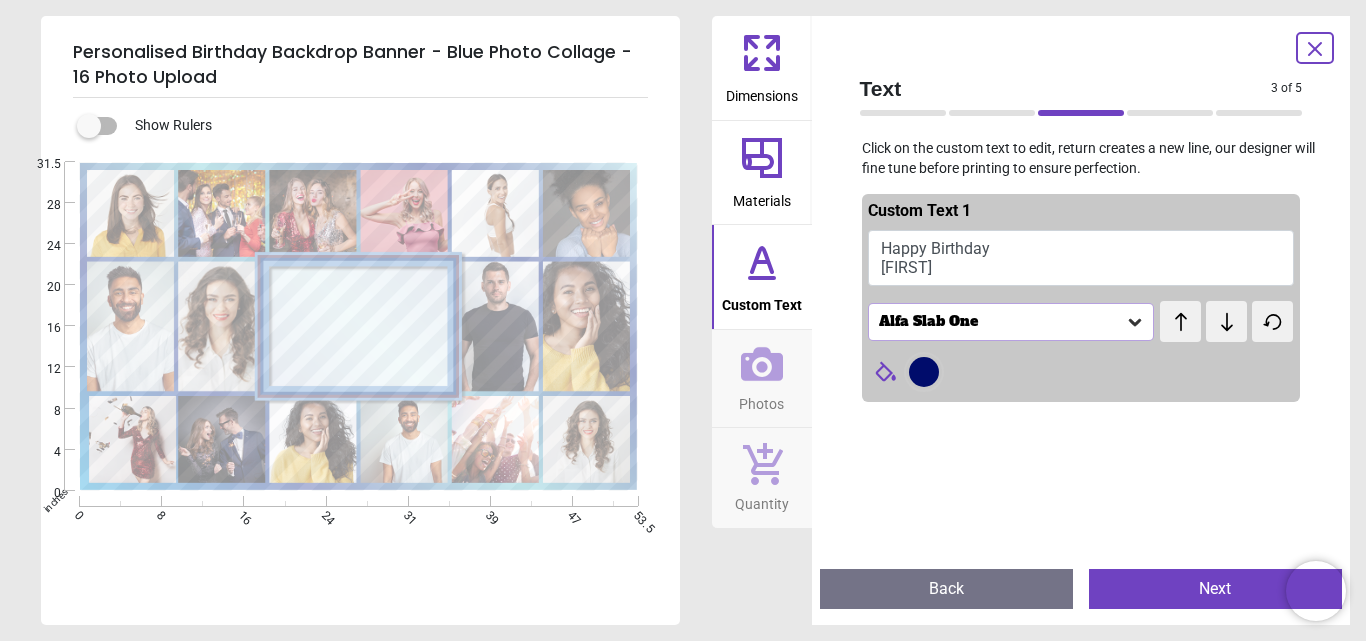 click 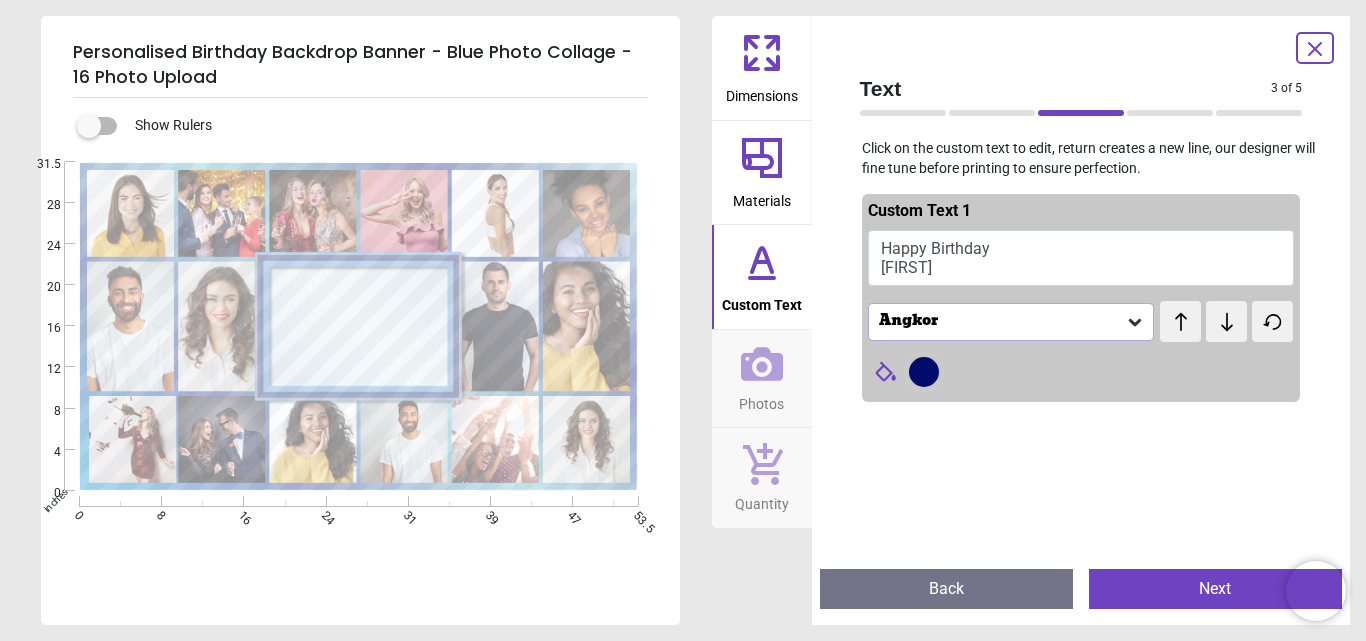 click 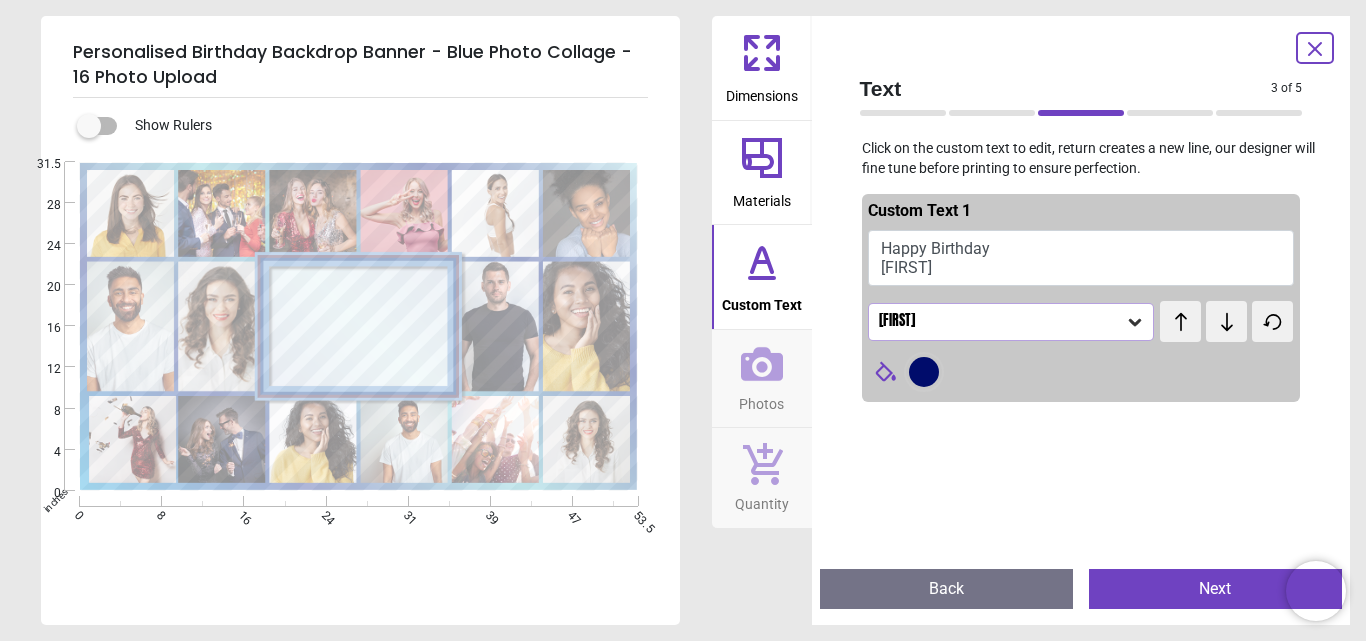 click 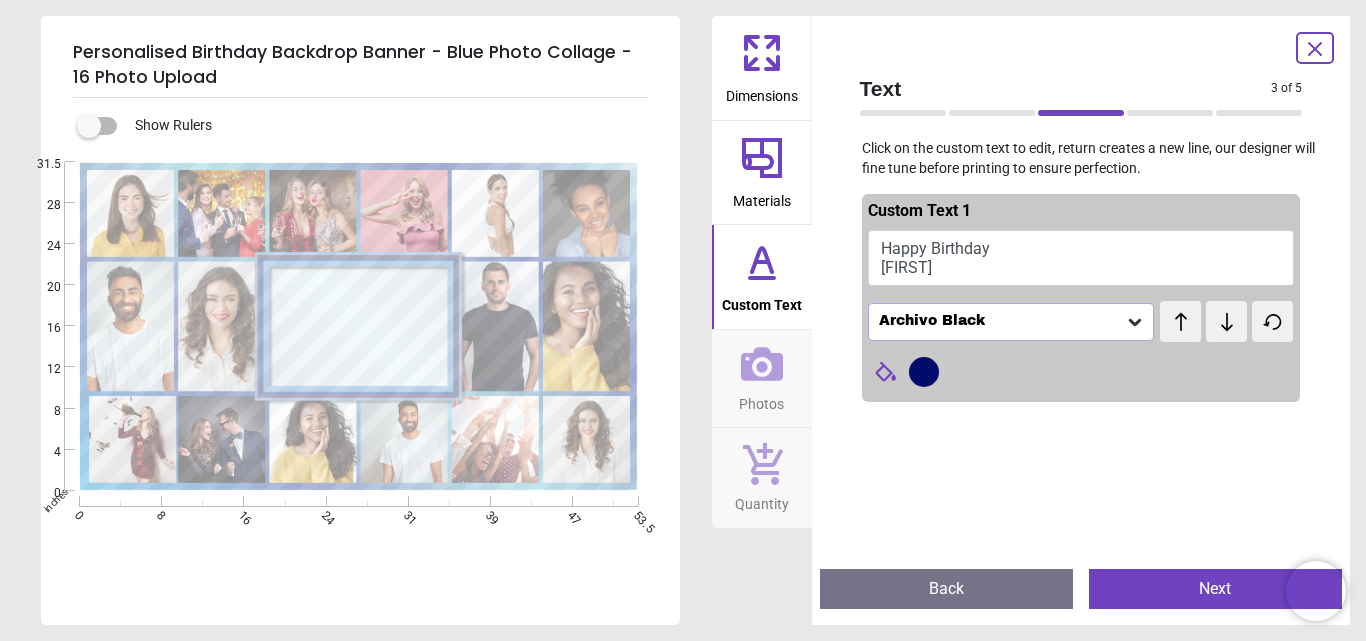 click 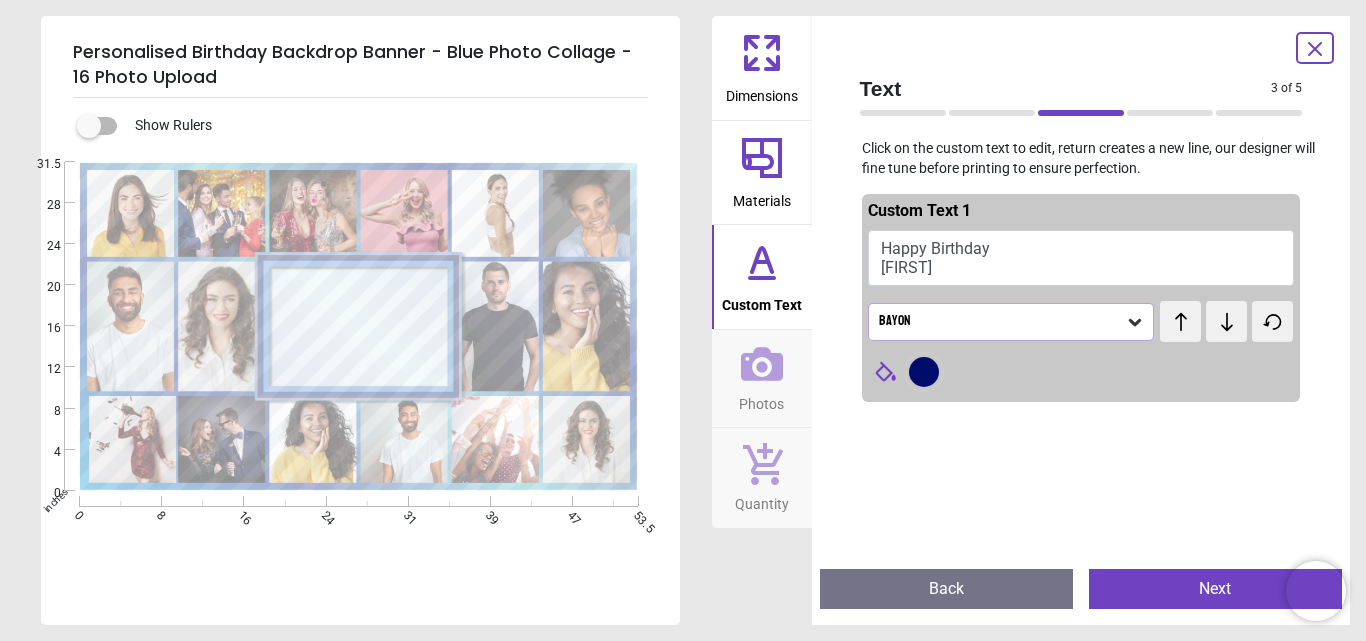 click 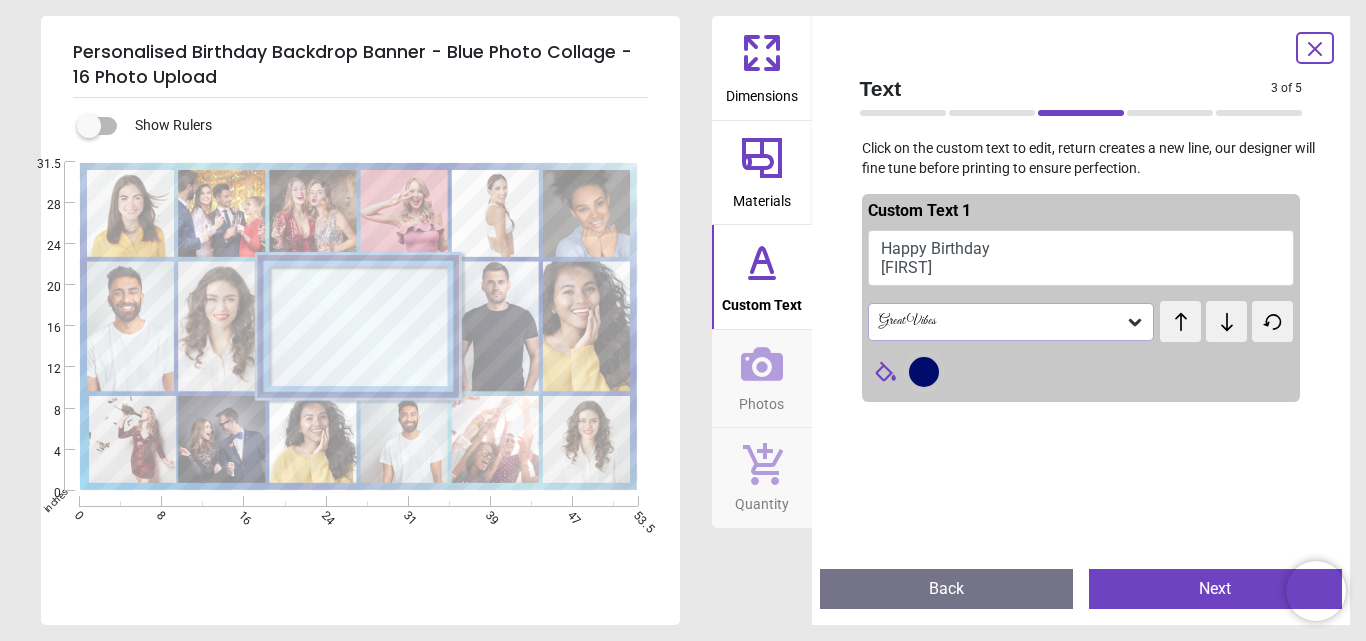 click 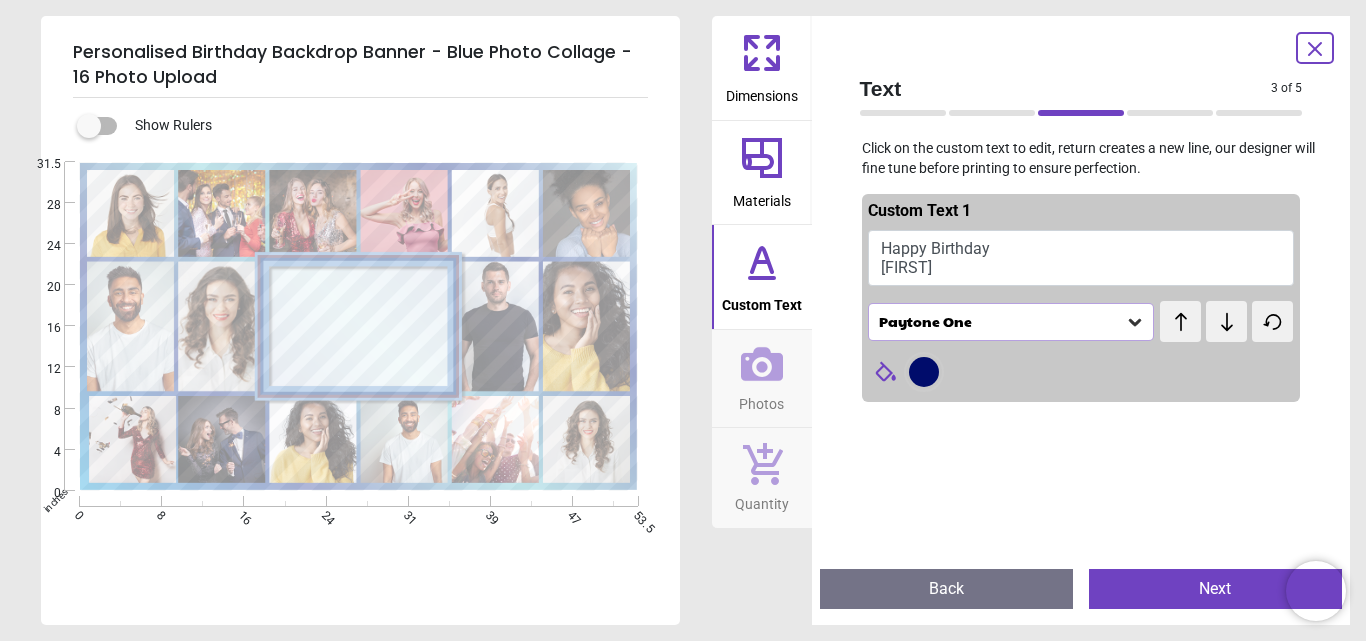 click 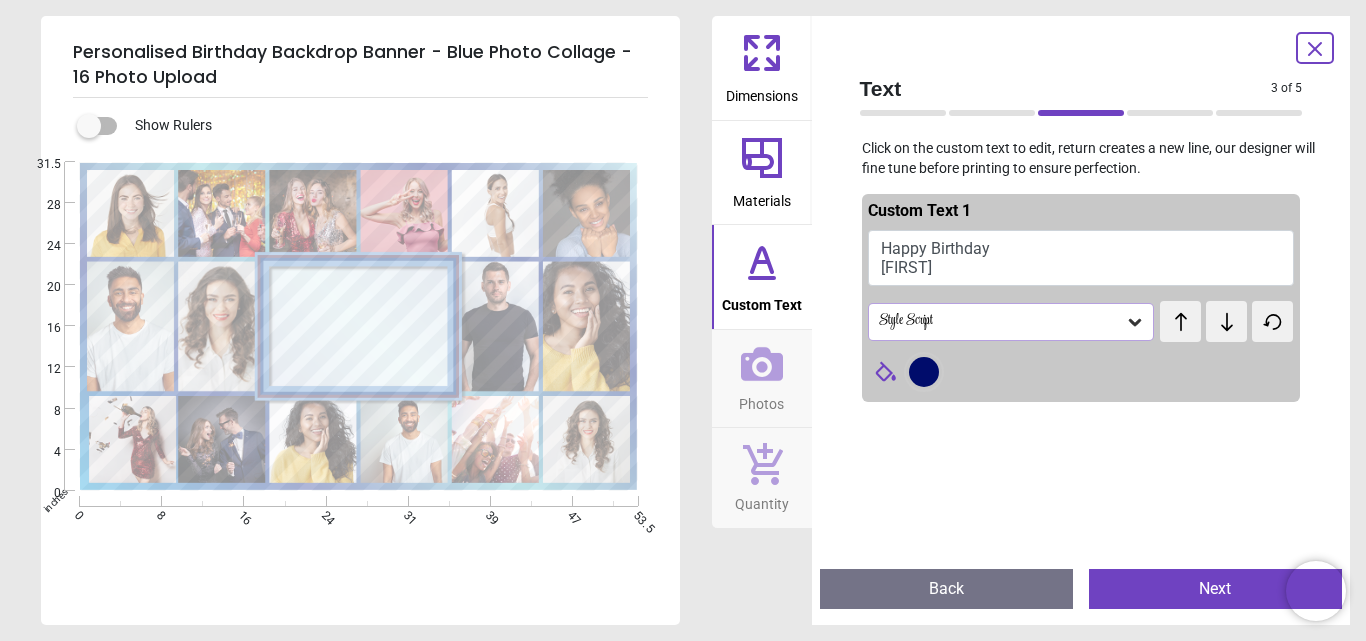 click 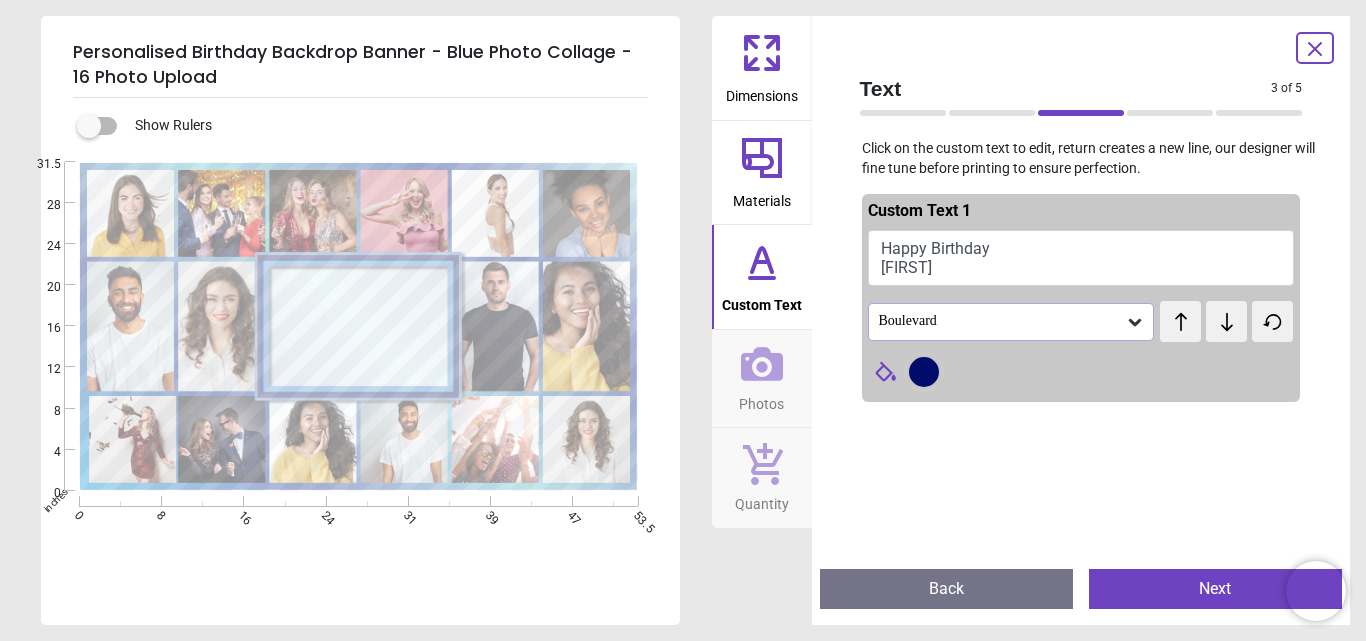 click 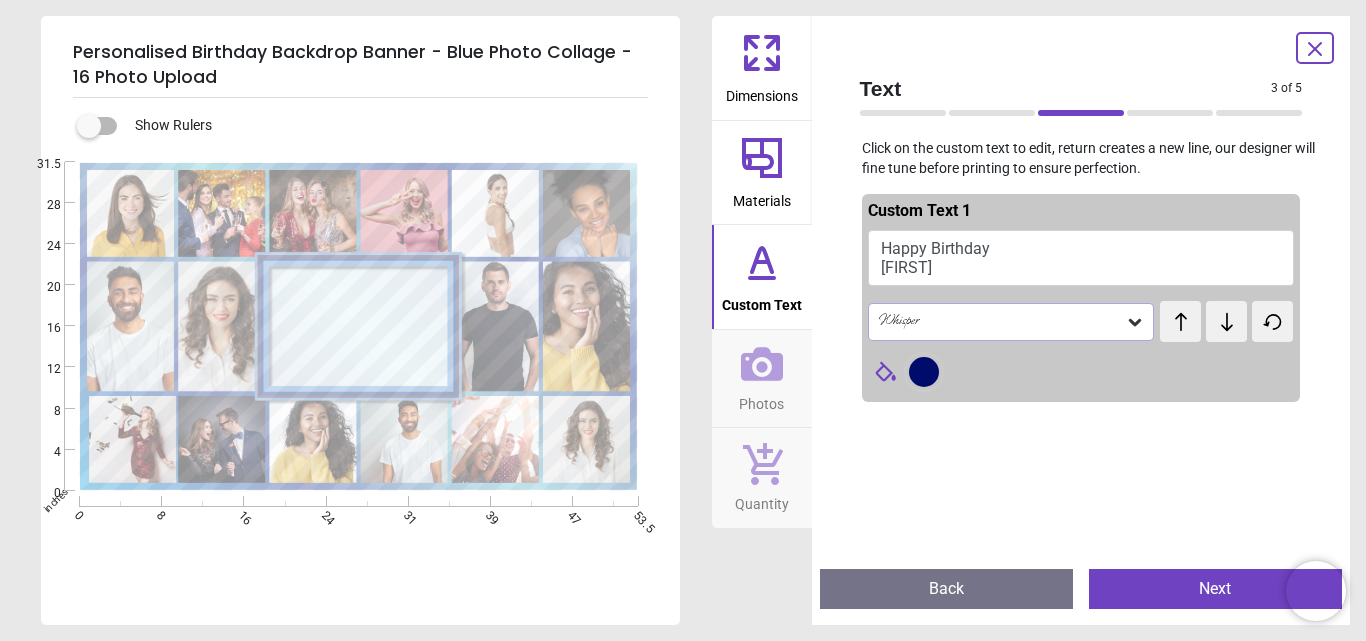 click 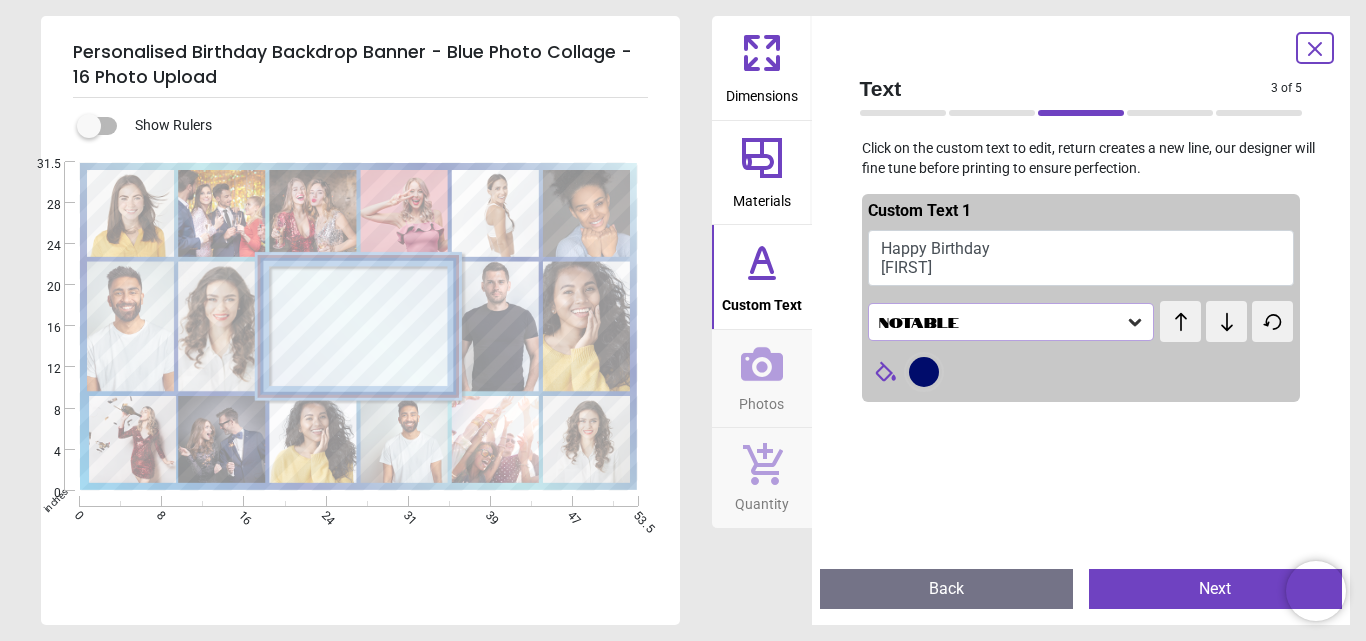 click 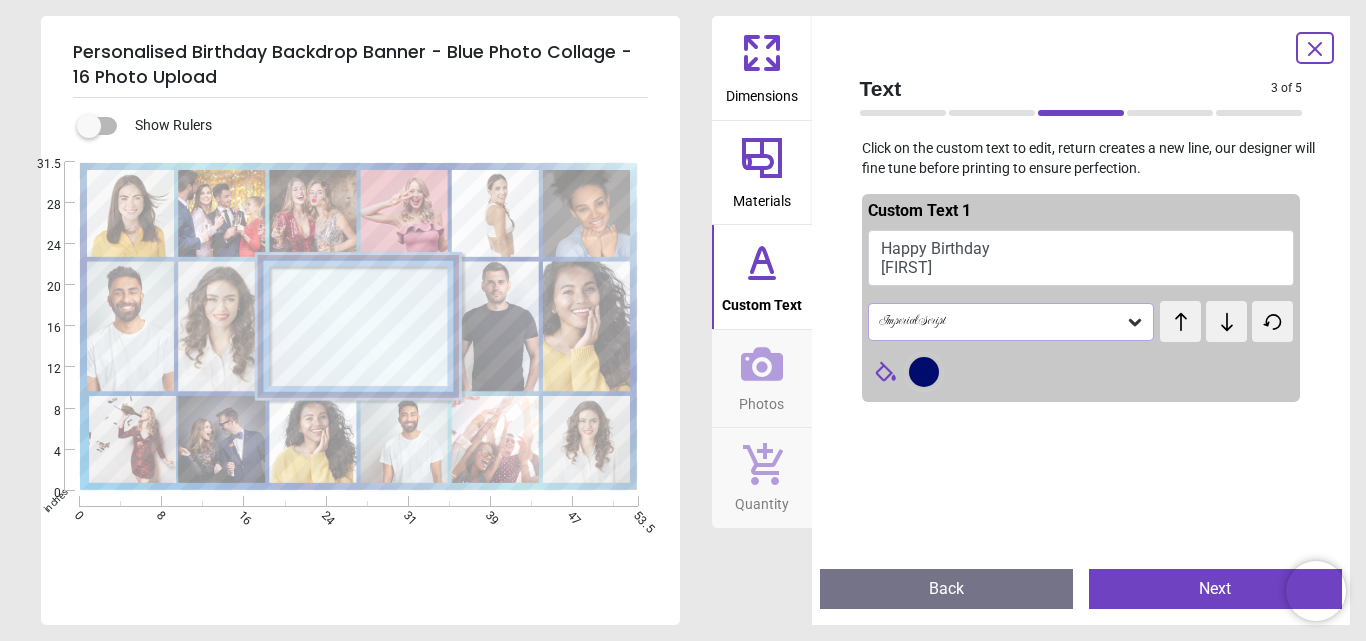 click 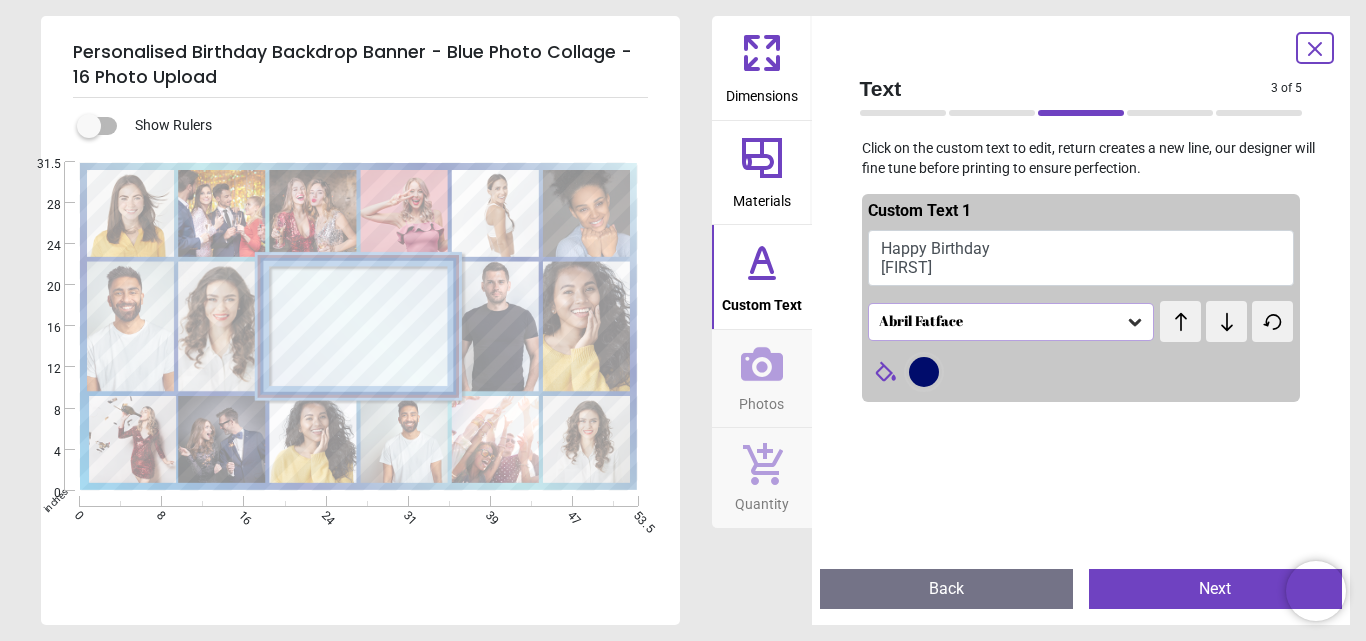 click 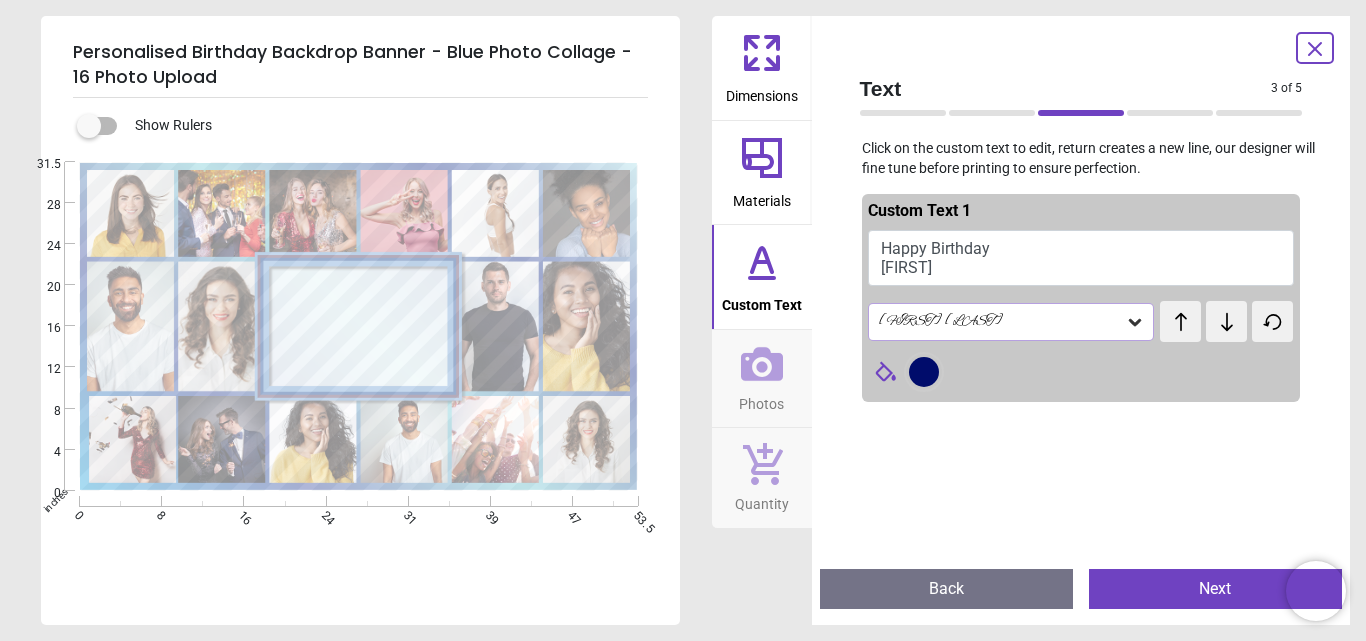 click 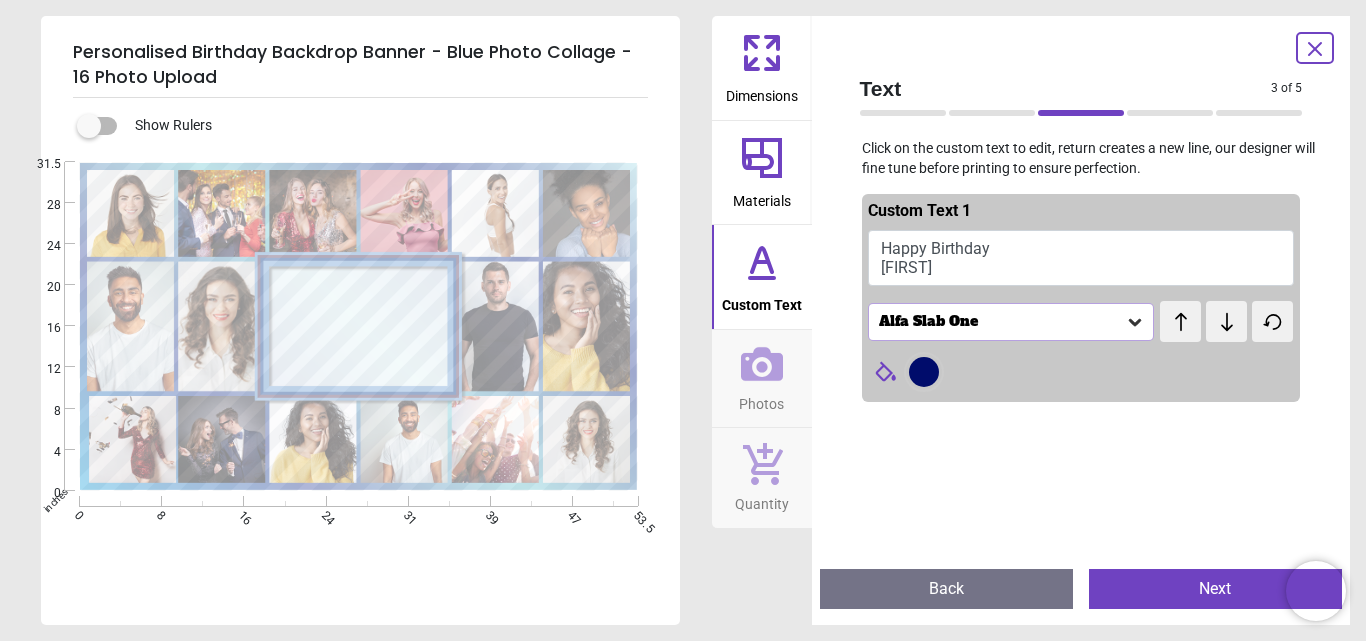 click 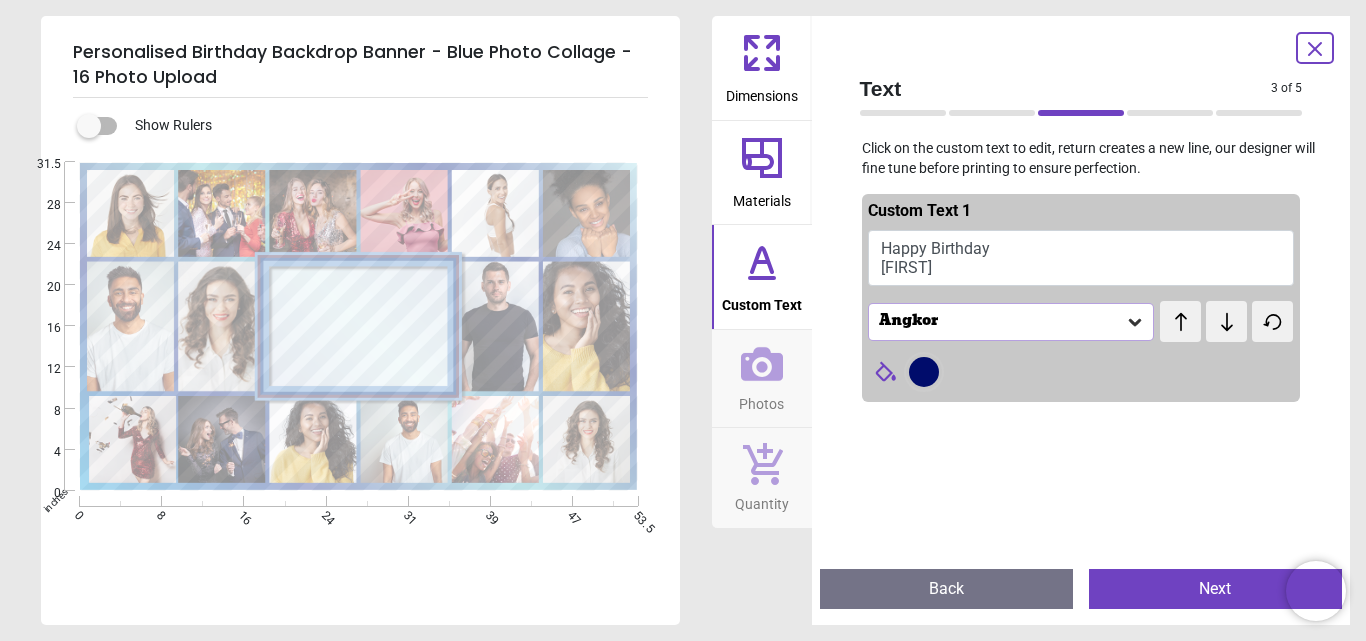 click 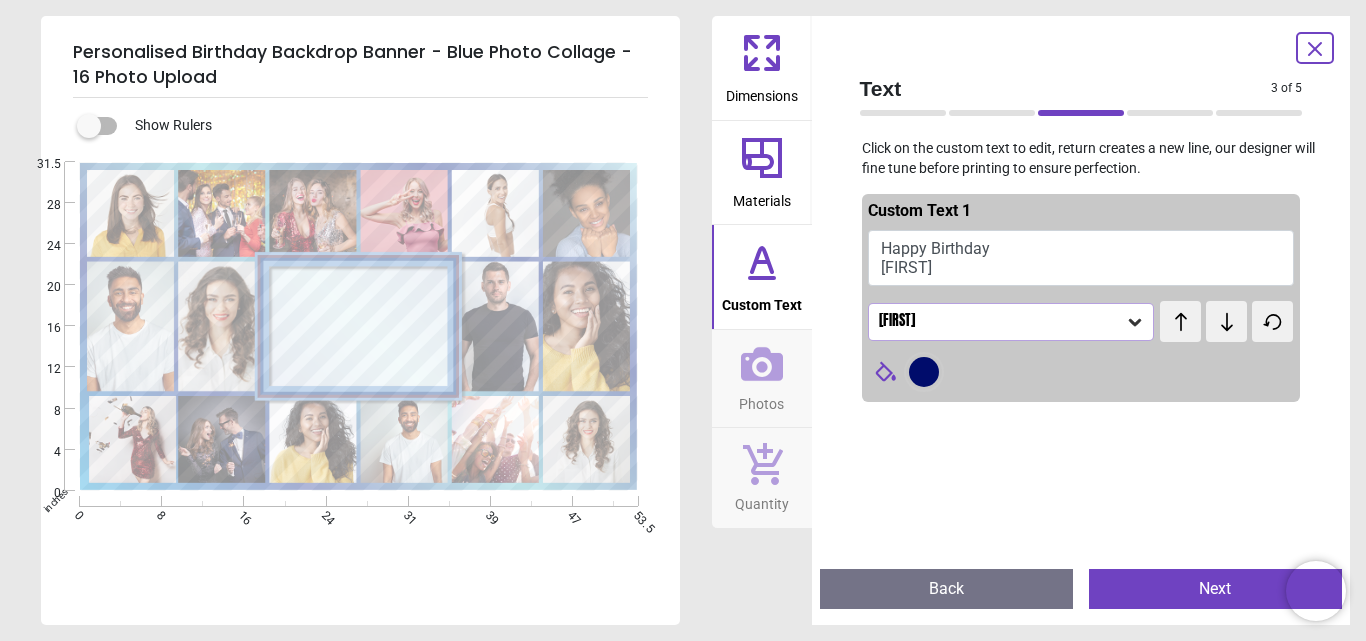 click 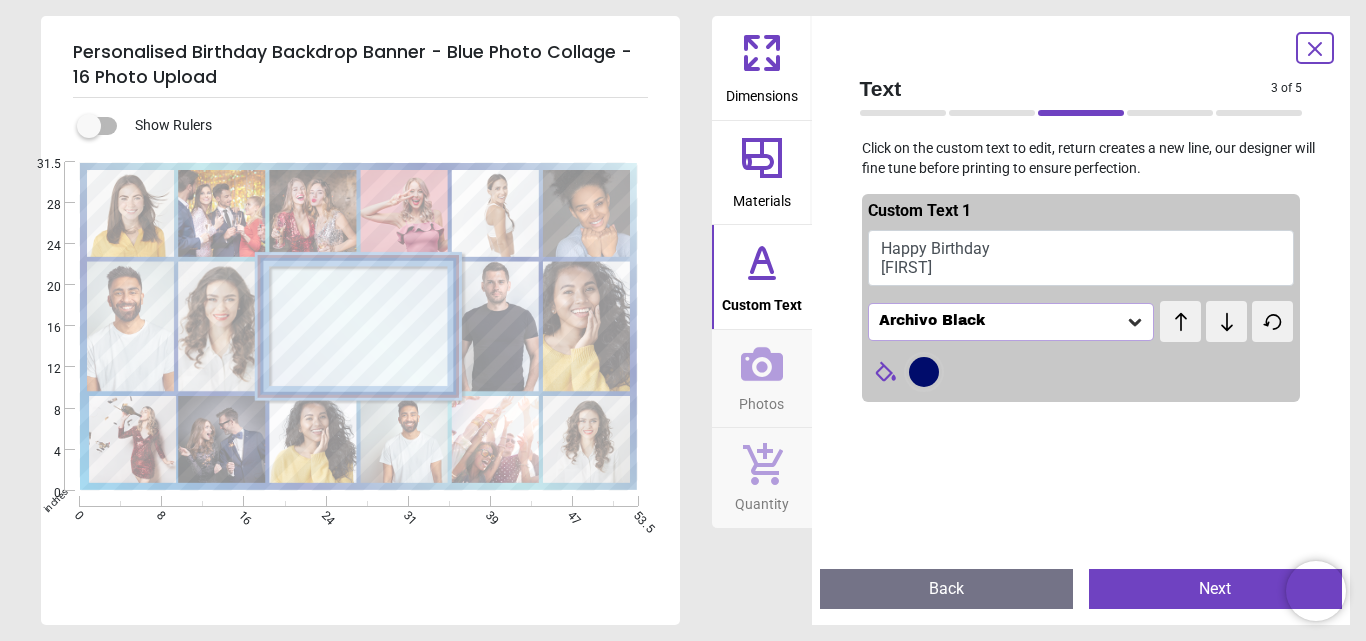 click 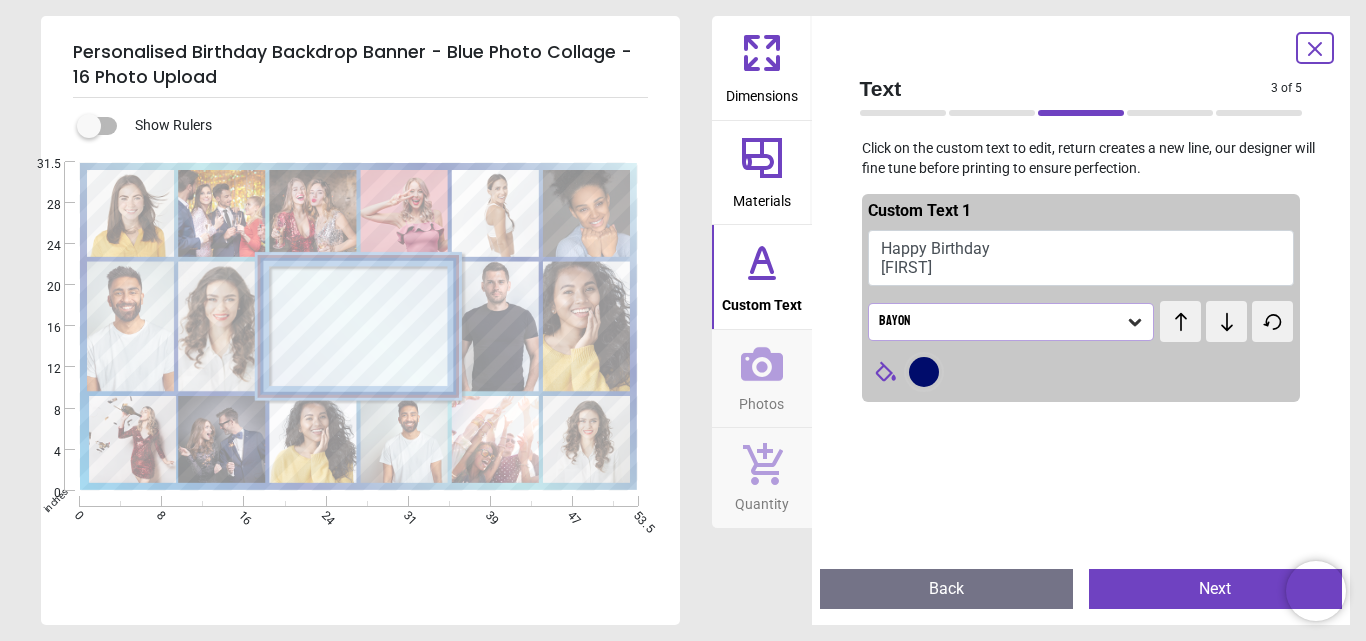 click 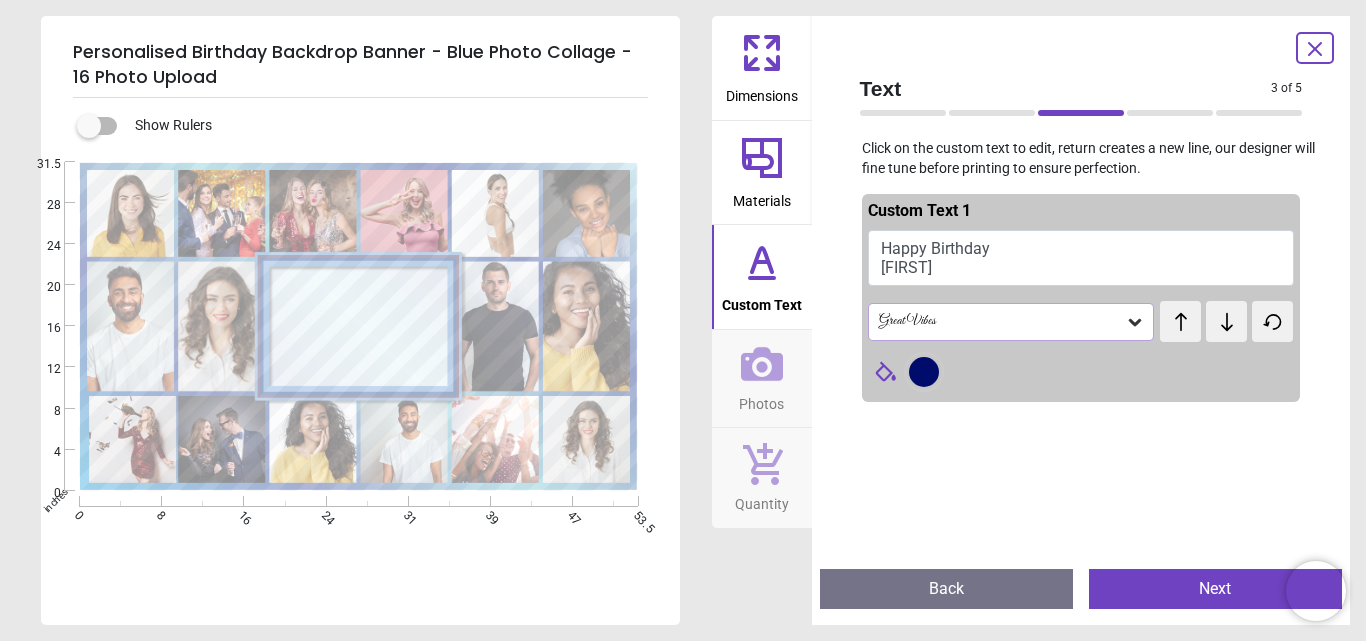 click 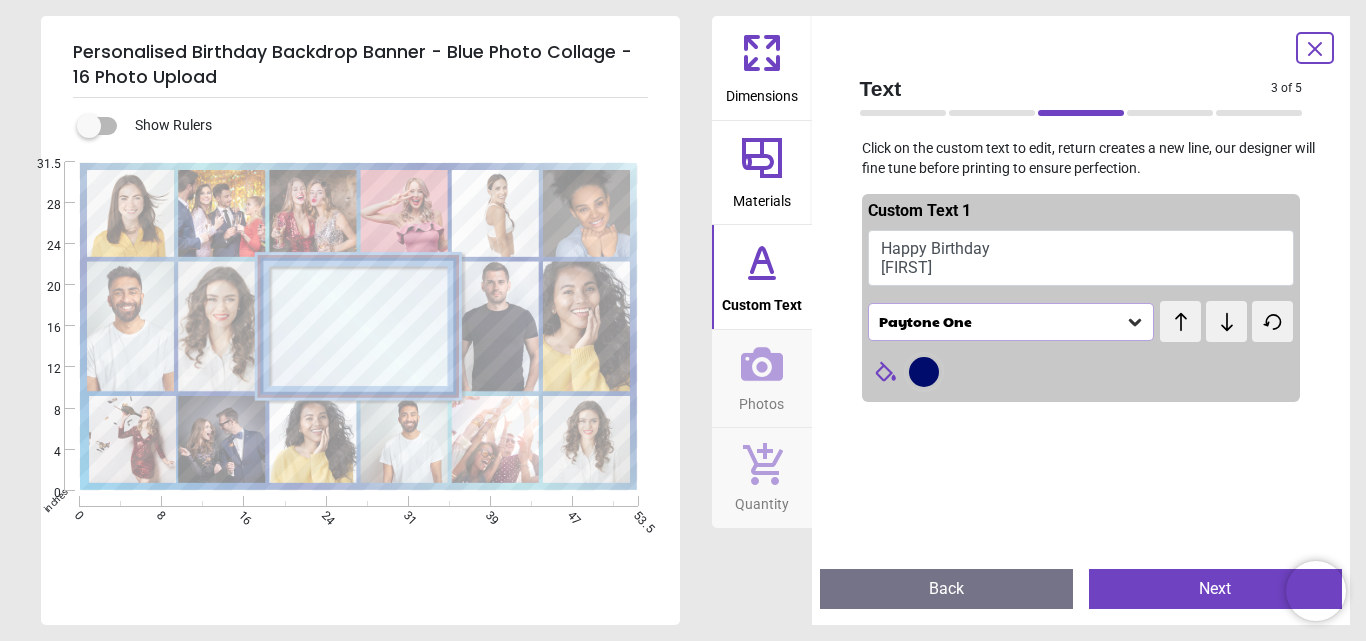 click 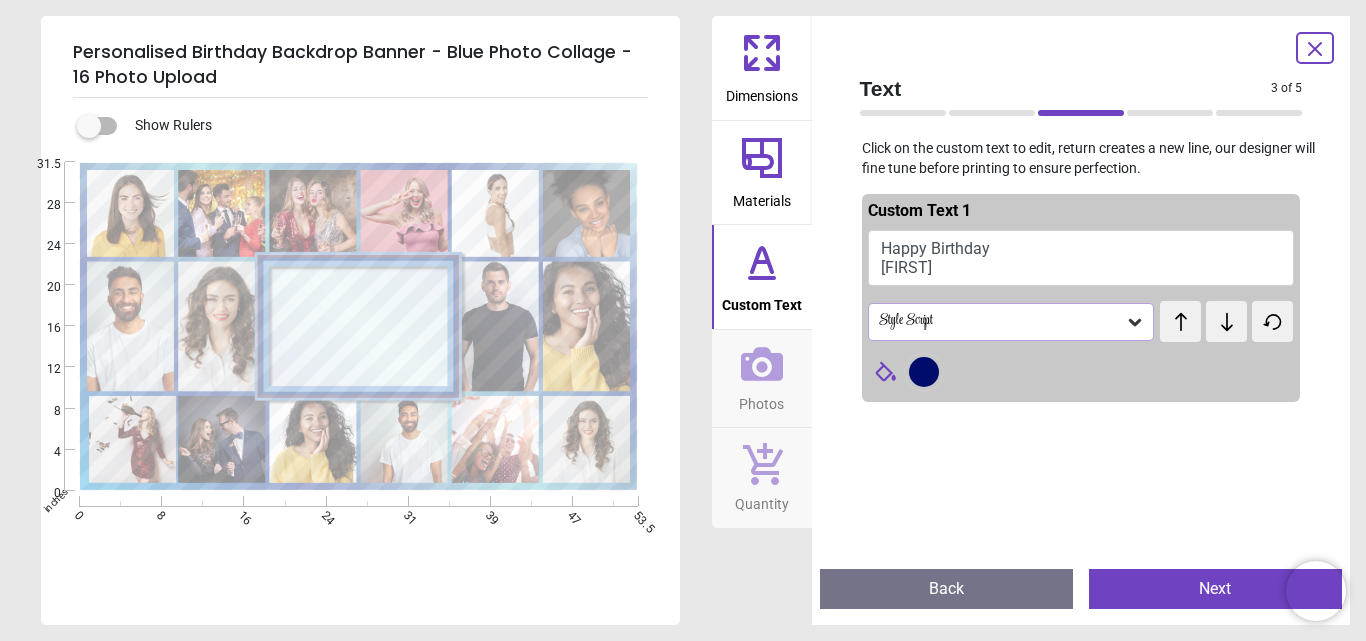 click 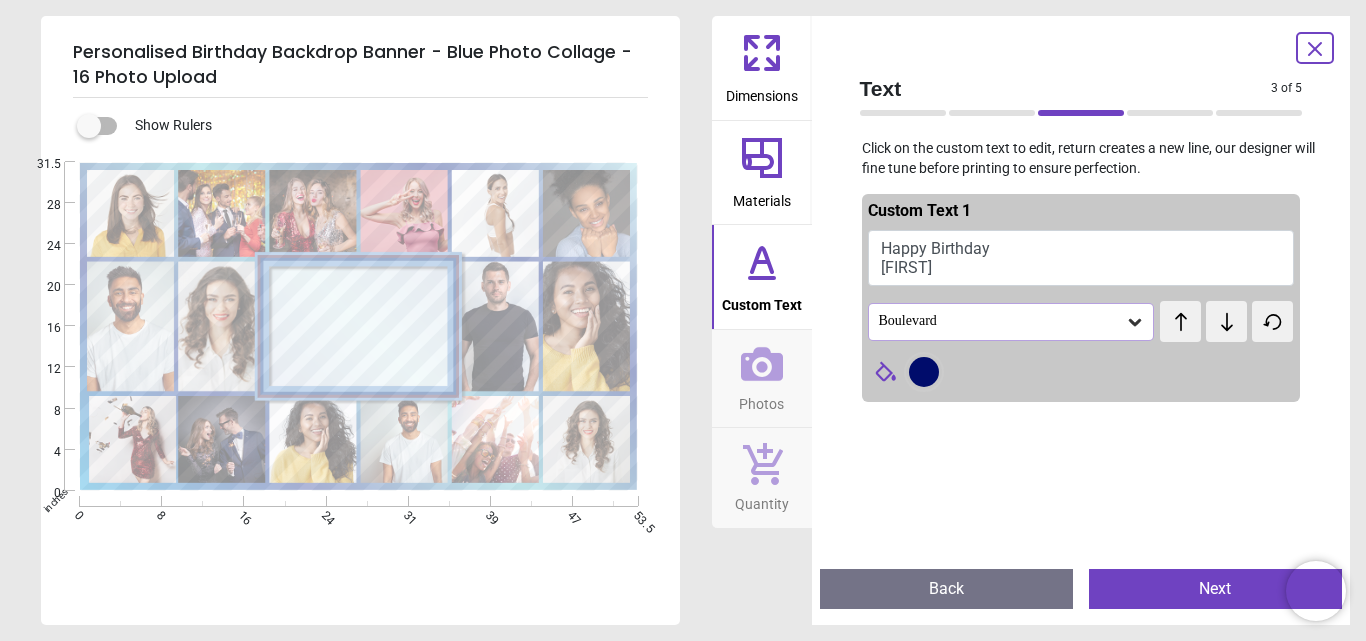 click 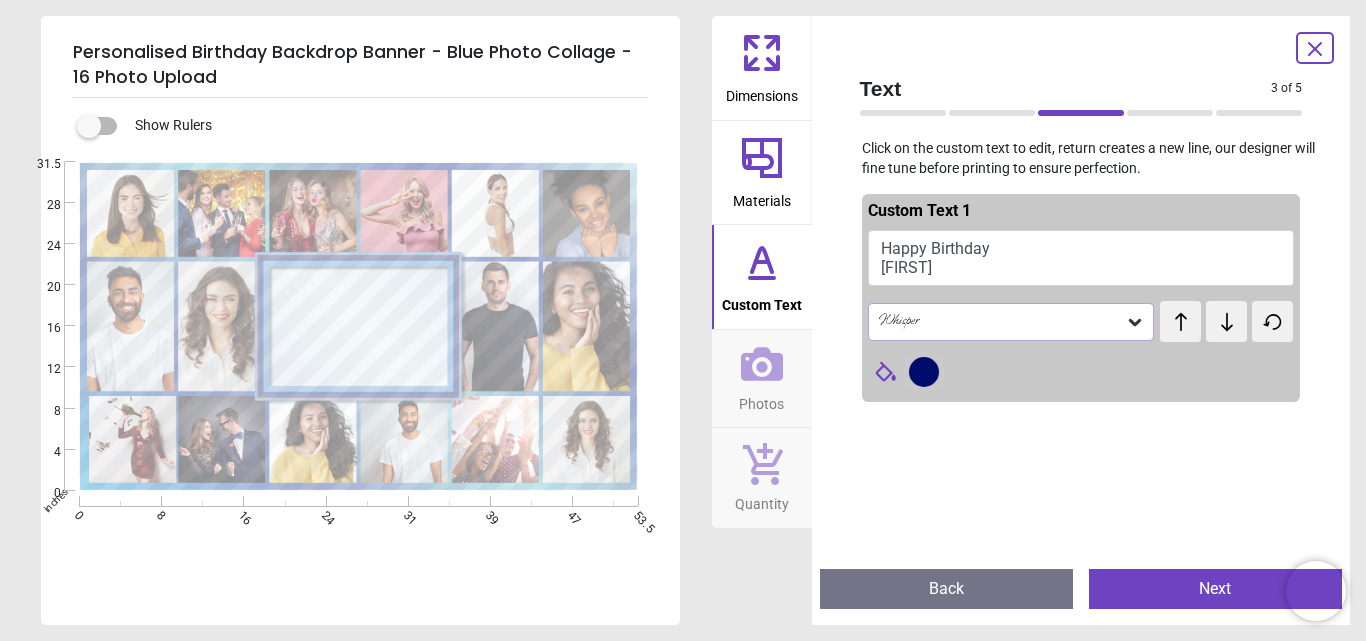 click on "test test" at bounding box center [1192, 312] 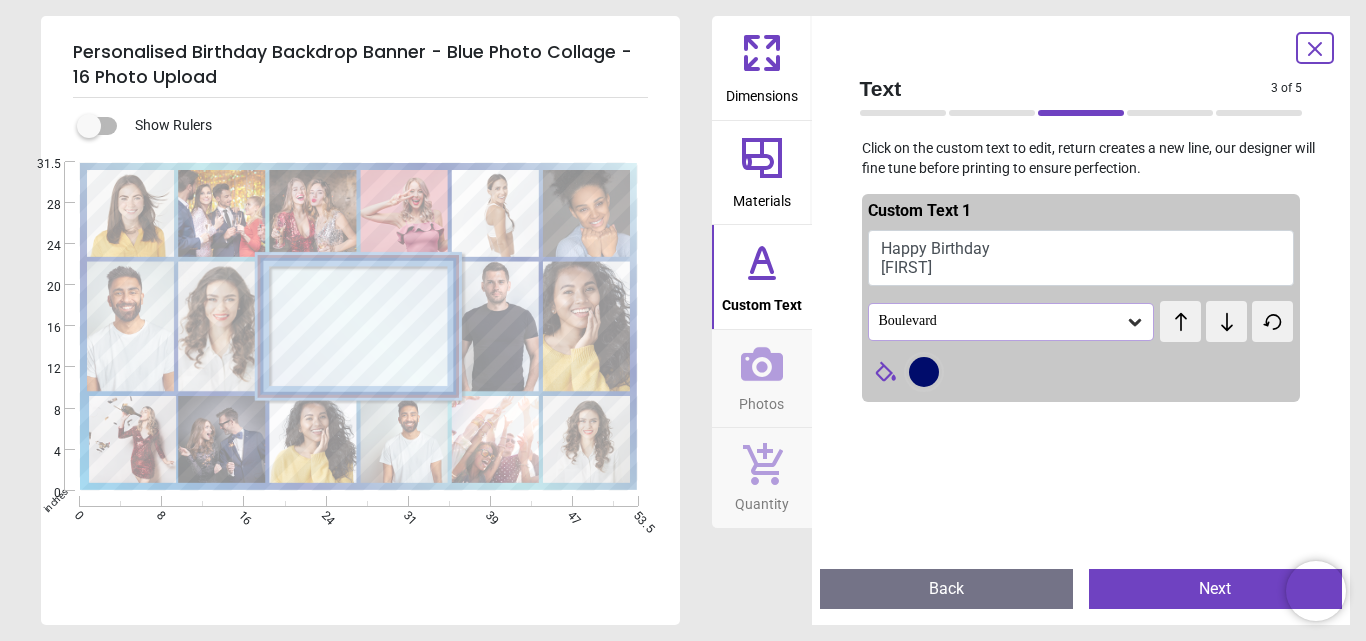 click on "Next" at bounding box center (1215, 589) 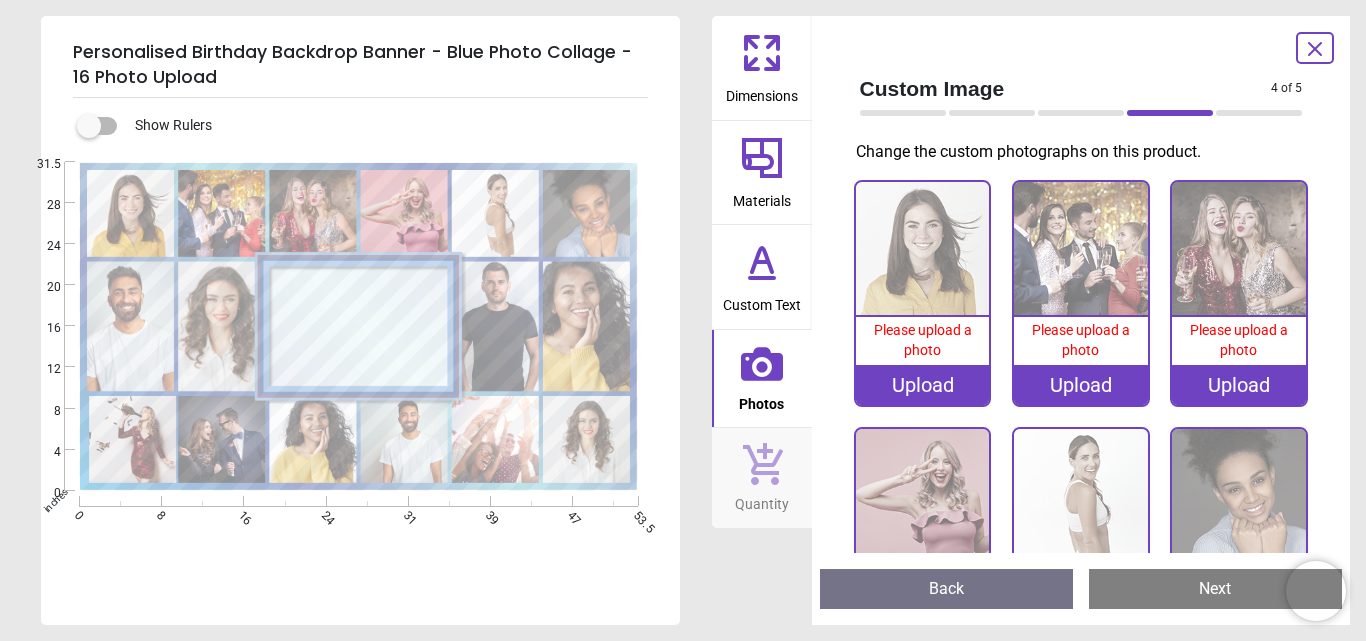 click on "Upload" at bounding box center (923, 385) 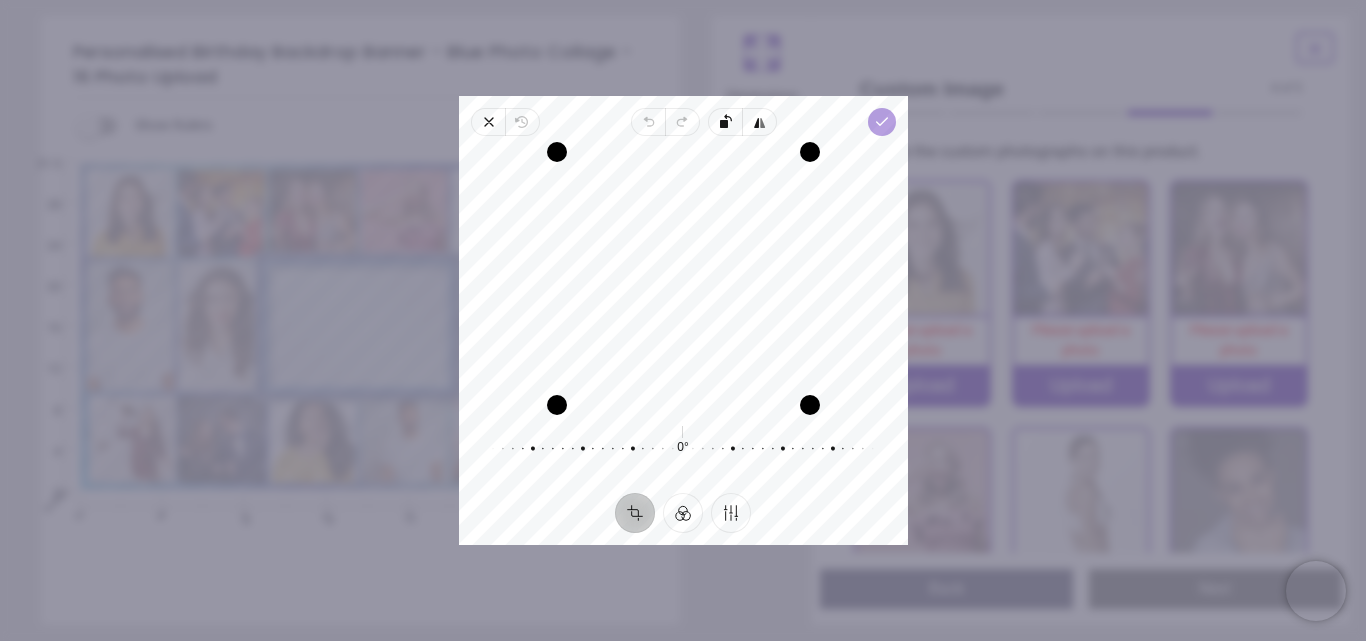 click 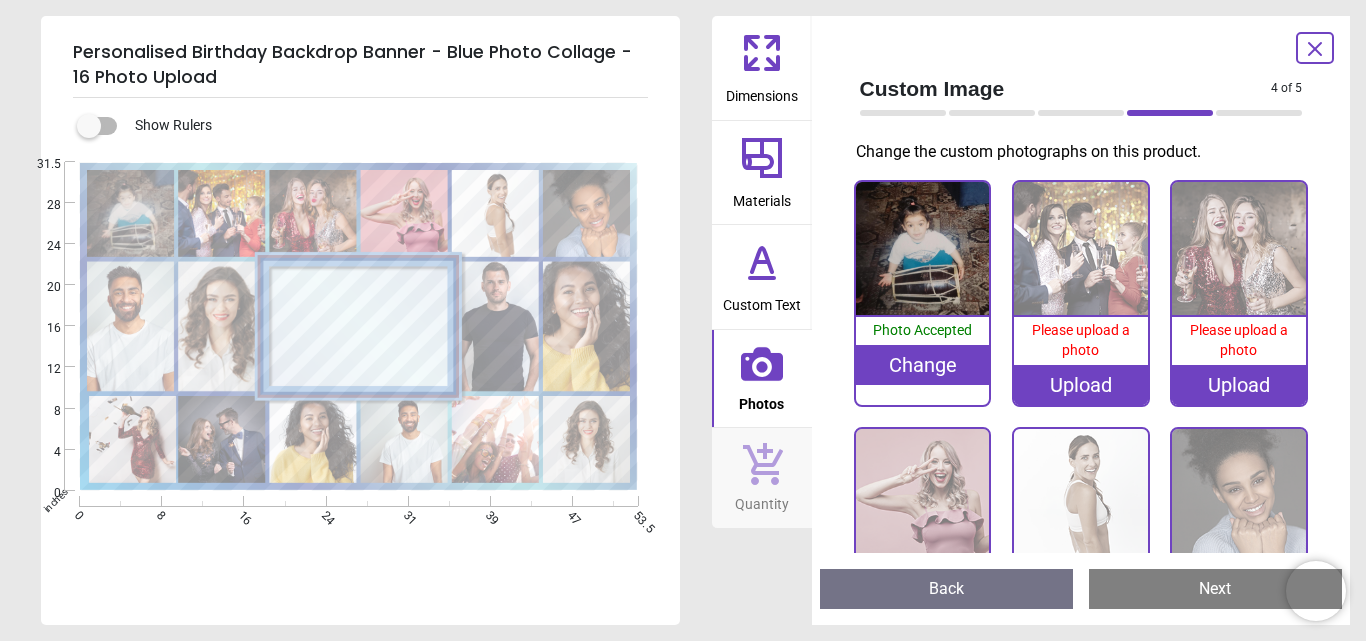 click on "Upload" at bounding box center [1081, 385] 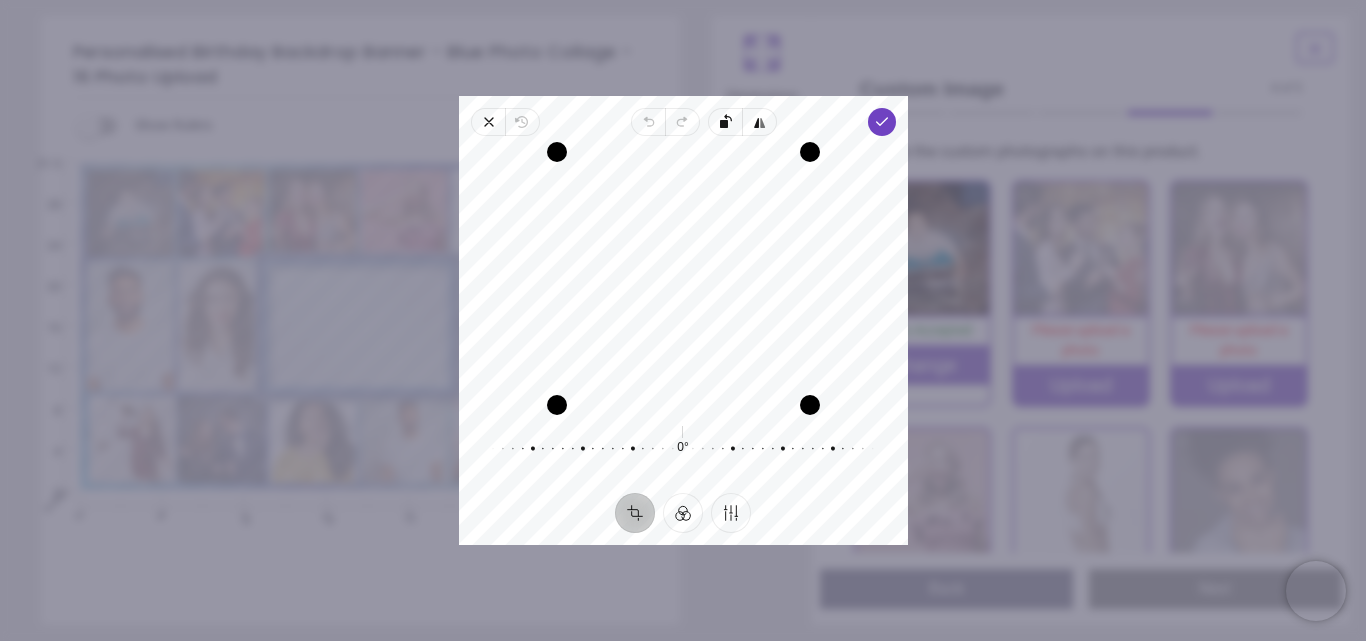 drag, startPoint x: 611, startPoint y: 305, endPoint x: 607, endPoint y: 274, distance: 31.257 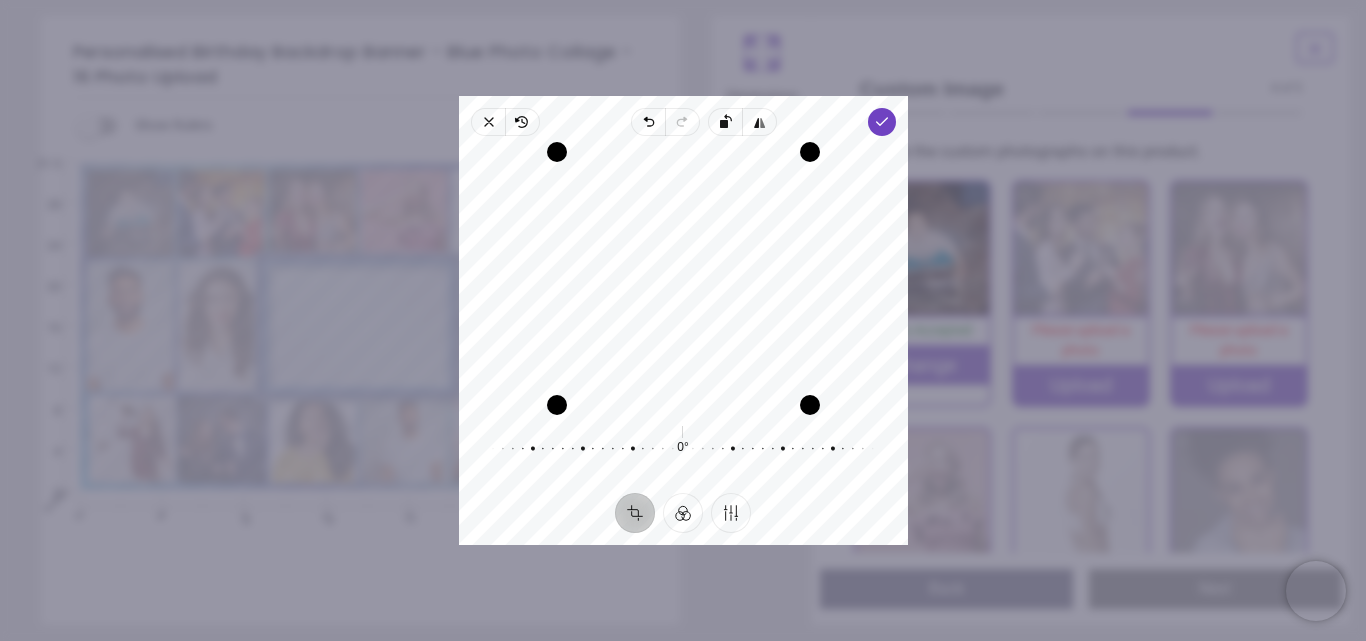 drag, startPoint x: 668, startPoint y: 262, endPoint x: 678, endPoint y: 304, distance: 43.174065 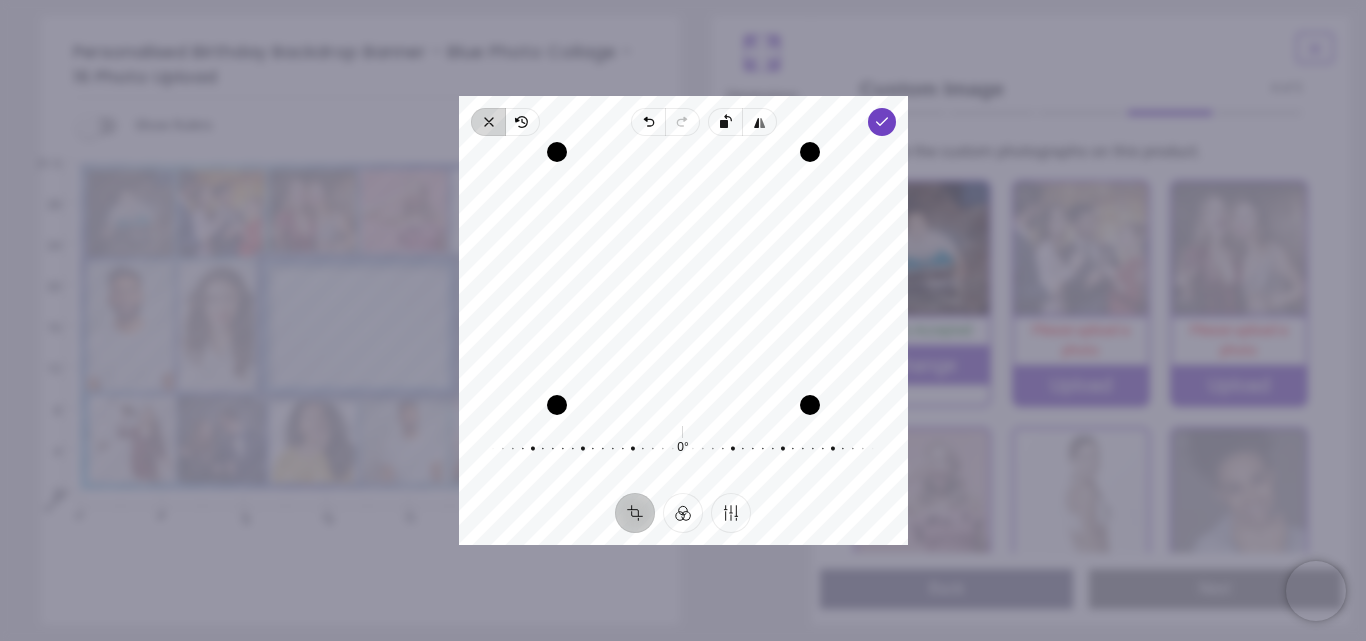 click 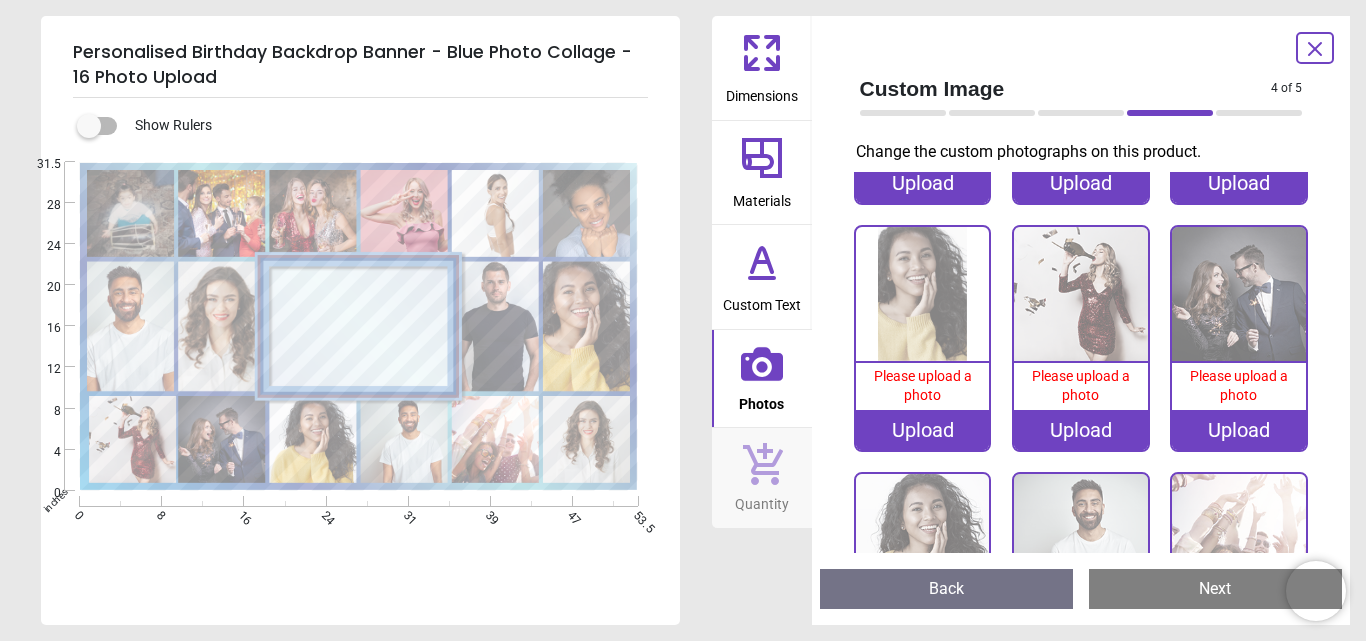 scroll, scrollTop: 819, scrollLeft: 0, axis: vertical 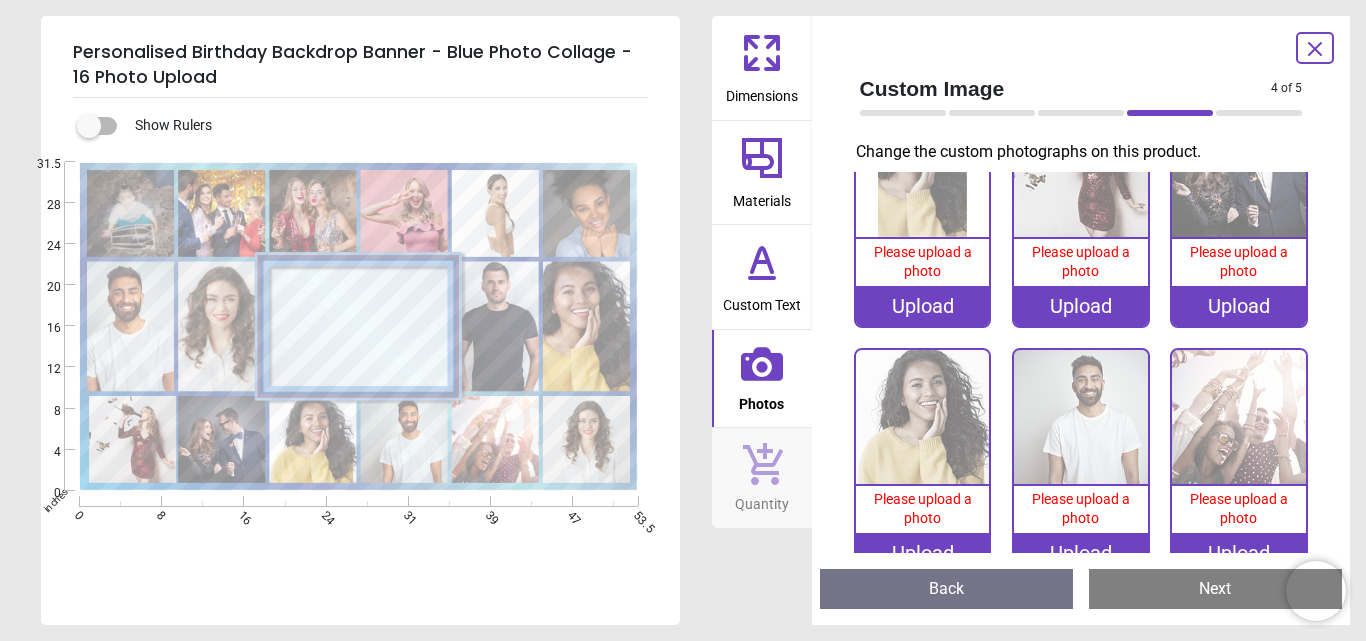 click on "Upload" at bounding box center [923, 553] 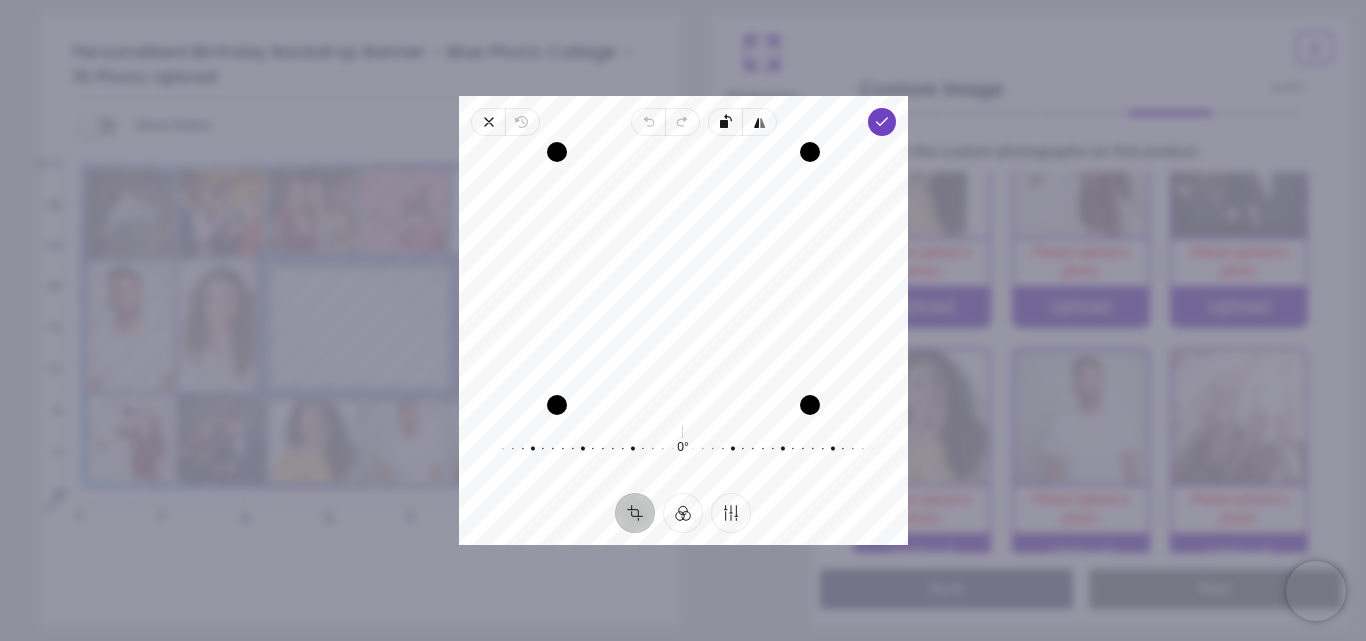 drag, startPoint x: 718, startPoint y: 295, endPoint x: 717, endPoint y: 306, distance: 11.045361 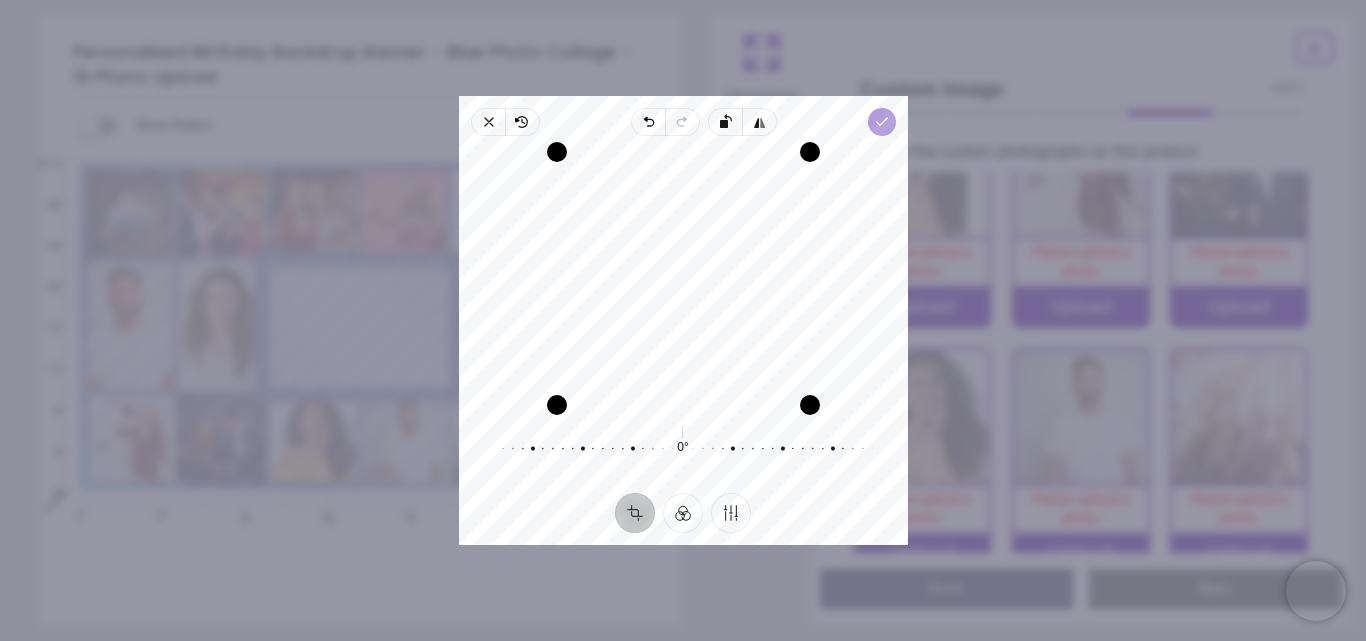 click 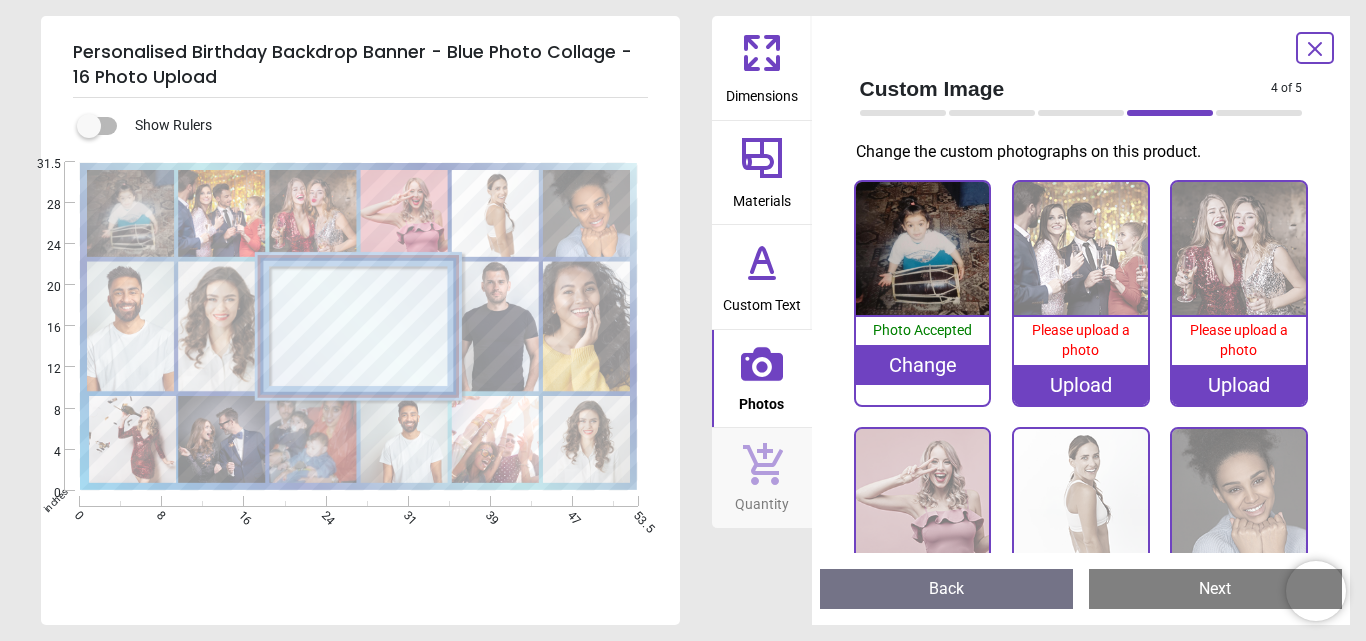 scroll, scrollTop: 0, scrollLeft: 0, axis: both 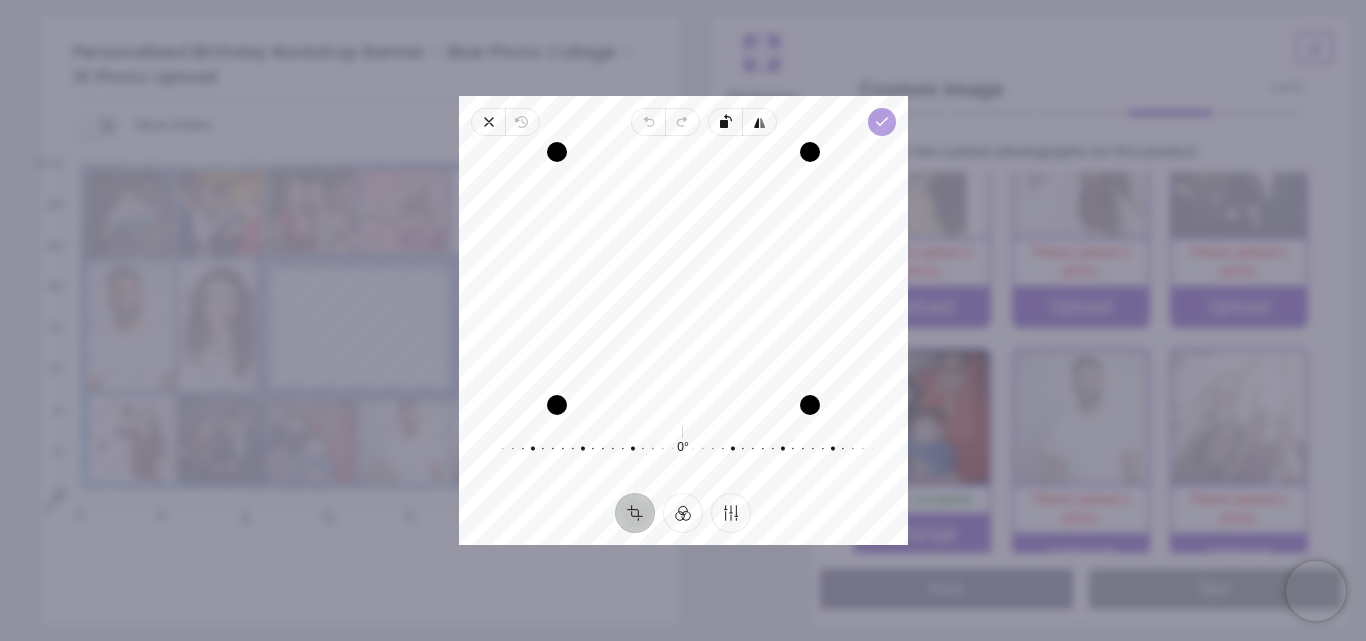 click 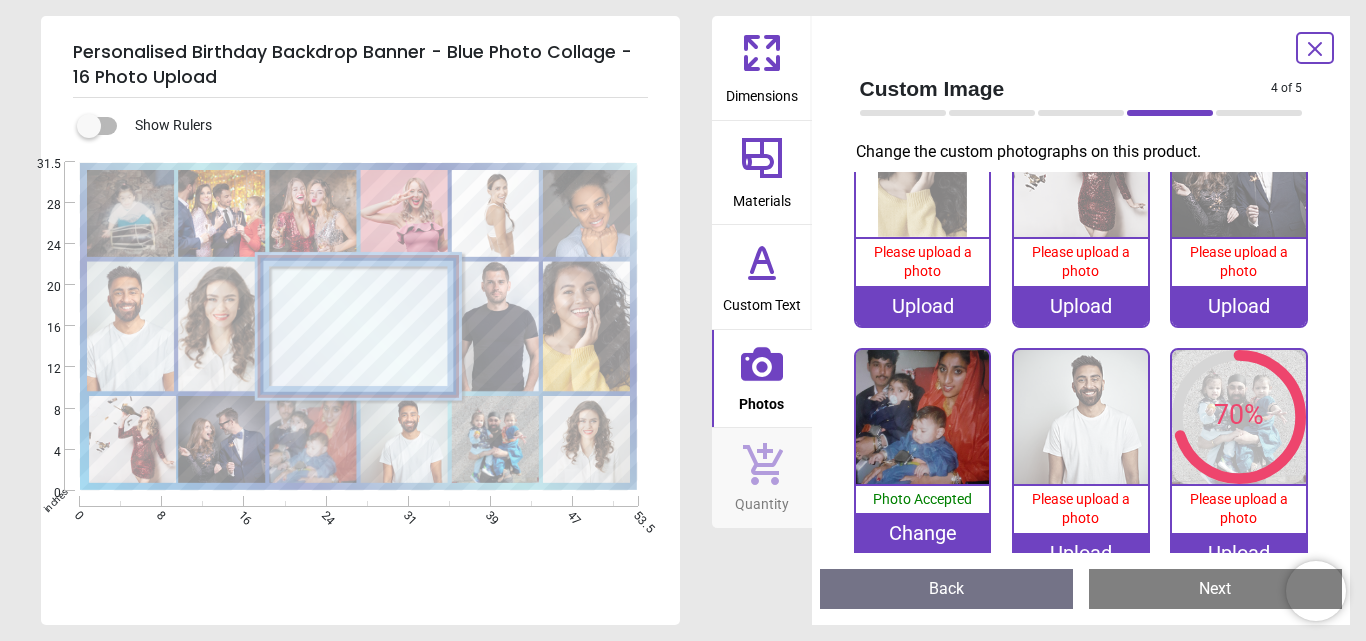click 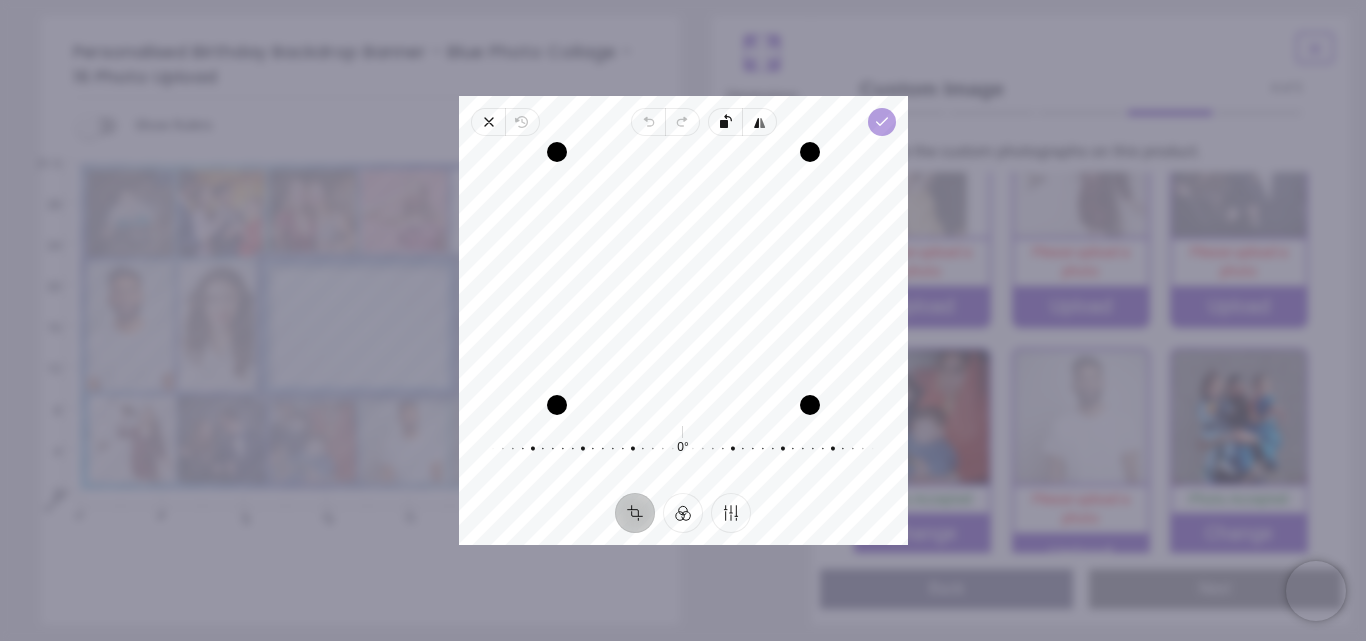 click 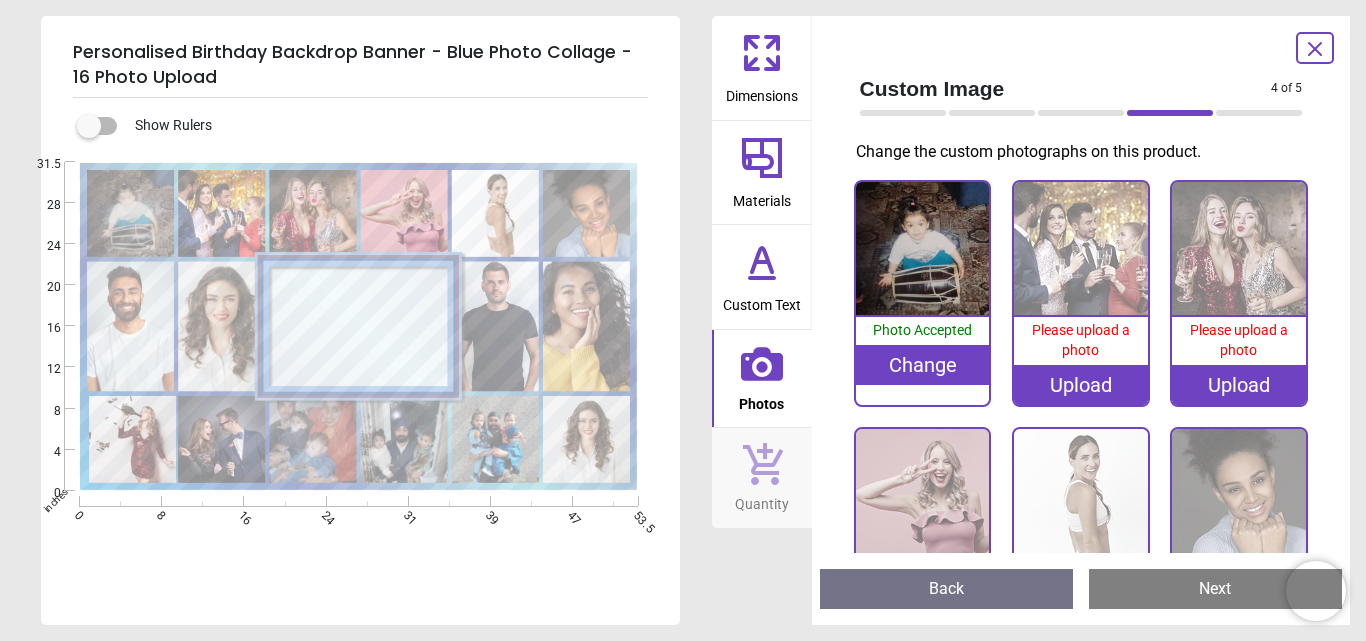 scroll, scrollTop: 0, scrollLeft: 0, axis: both 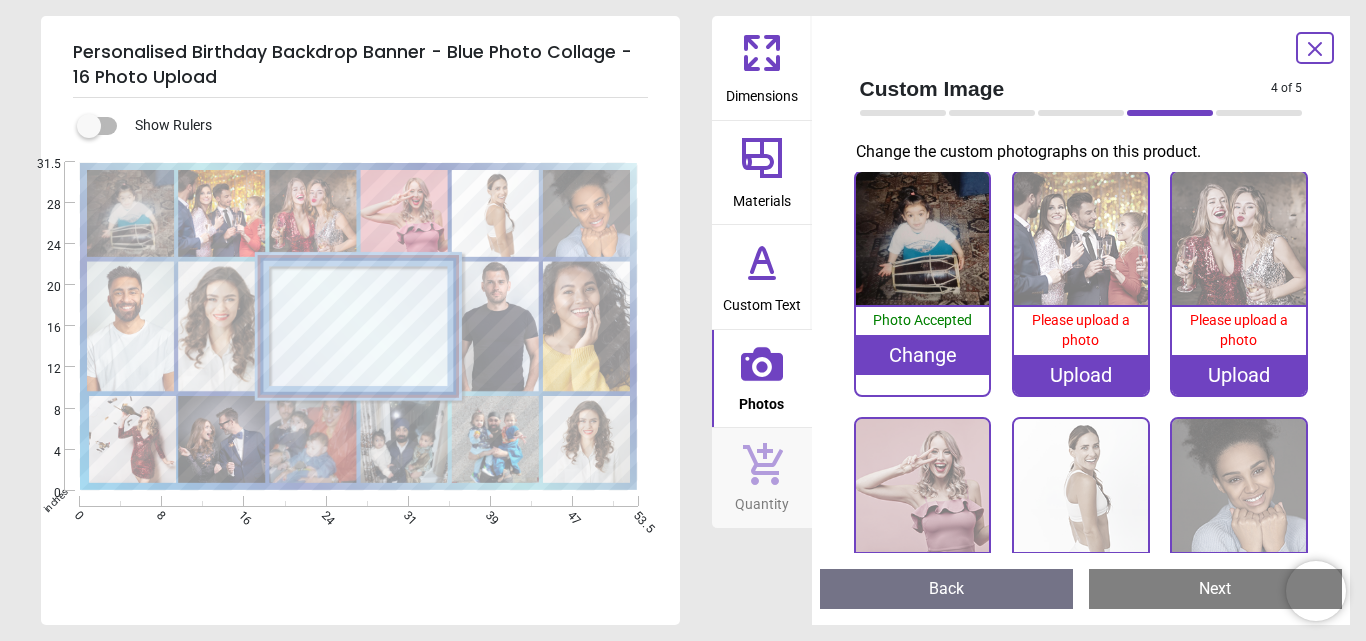 click on "Upload" at bounding box center (1081, 375) 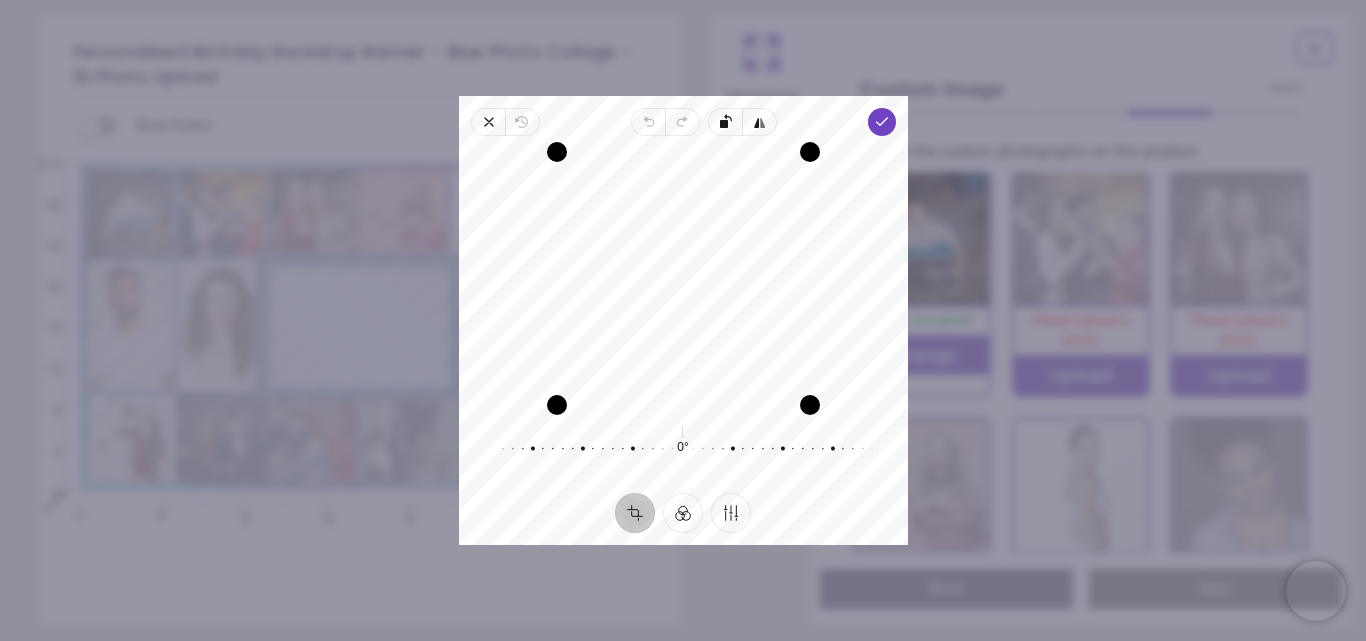 click 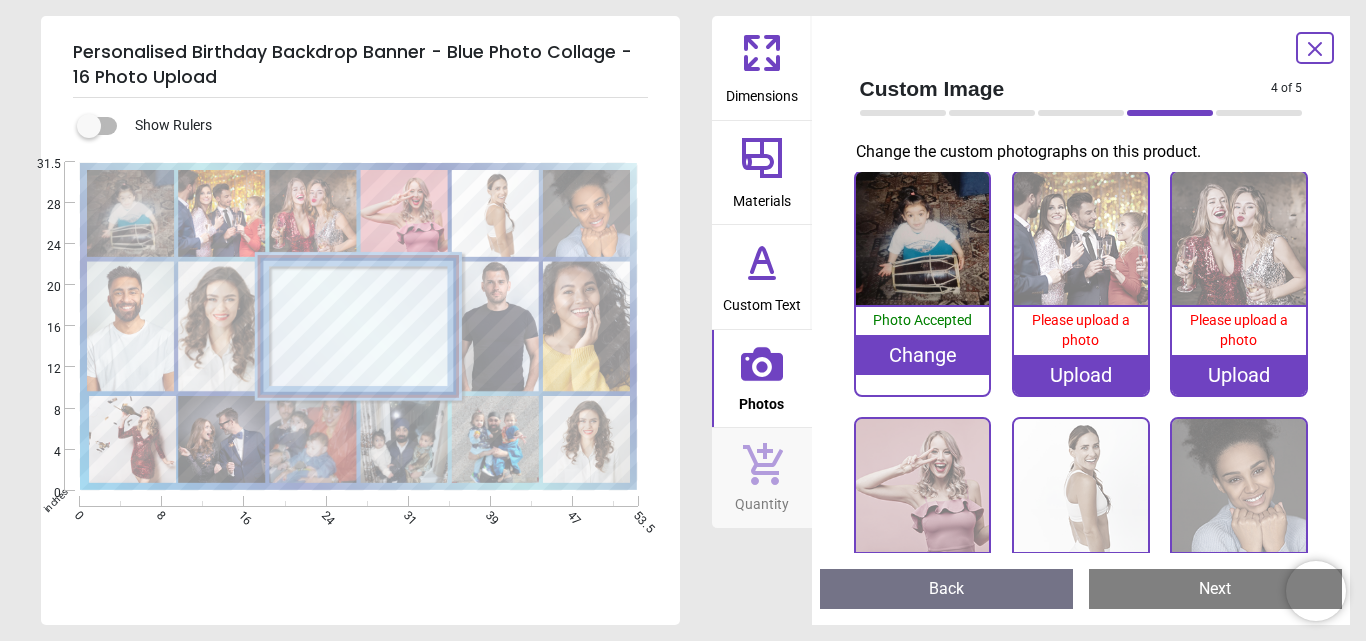 click on "Upload" at bounding box center [1081, 375] 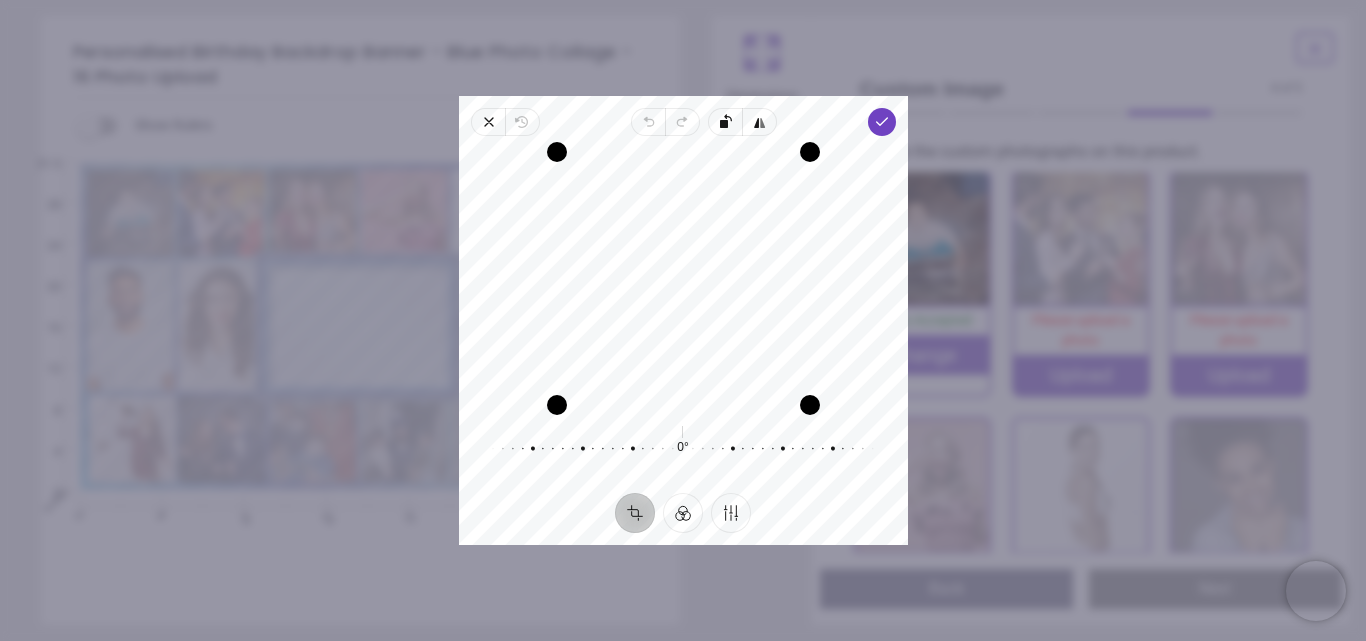 click 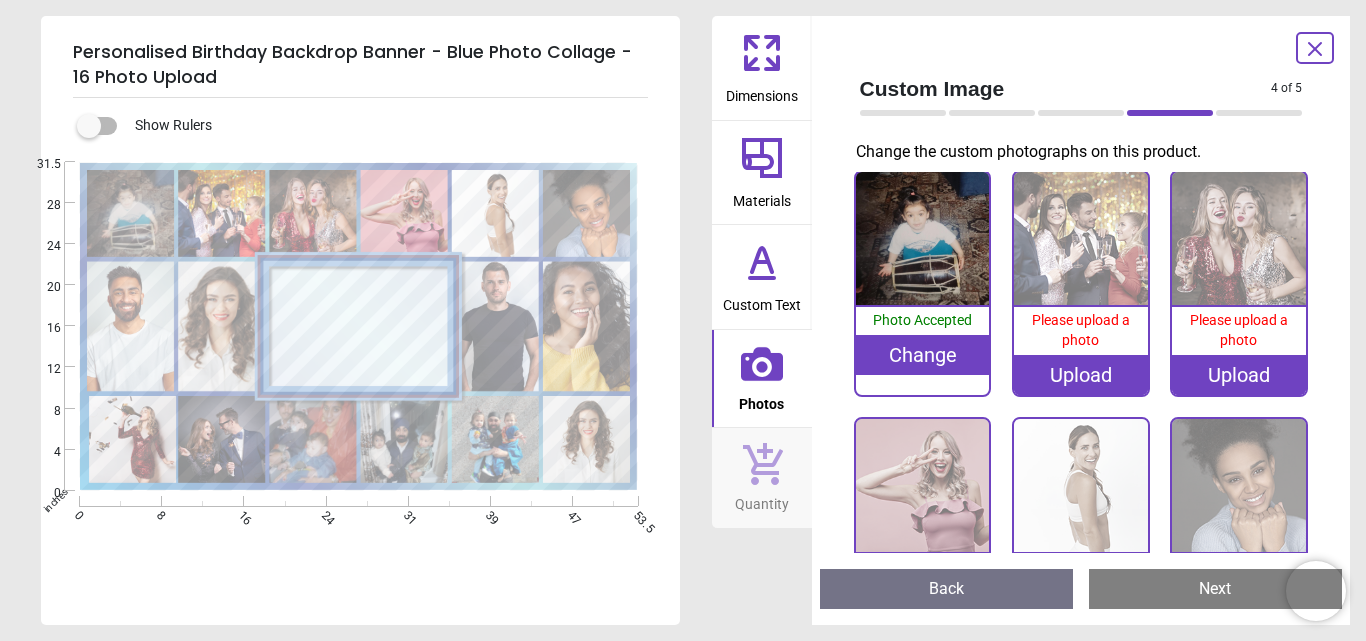 click on "Upload" at bounding box center (1081, 375) 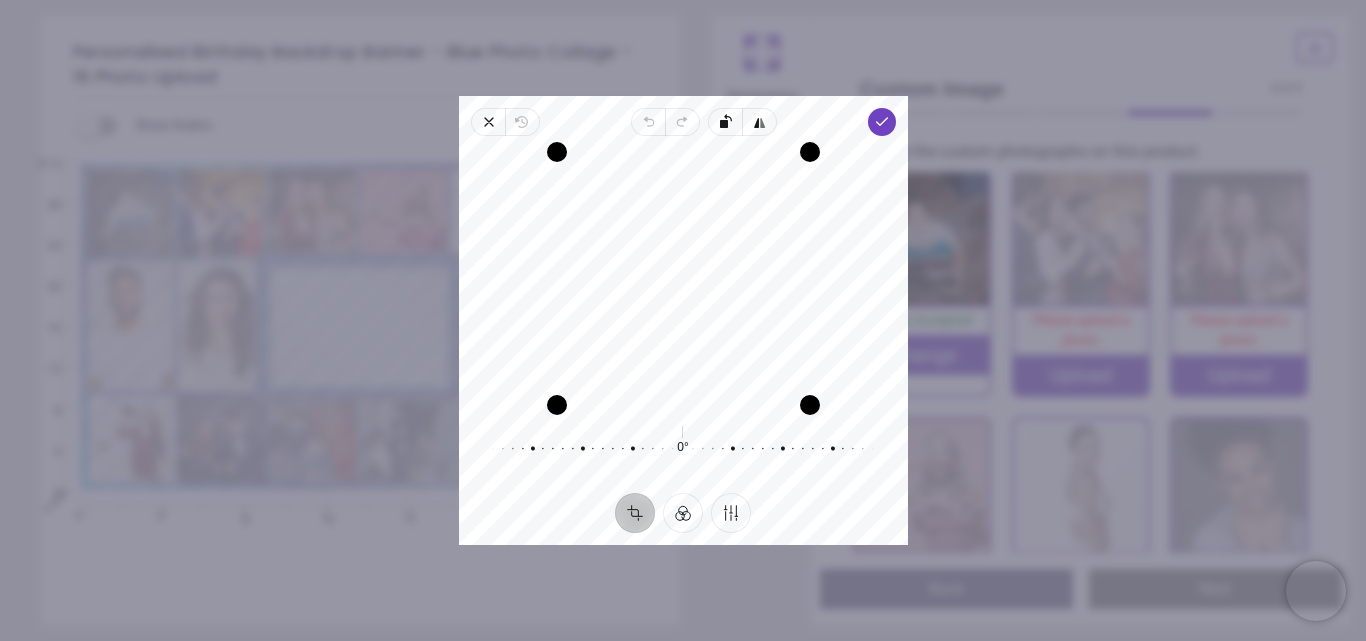 click 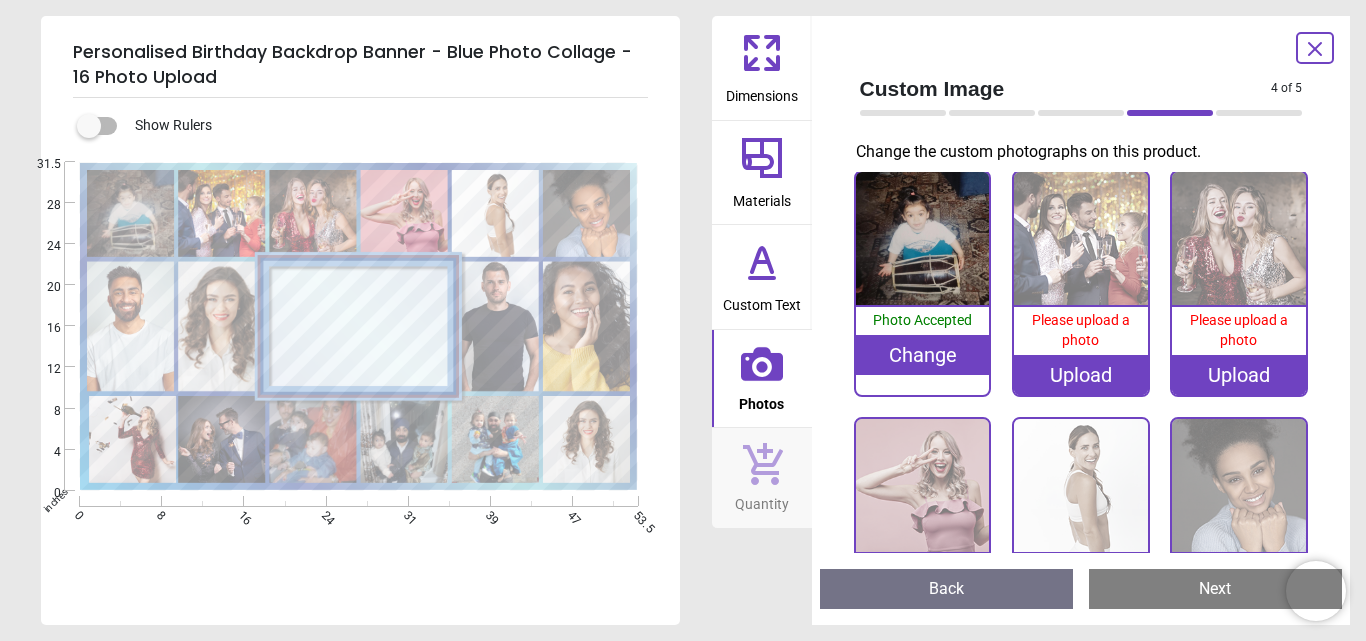 click on "Upload" at bounding box center [1081, 375] 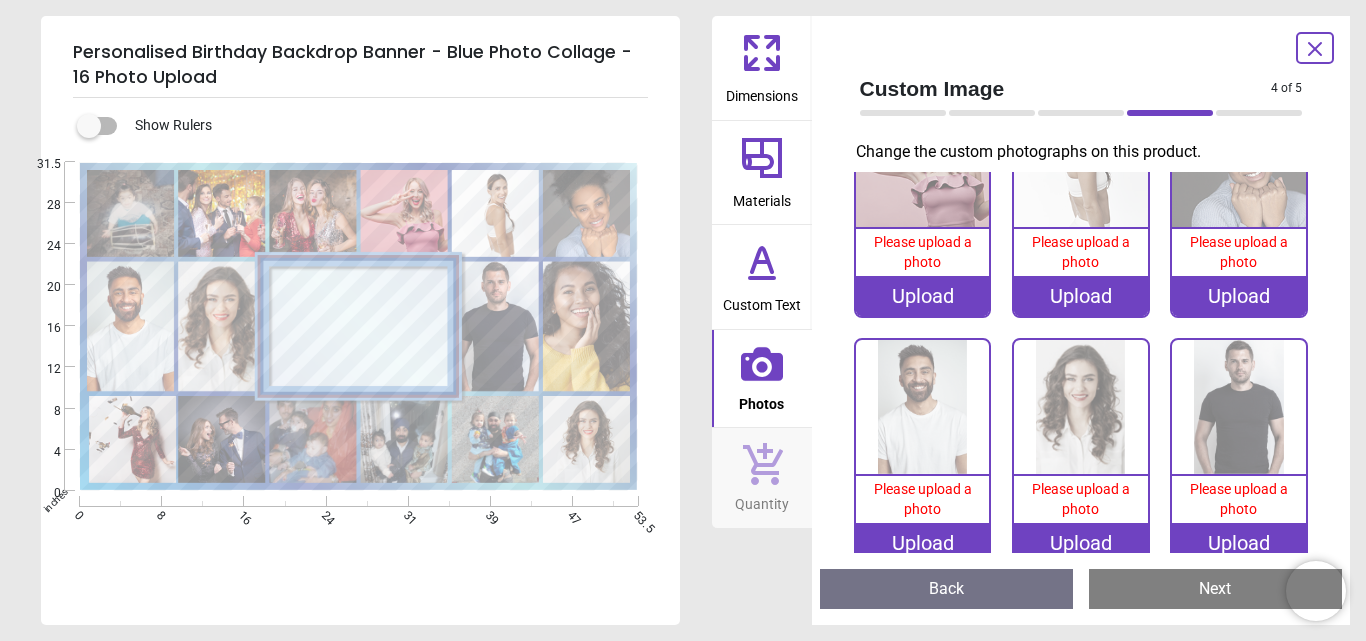 scroll, scrollTop: 384, scrollLeft: 0, axis: vertical 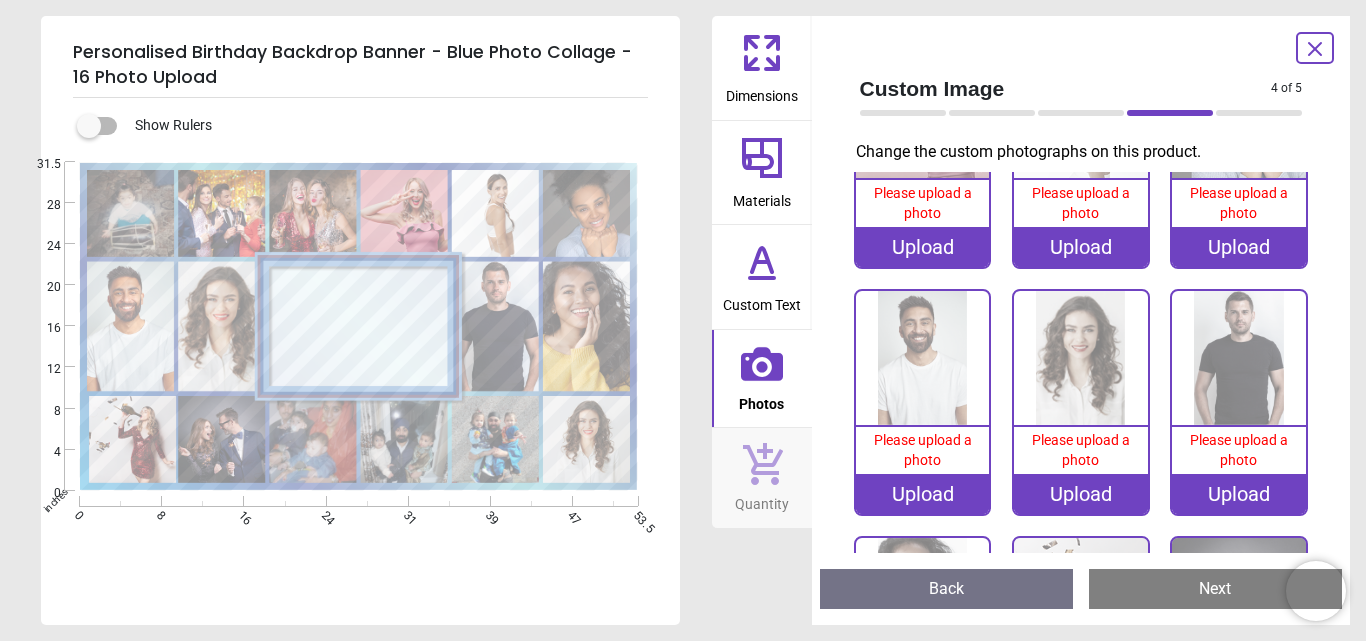 click on "Upload" at bounding box center [923, 494] 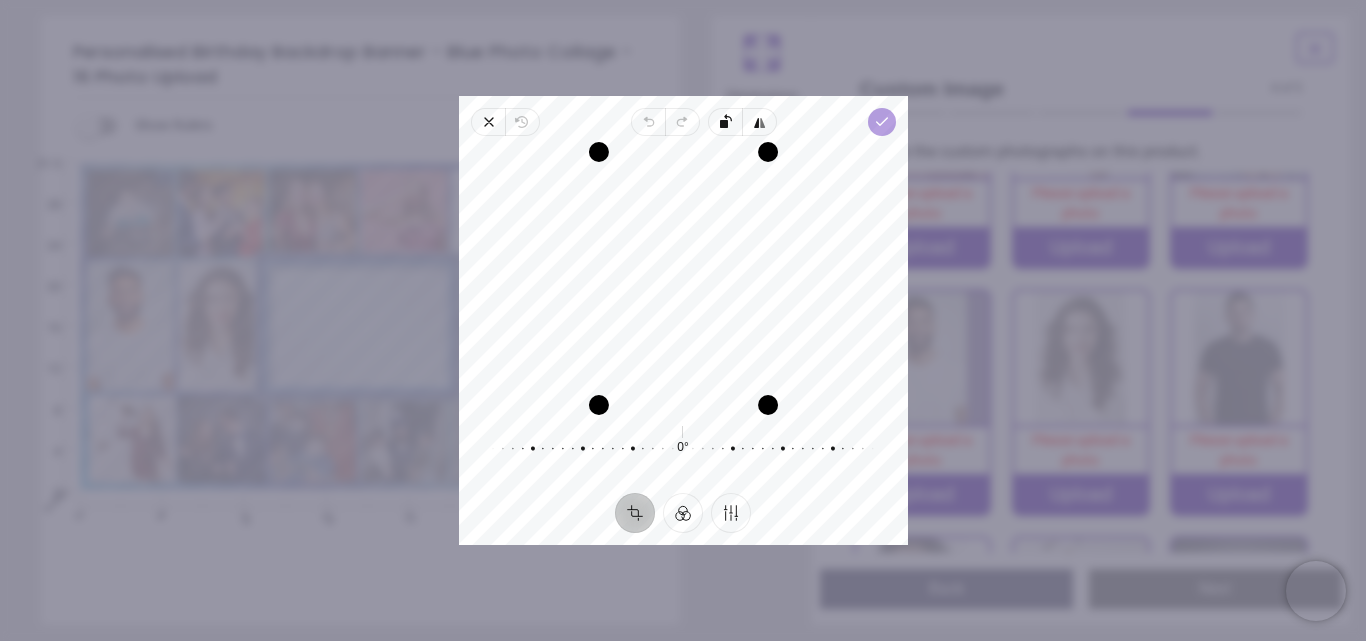 click 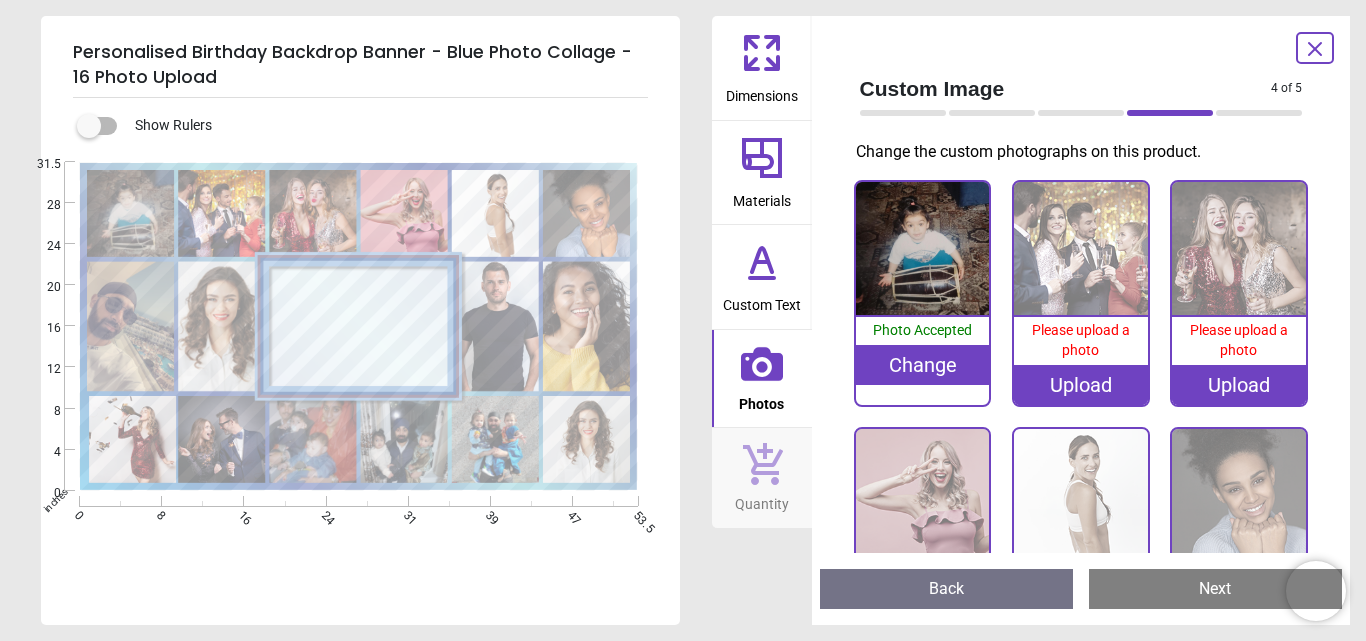 scroll, scrollTop: 0, scrollLeft: 0, axis: both 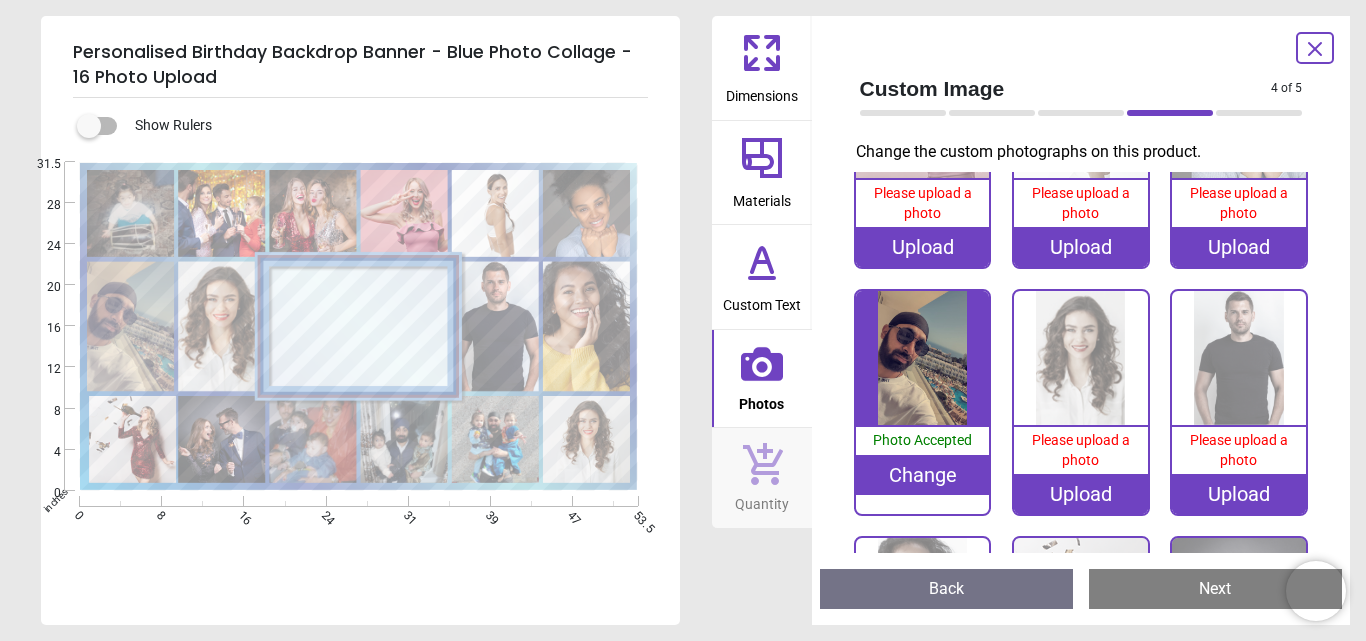 click on "Upload" at bounding box center [1239, 494] 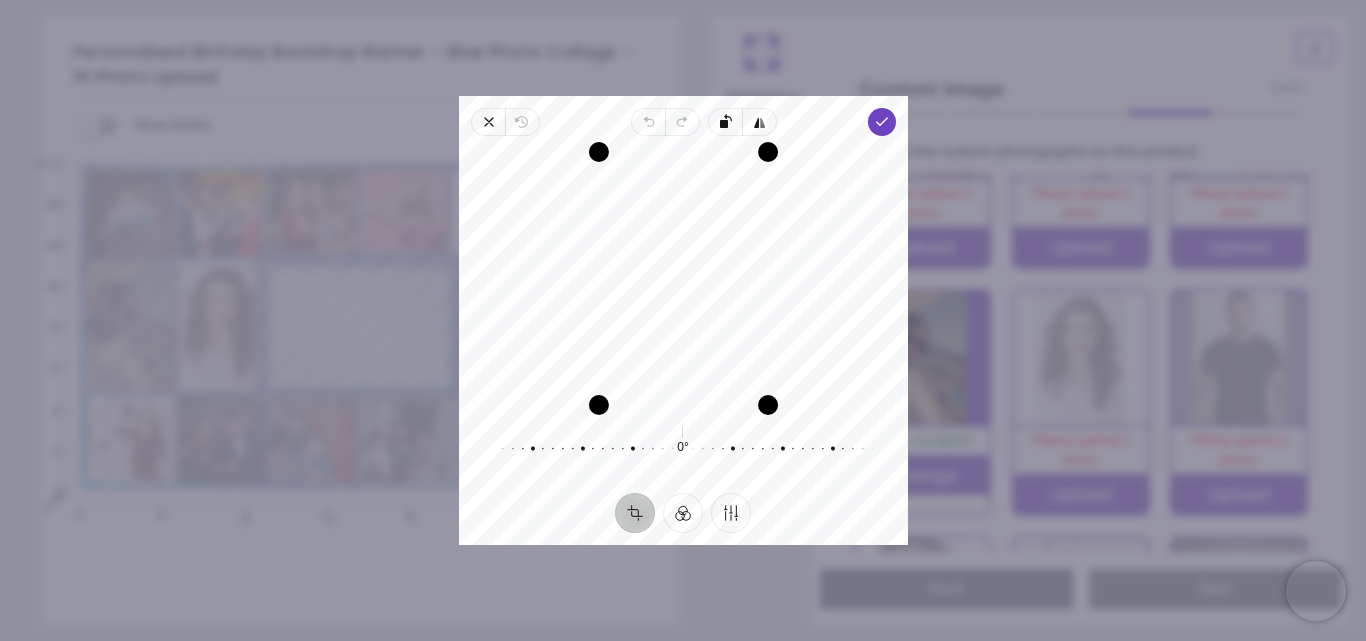 click on "Recenter" at bounding box center [683, 278] 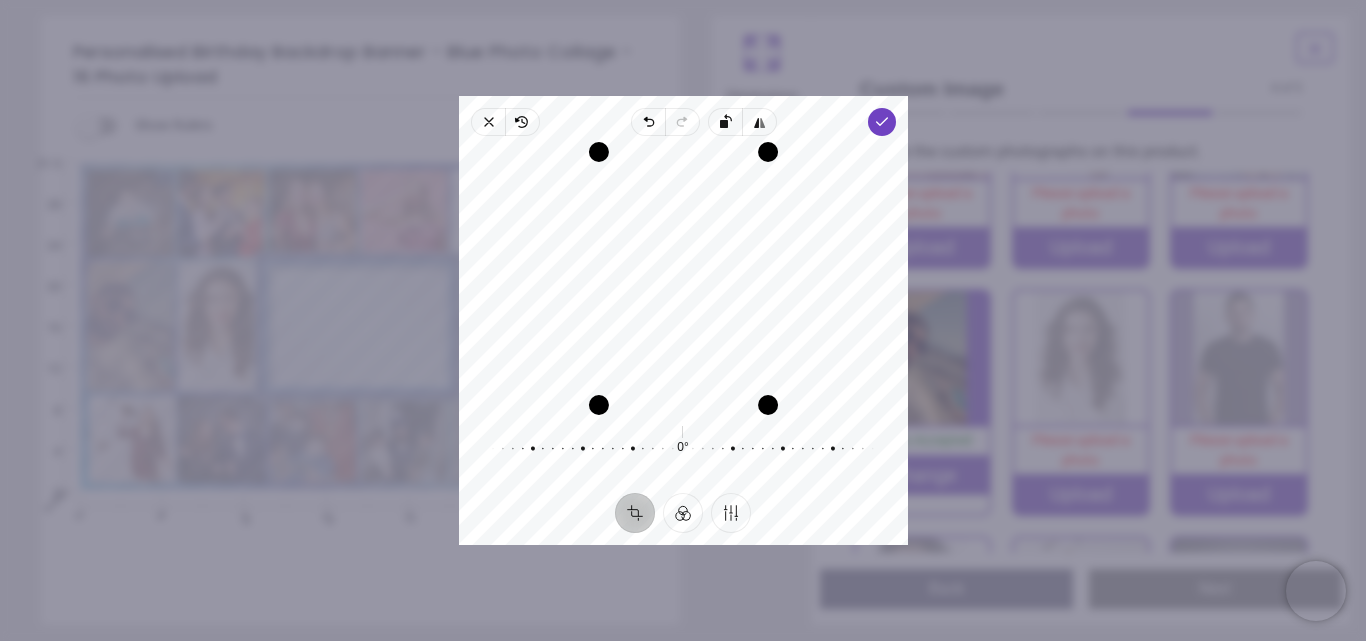 click on "Recenter" at bounding box center [683, 278] 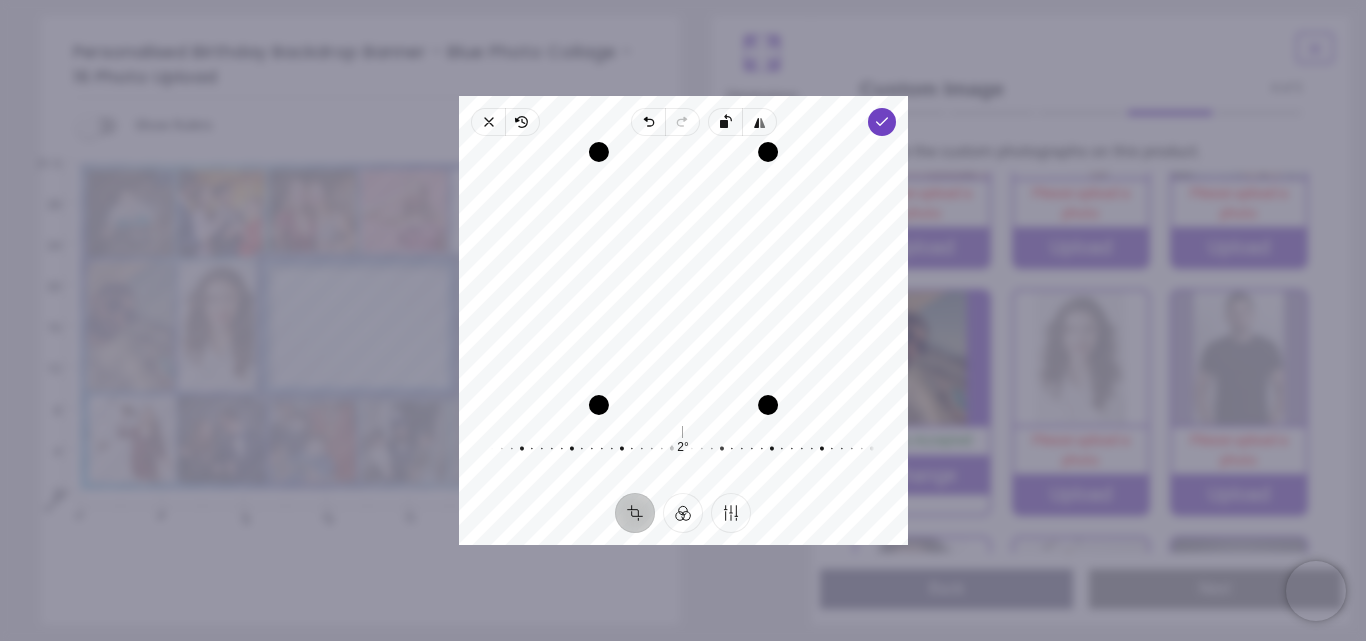 drag, startPoint x: 693, startPoint y: 448, endPoint x: 678, endPoint y: 447, distance: 15.033297 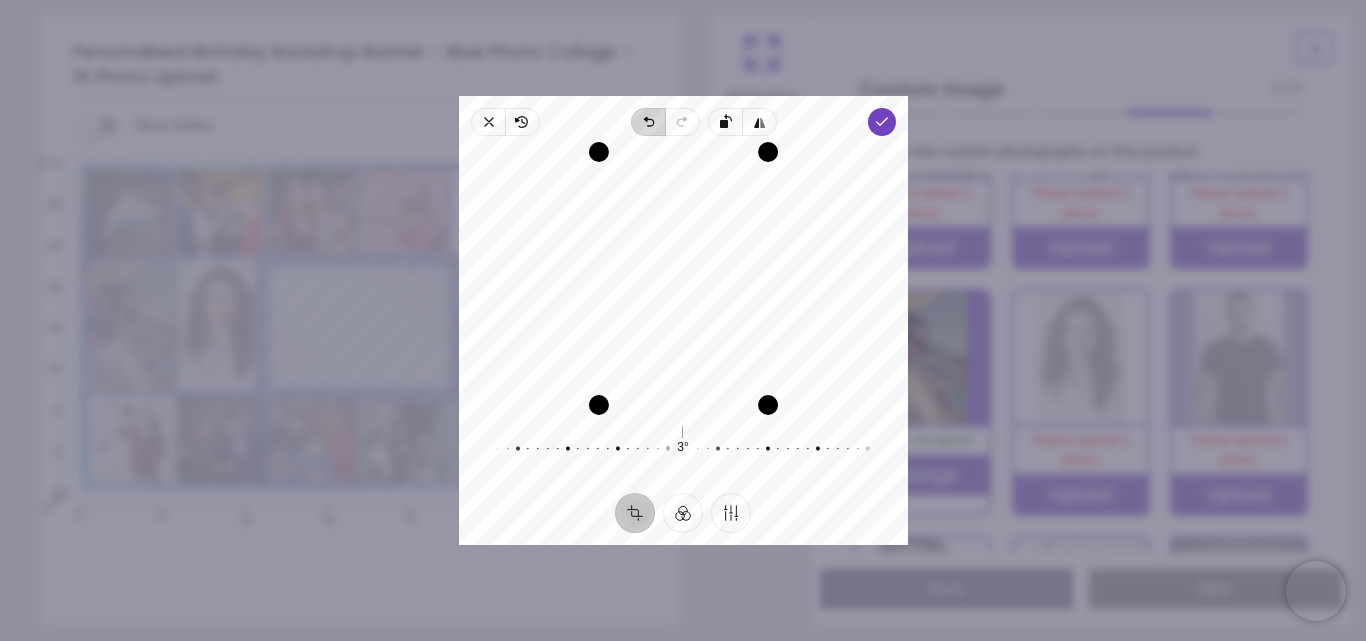 click on "Undo" at bounding box center [648, 122] 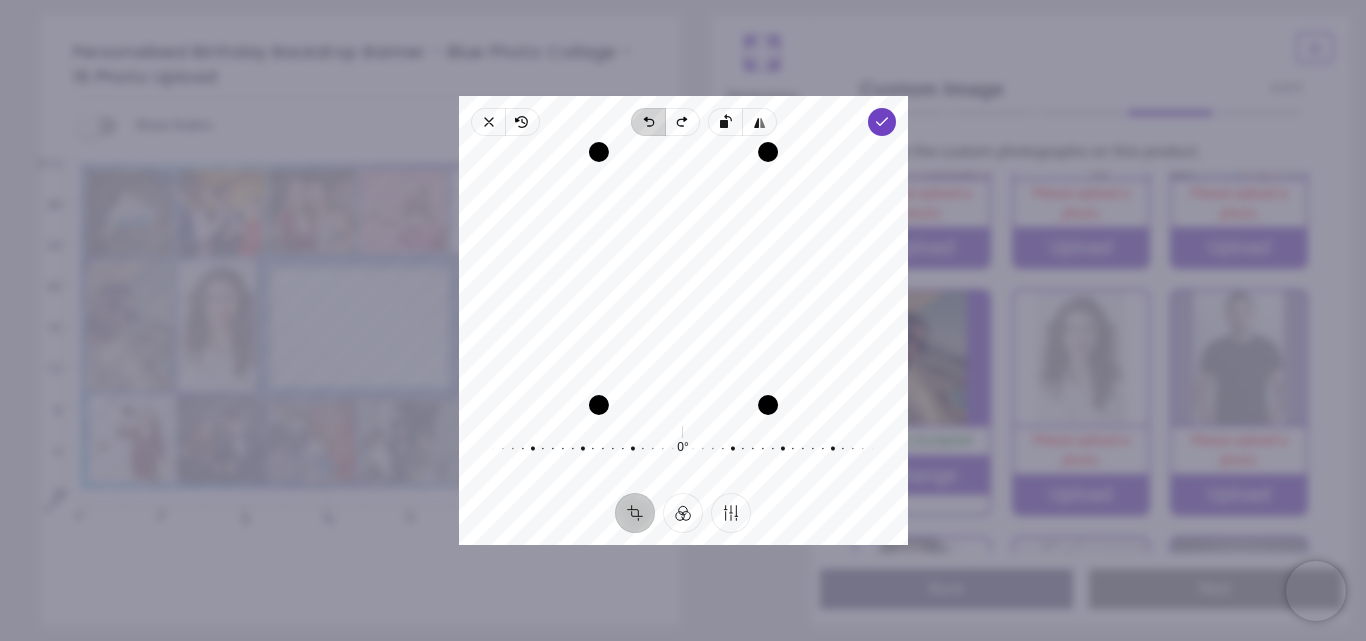click on "Undo" at bounding box center [648, 122] 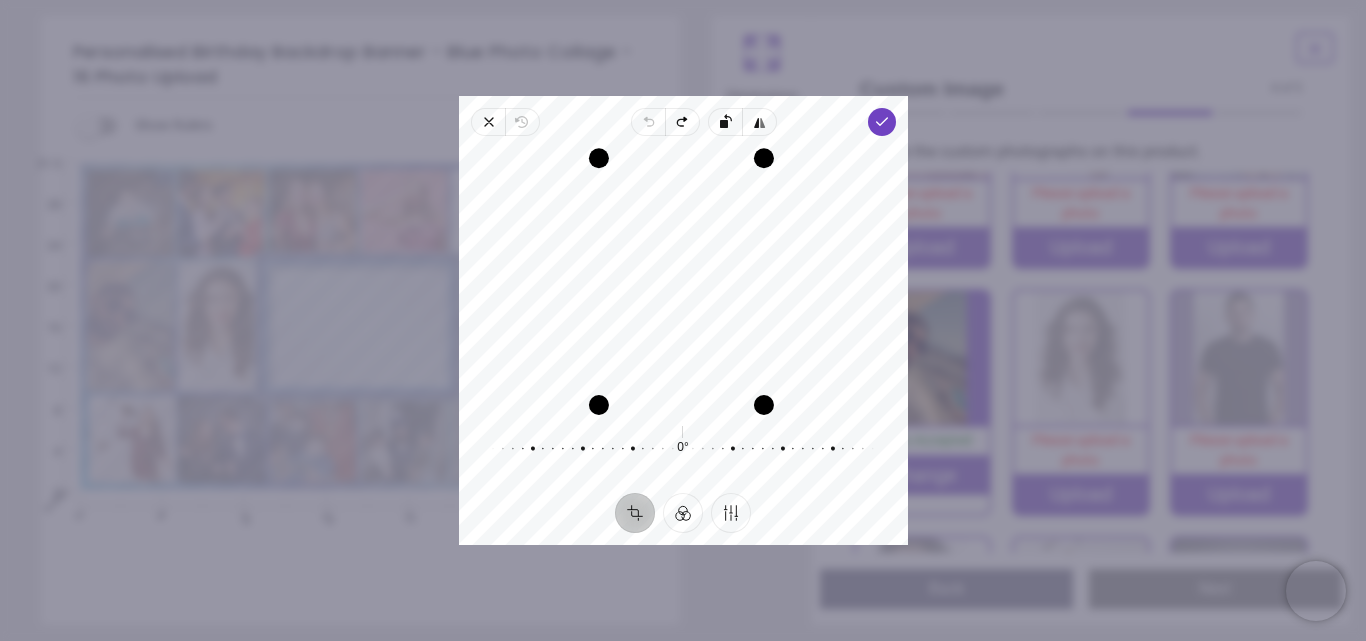 click at bounding box center [764, 158] 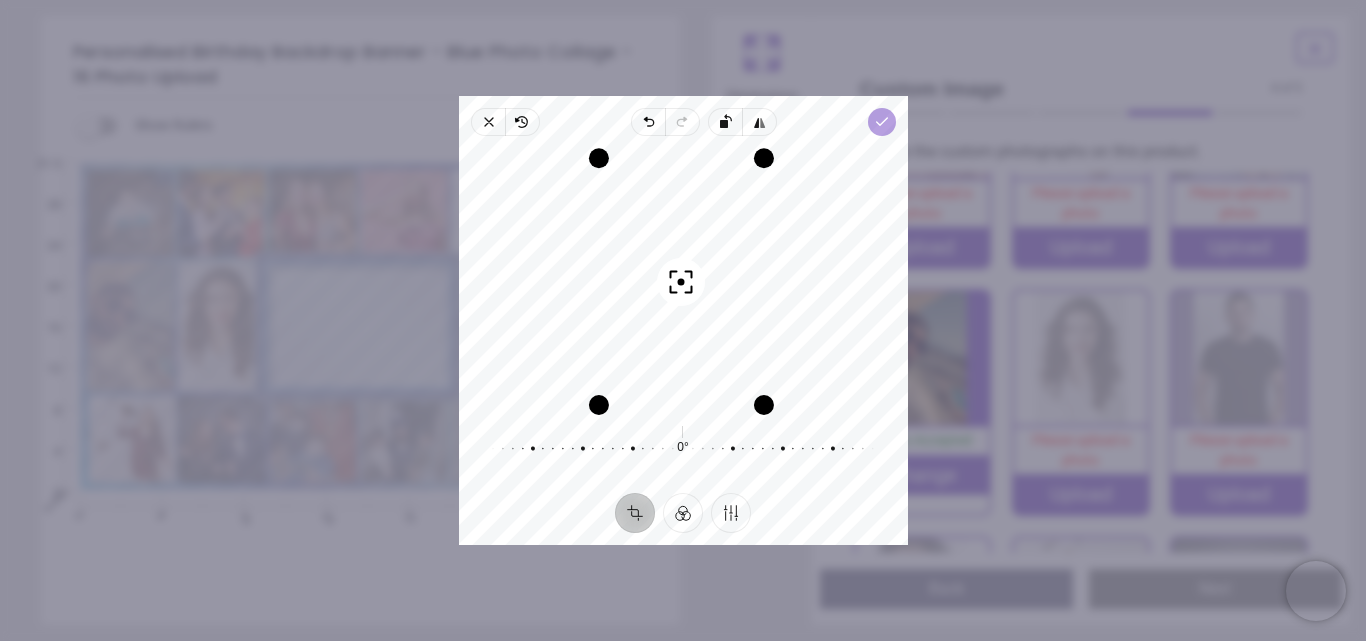 click 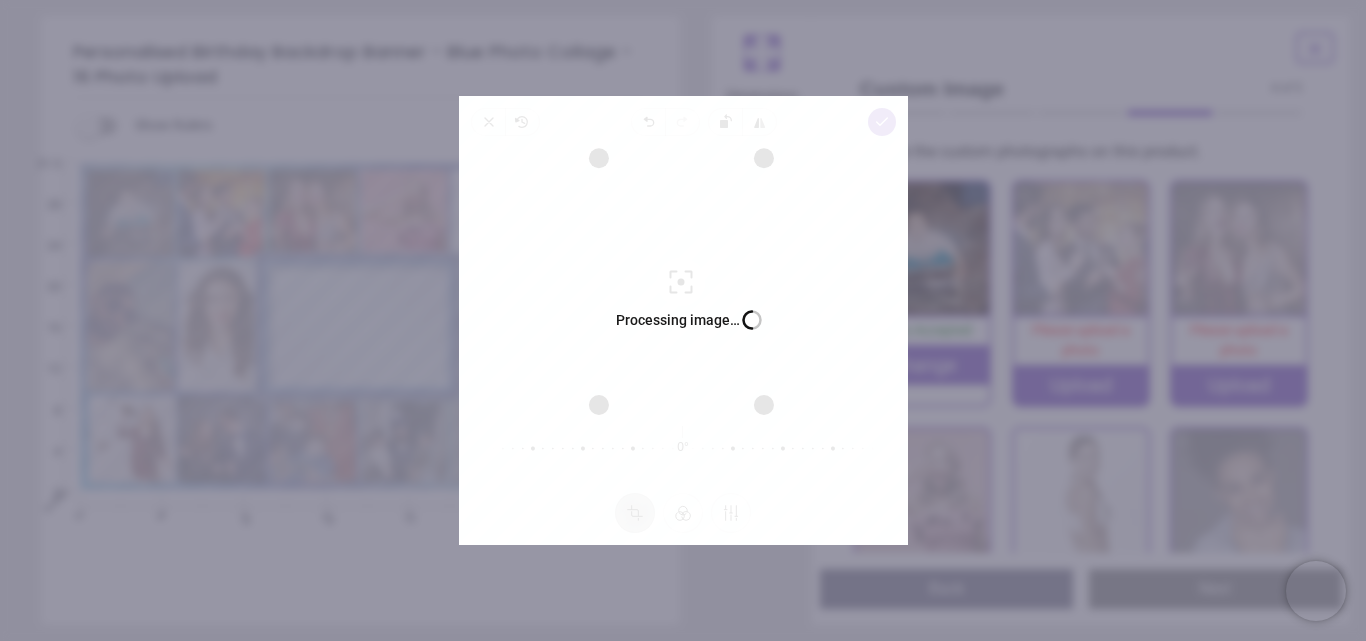 scroll, scrollTop: 0, scrollLeft: 0, axis: both 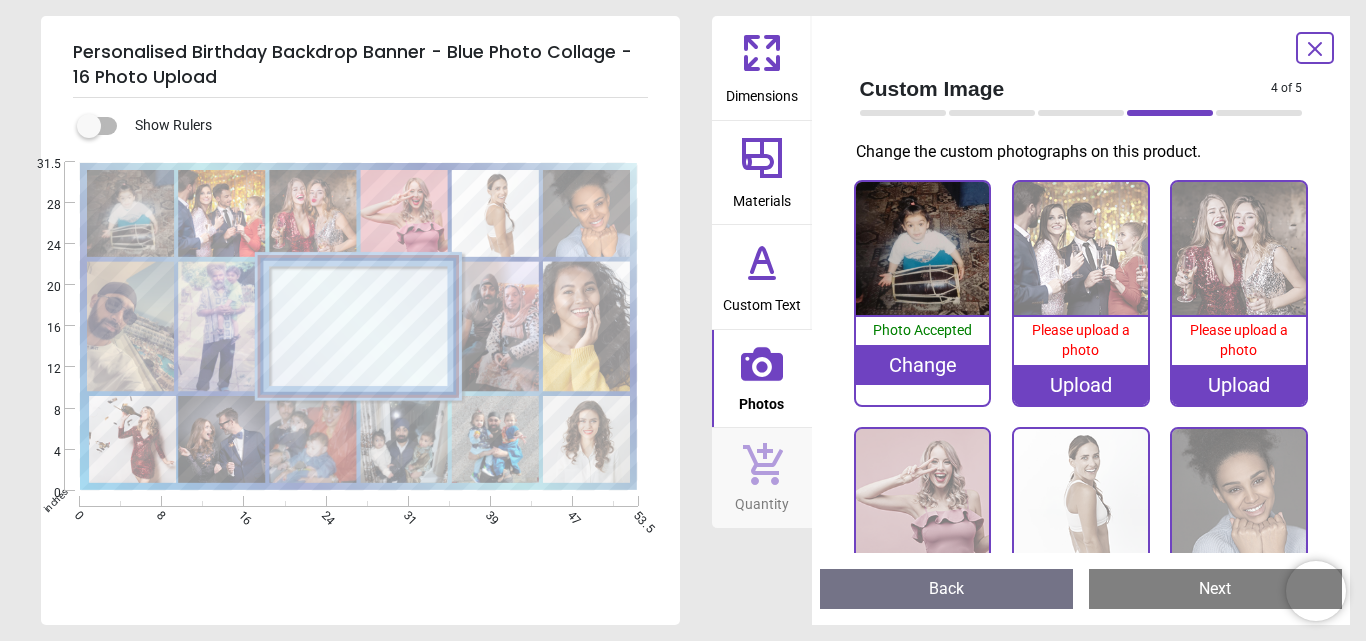 click 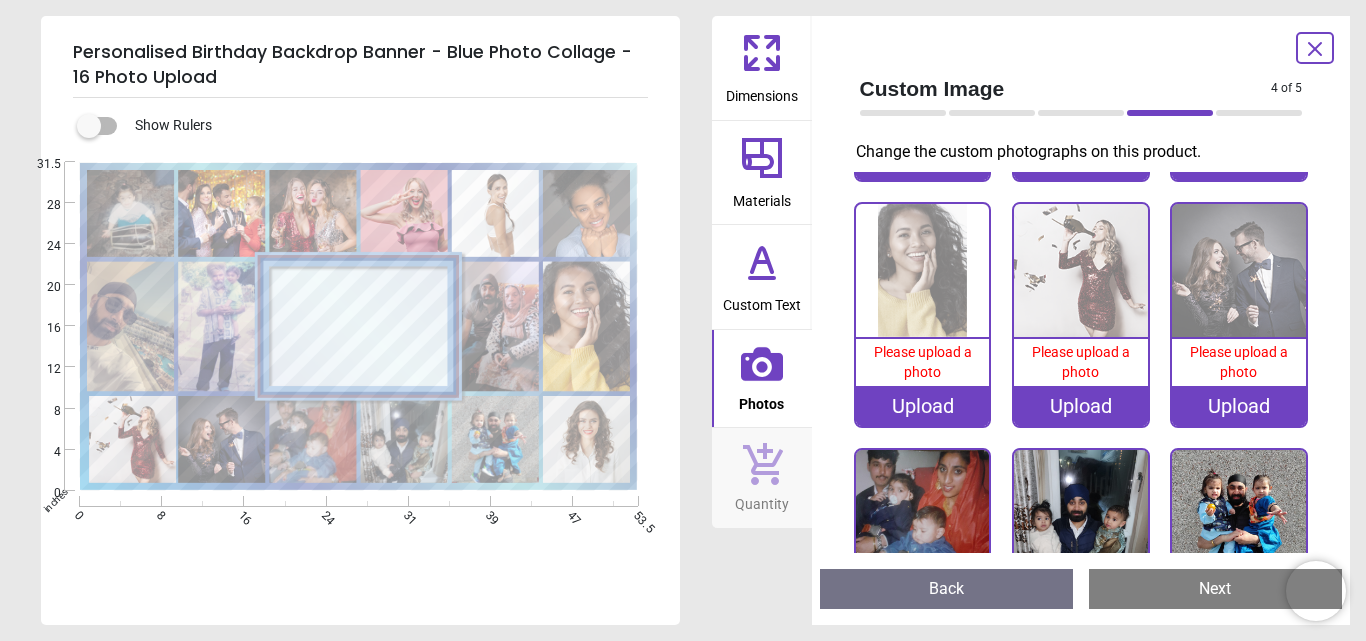 scroll, scrollTop: 0, scrollLeft: 0, axis: both 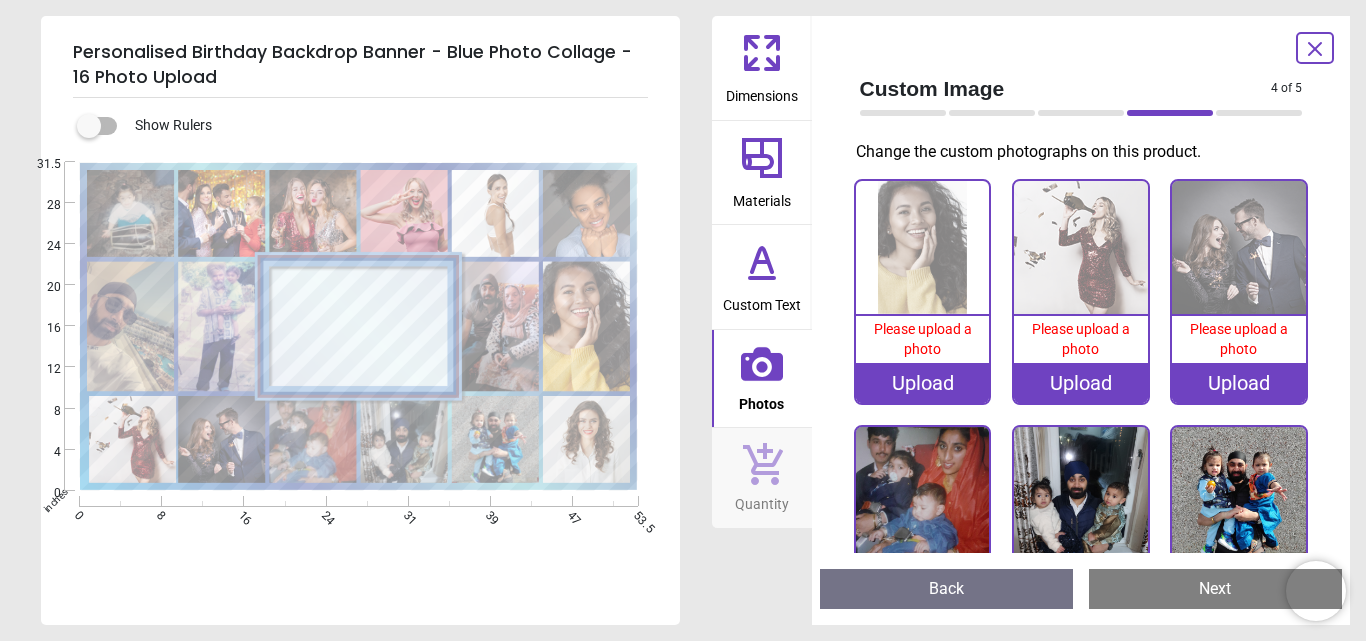 click on "Upload" at bounding box center [923, 383] 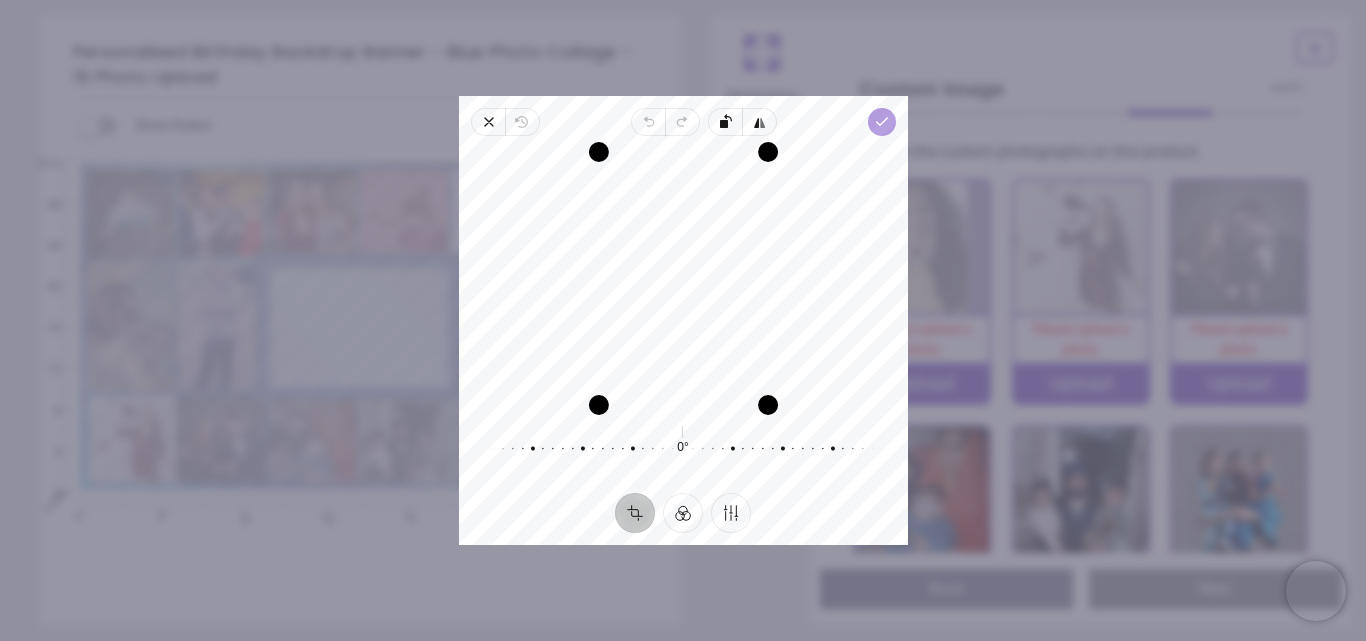 click 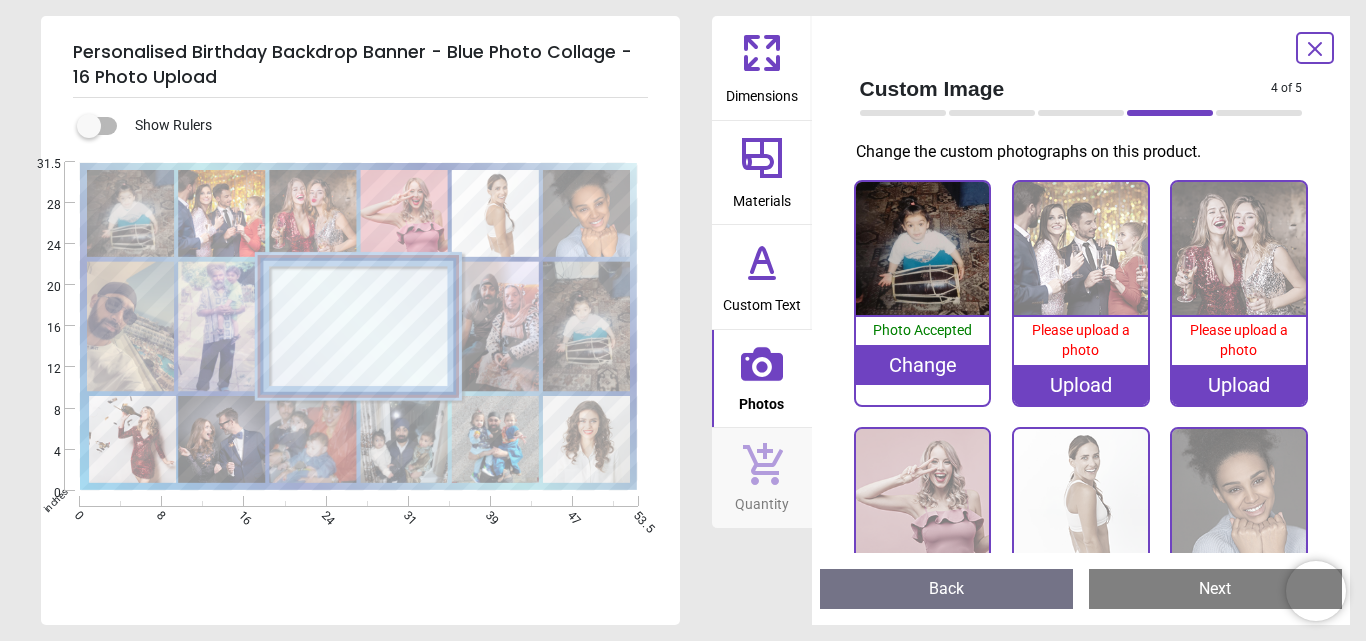 scroll, scrollTop: 0, scrollLeft: 0, axis: both 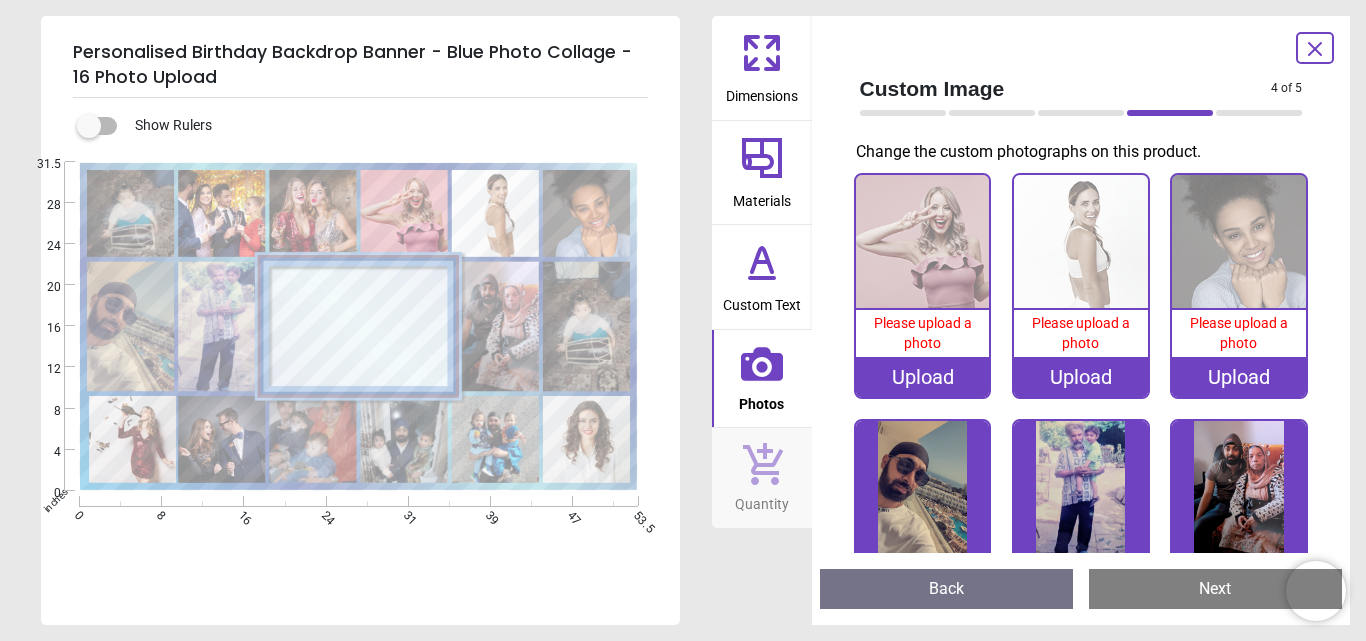 click on "Upload" at bounding box center (1239, 377) 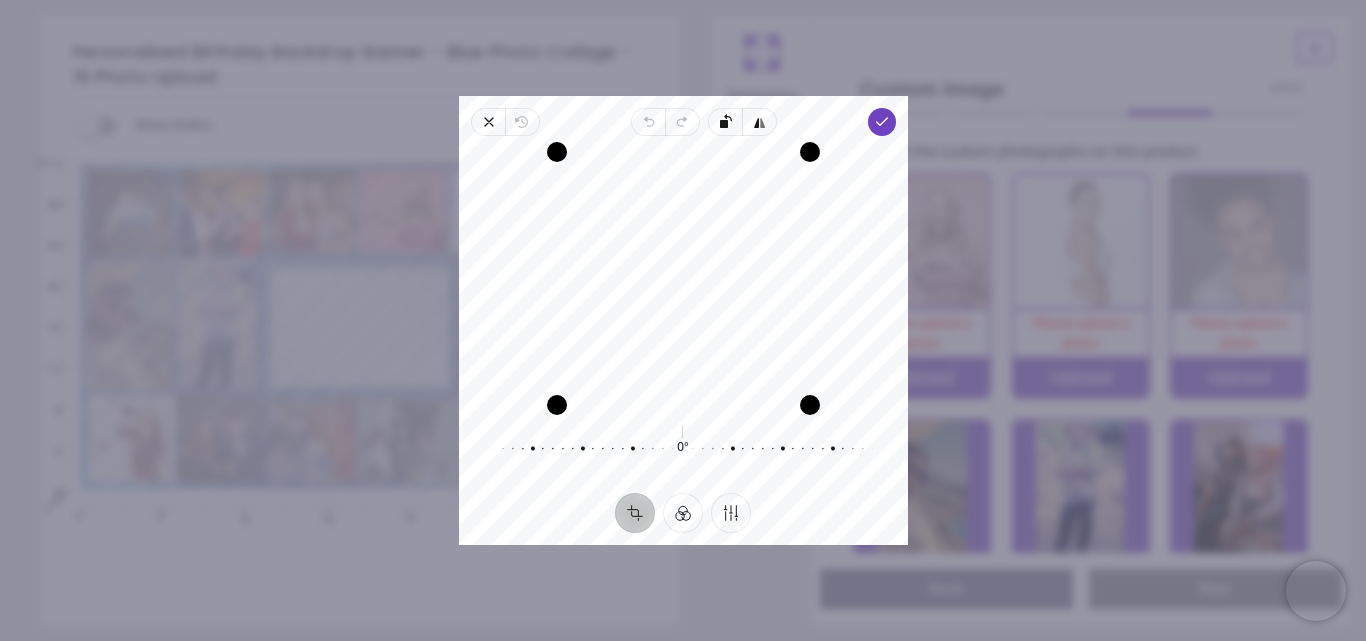 drag, startPoint x: 734, startPoint y: 266, endPoint x: 733, endPoint y: 298, distance: 32.01562 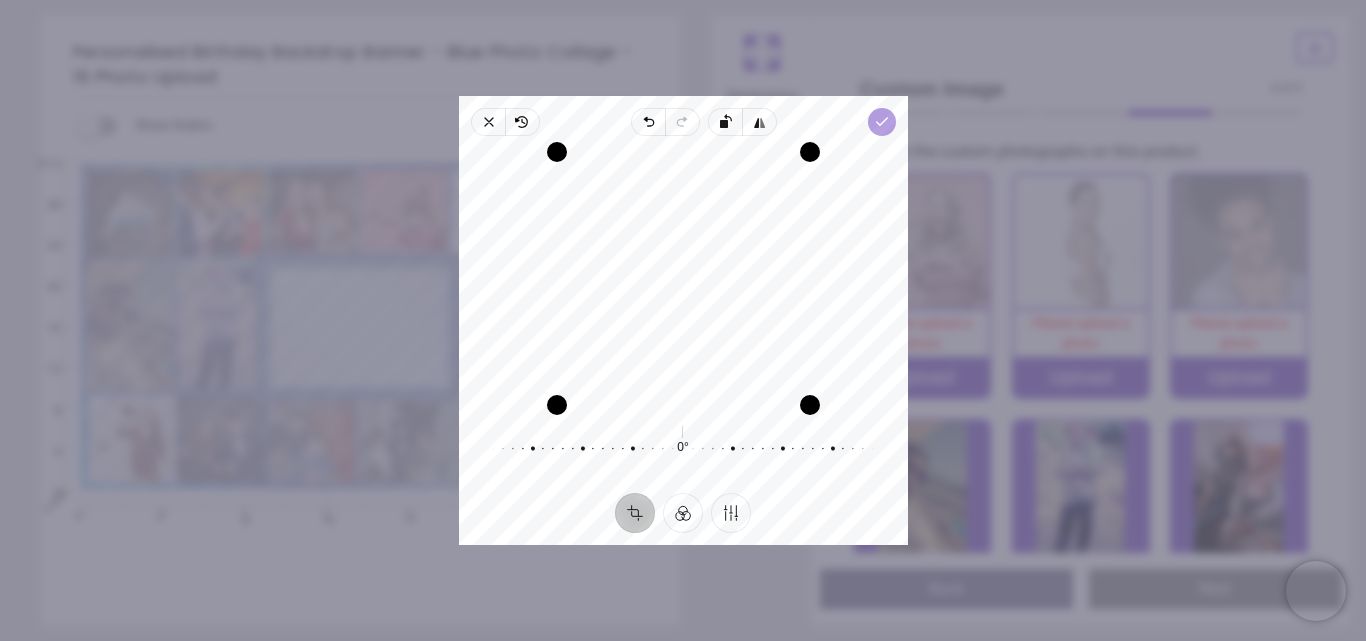 click 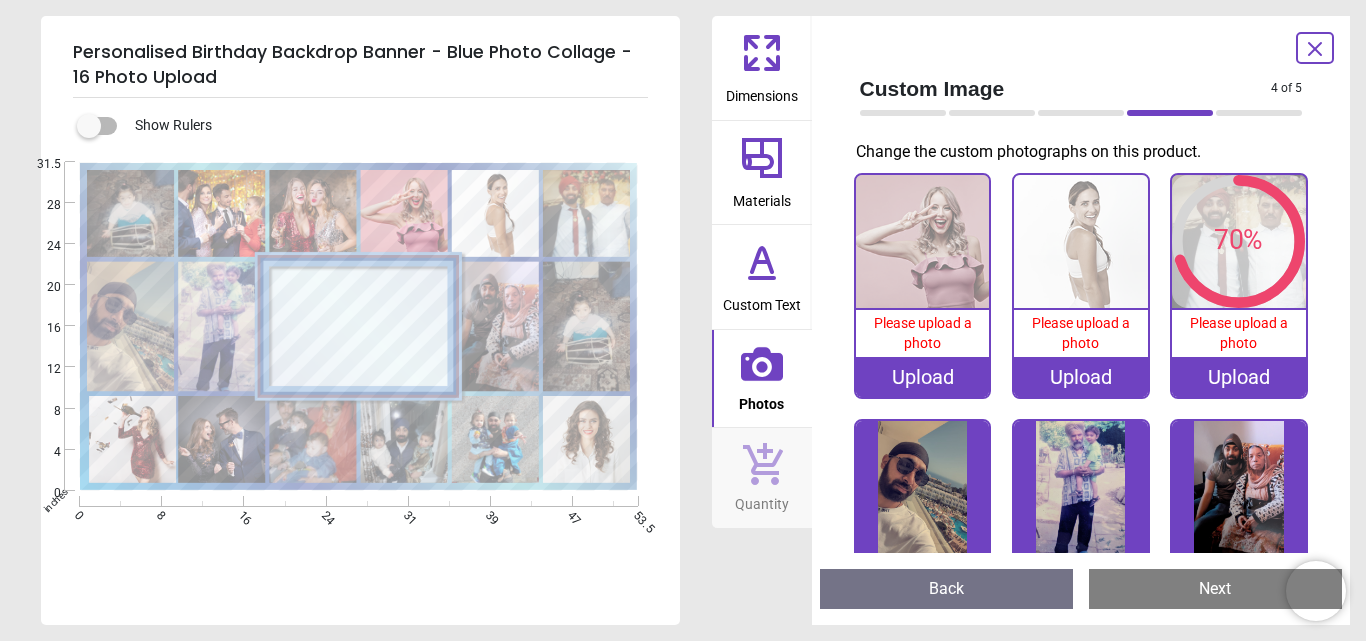 click 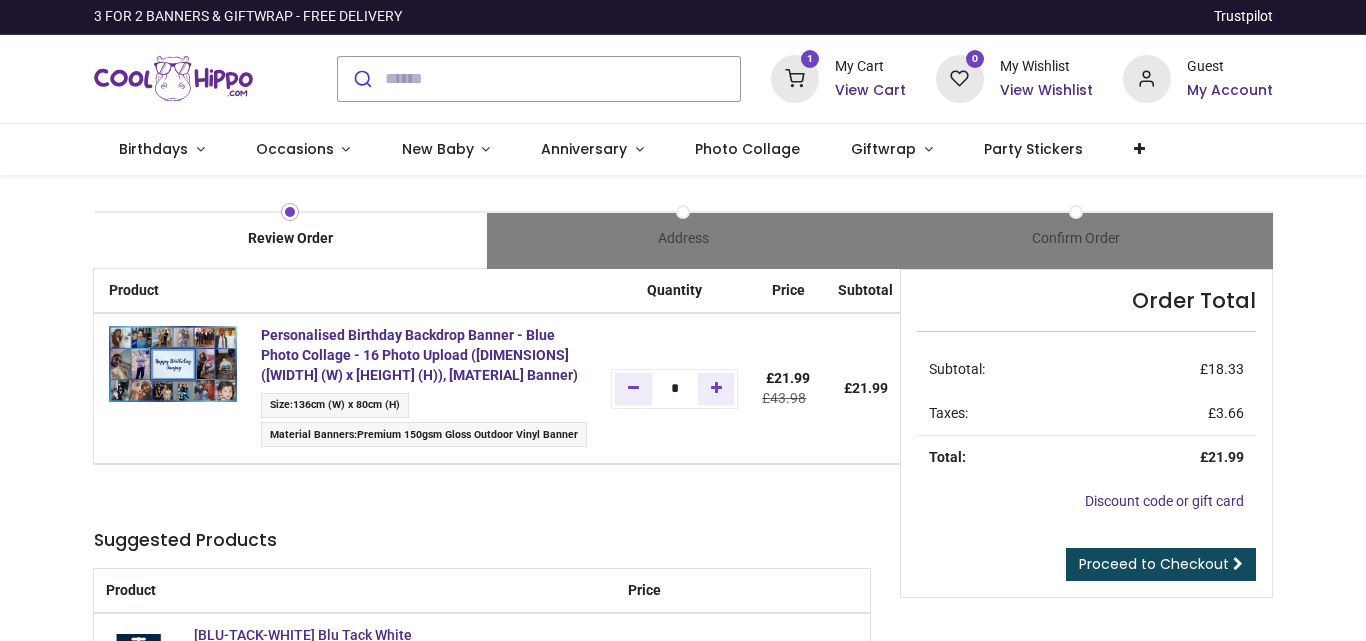 scroll, scrollTop: 0, scrollLeft: 0, axis: both 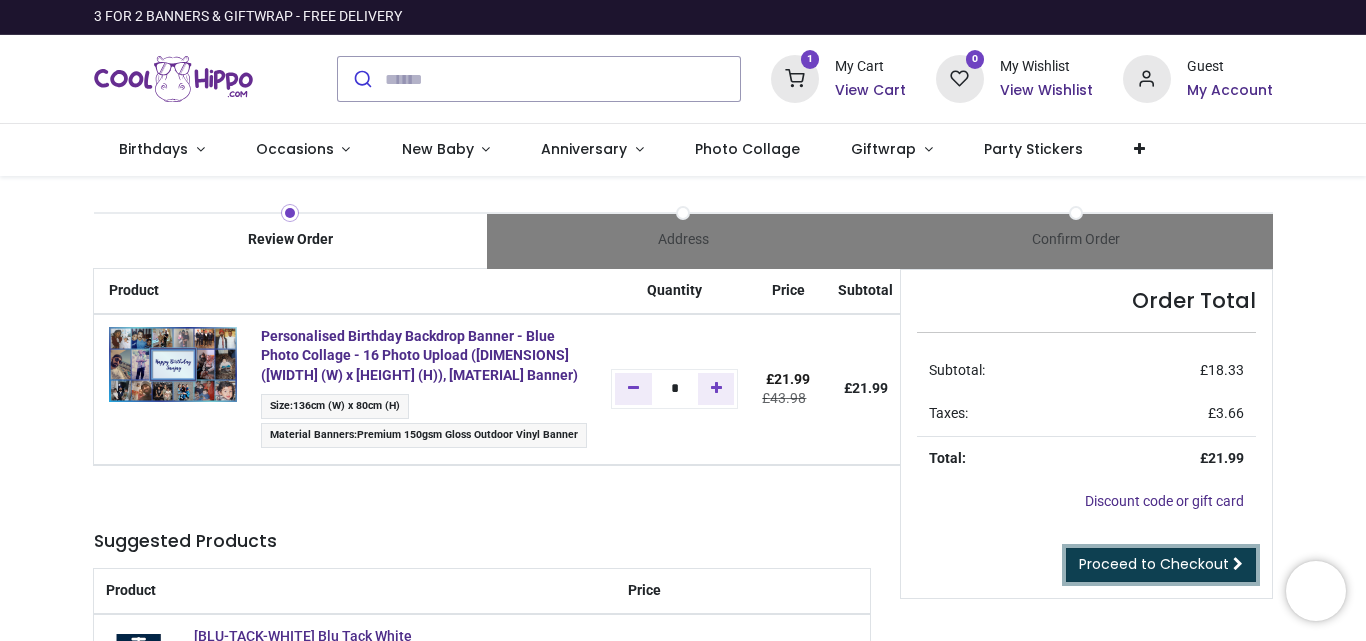click on "Proceed to Checkout" at bounding box center (1154, 564) 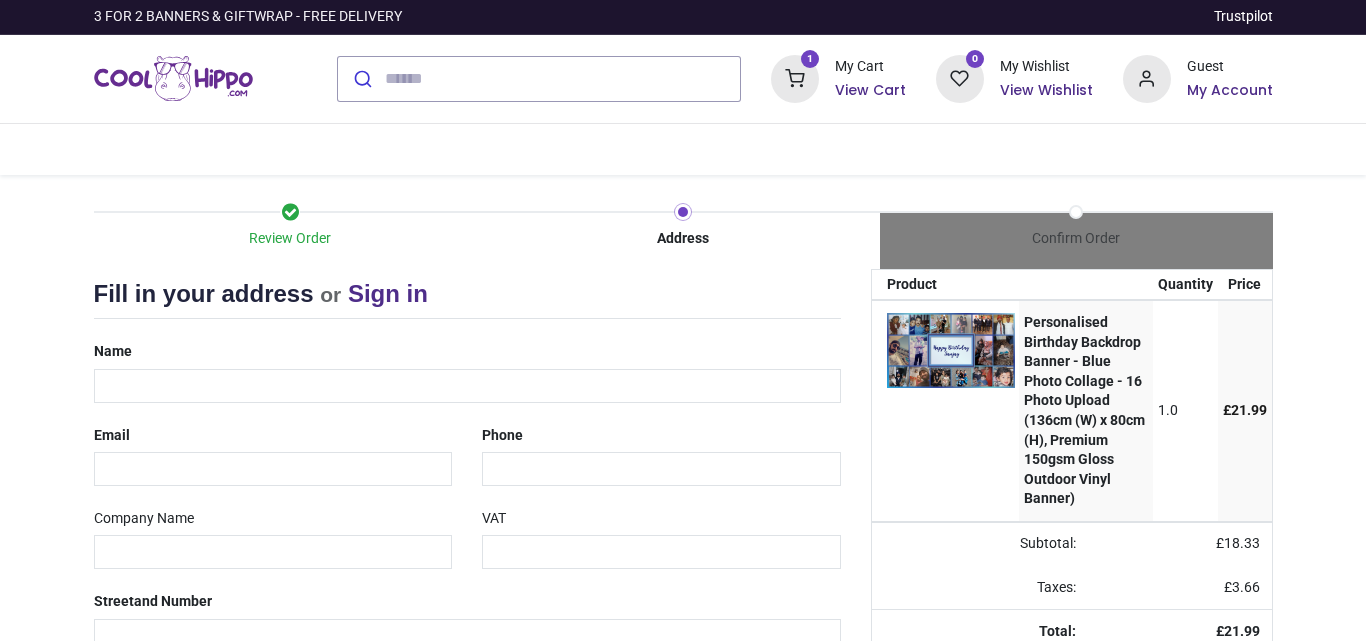 scroll, scrollTop: 0, scrollLeft: 0, axis: both 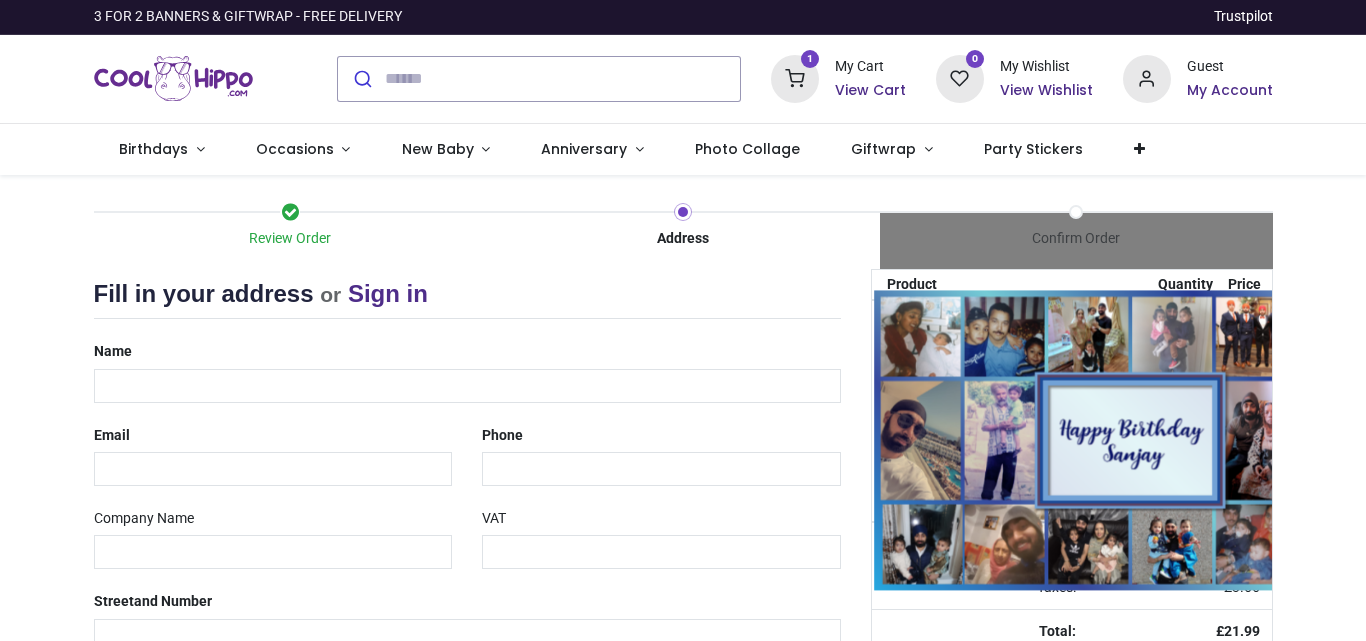 select on "***" 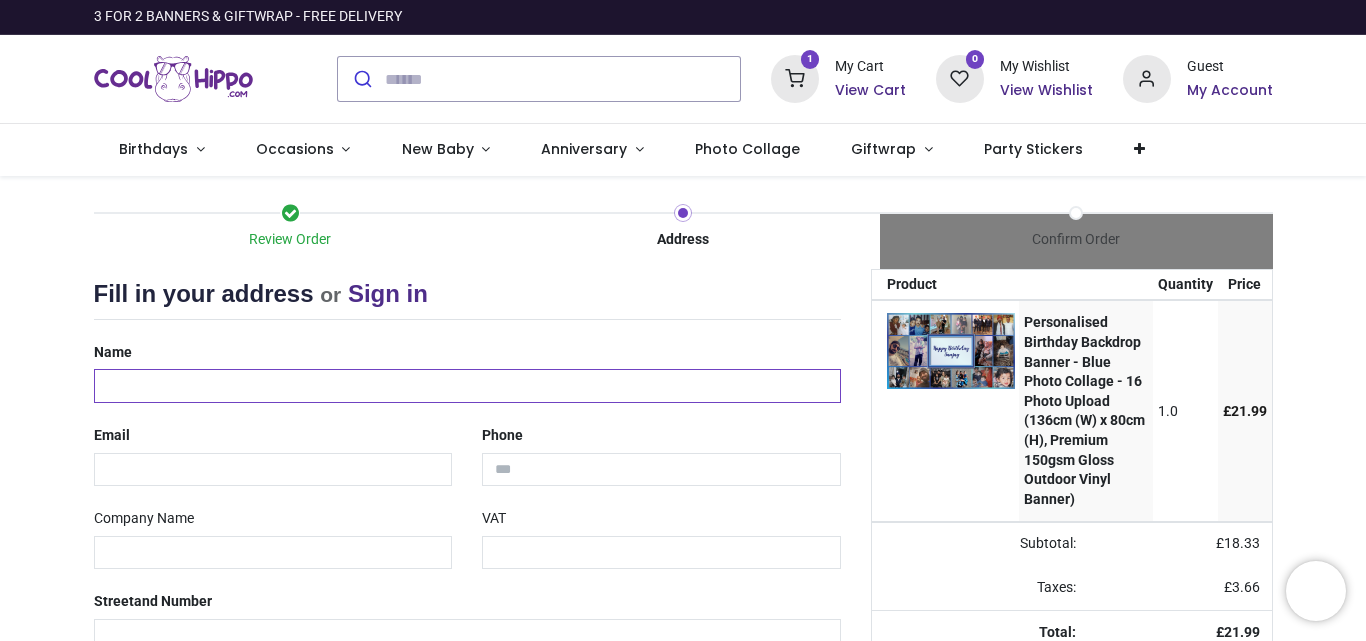 click at bounding box center [467, 386] 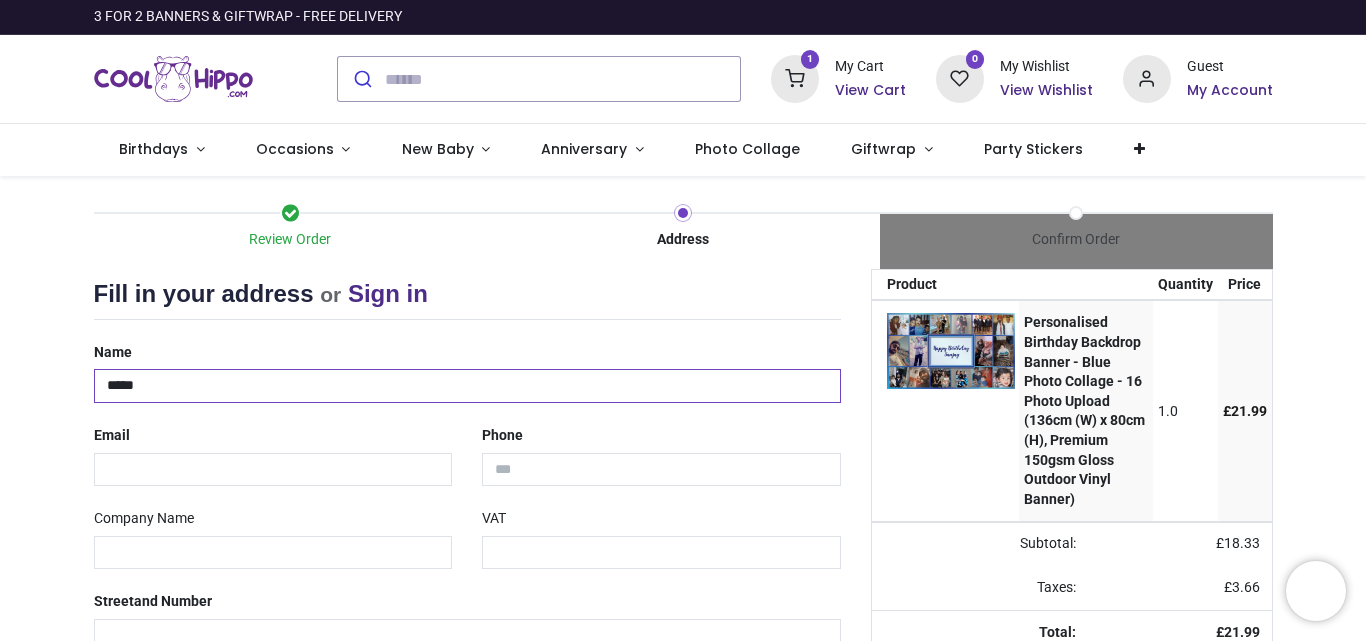 type on "*****" 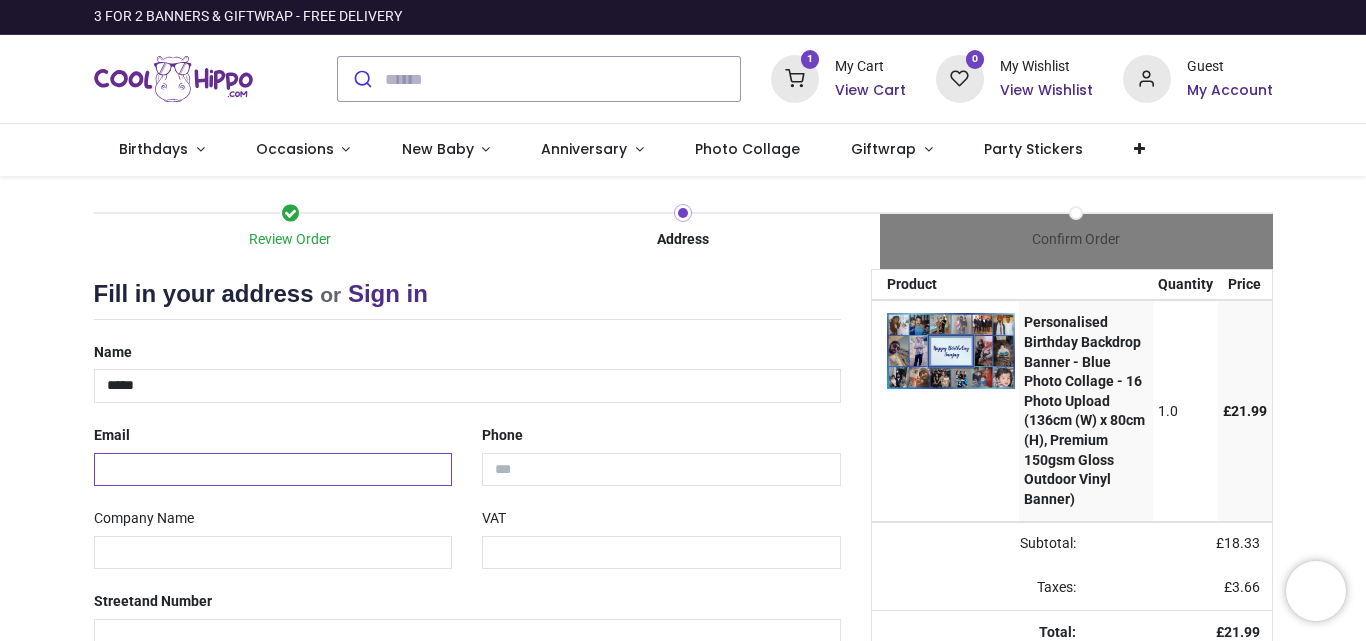 click at bounding box center (273, 470) 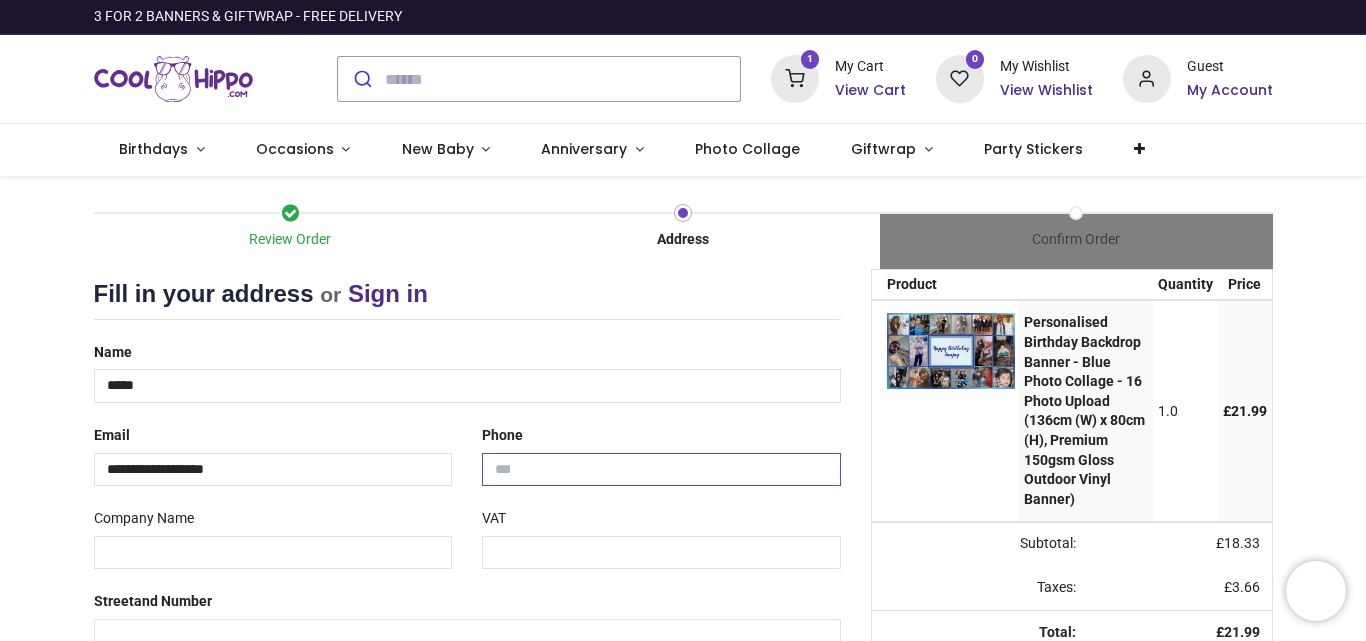 click at bounding box center (661, 470) 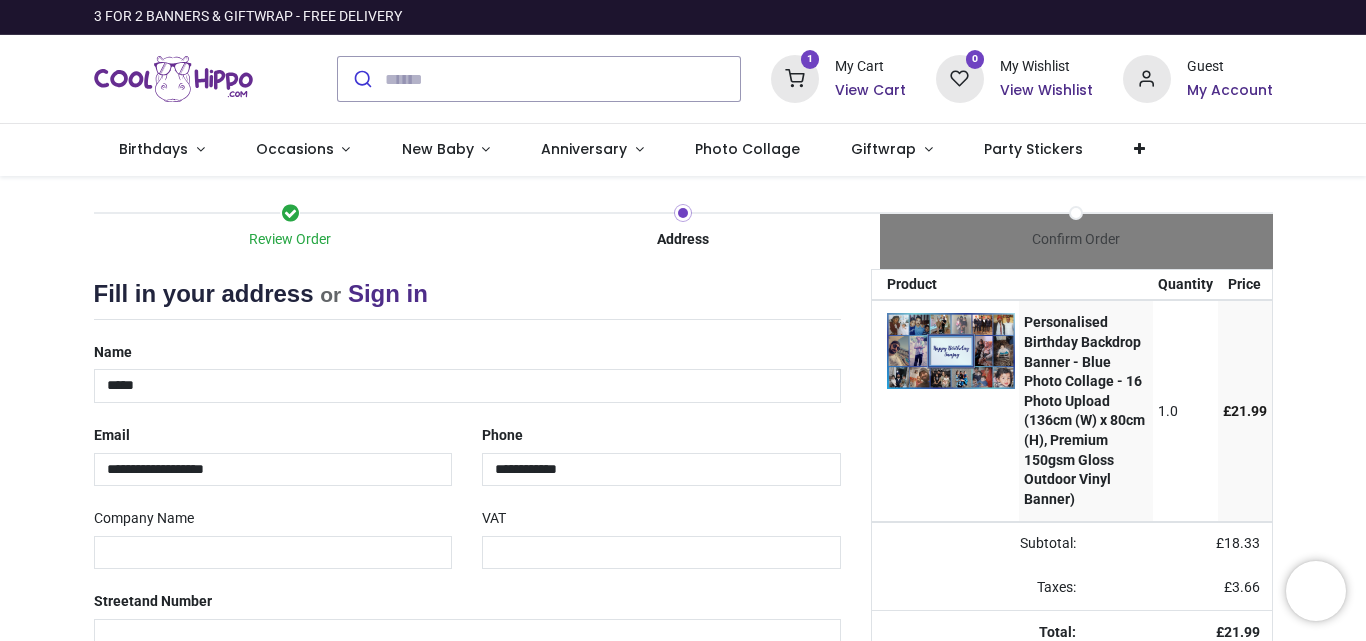 drag, startPoint x: 1352, startPoint y: 167, endPoint x: 1353, endPoint y: 221, distance: 54.00926 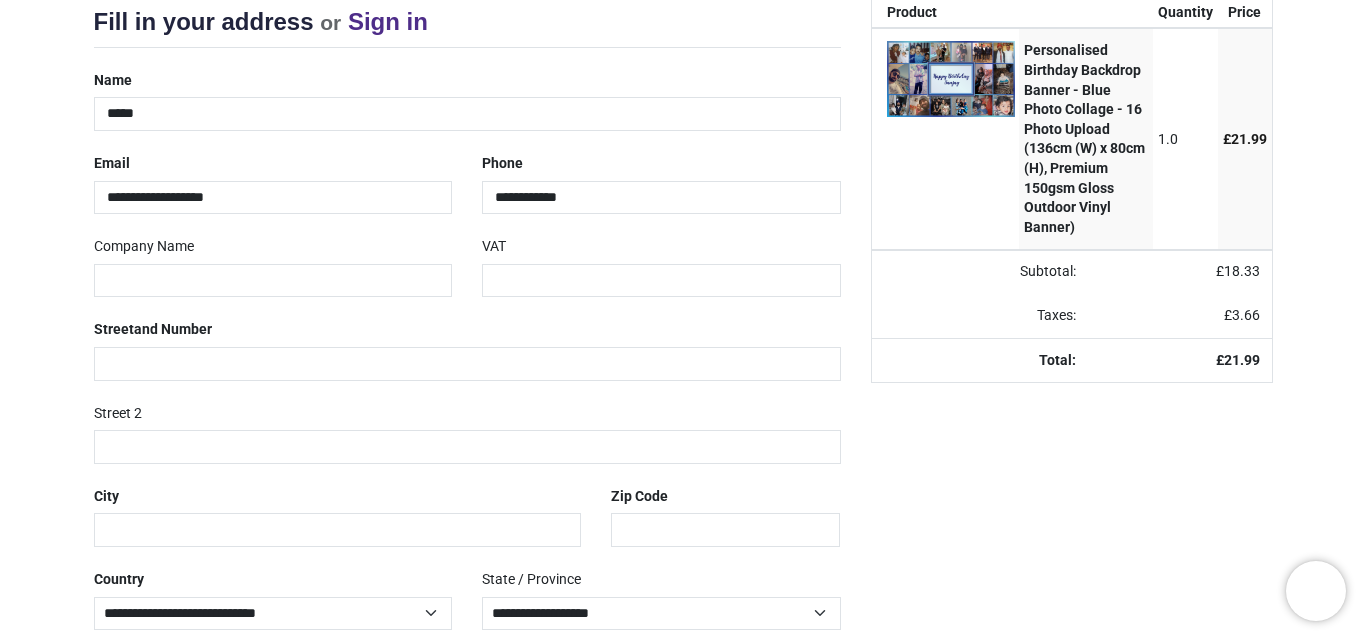 scroll, scrollTop: 261, scrollLeft: 0, axis: vertical 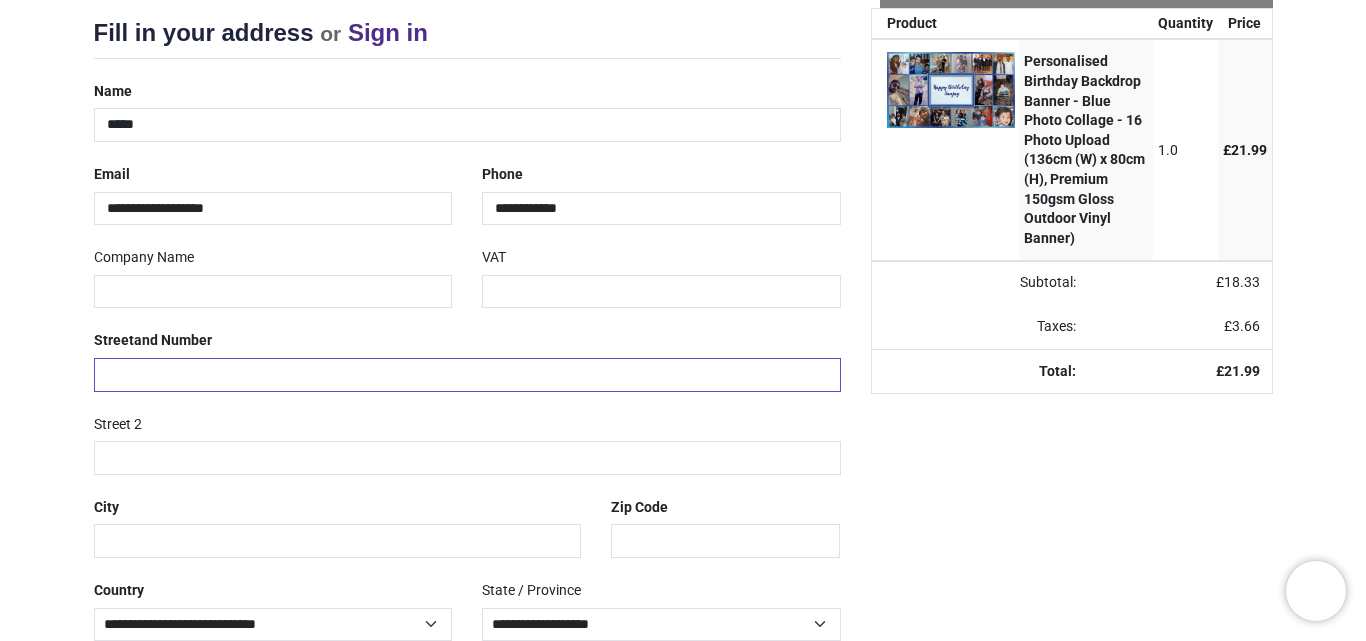 click at bounding box center (467, 375) 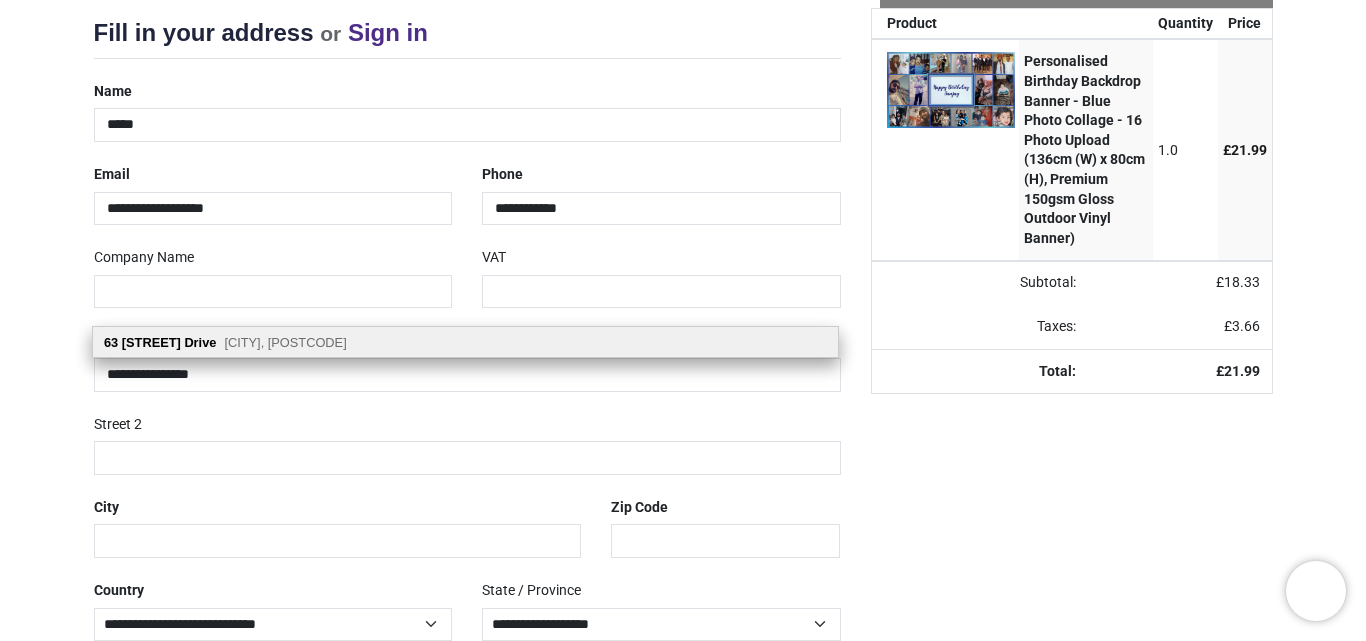 click on "63   Belses   Drive Glasgow, G52 2DJ" at bounding box center (465, 342) 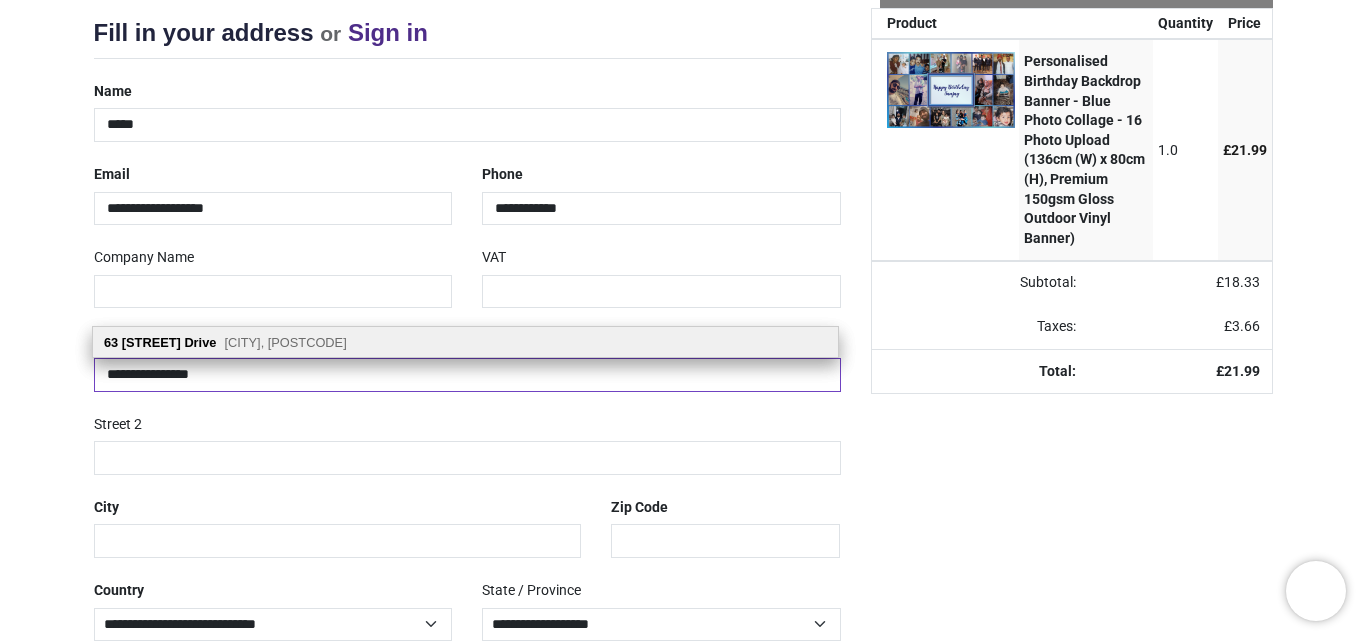 type on "**********" 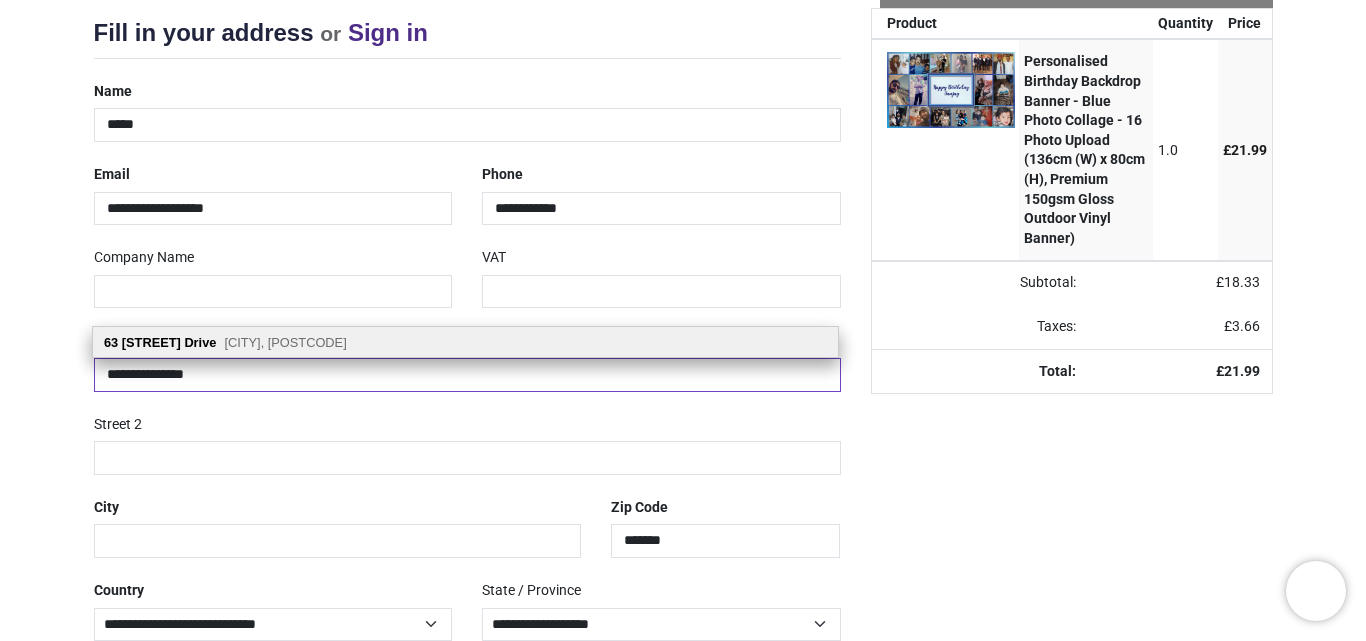 type on "*******" 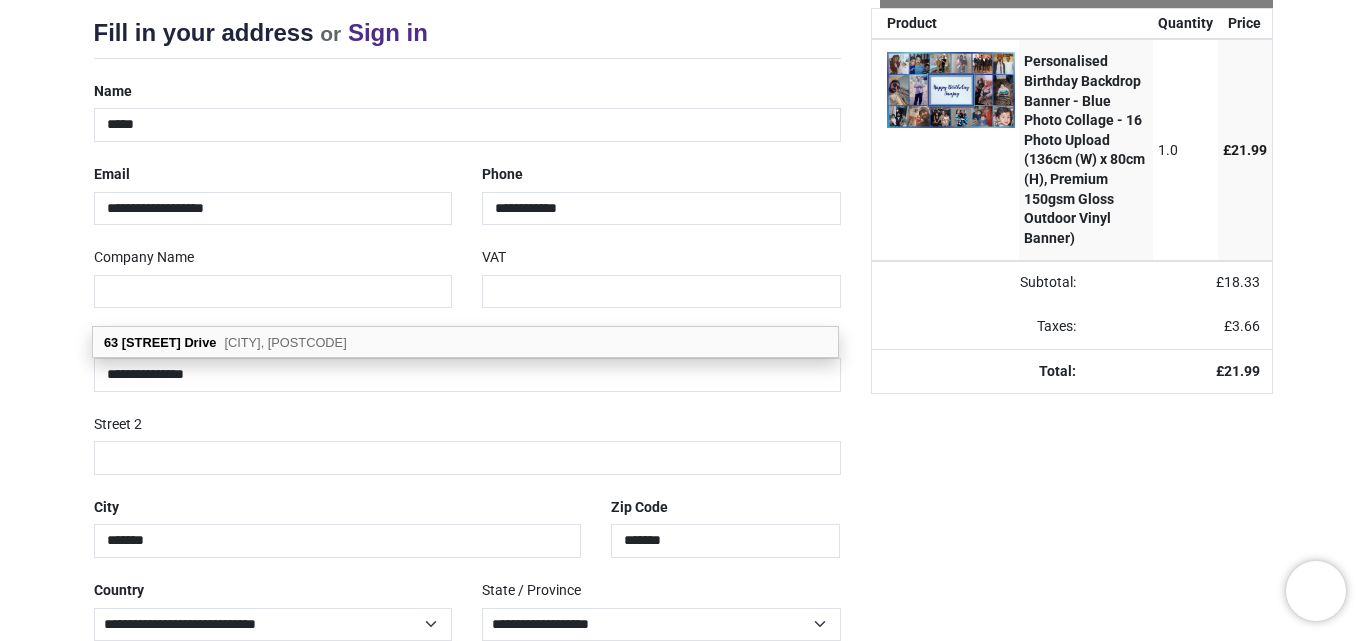 drag, startPoint x: 1362, startPoint y: 292, endPoint x: 1363, endPoint y: 357, distance: 65.00769 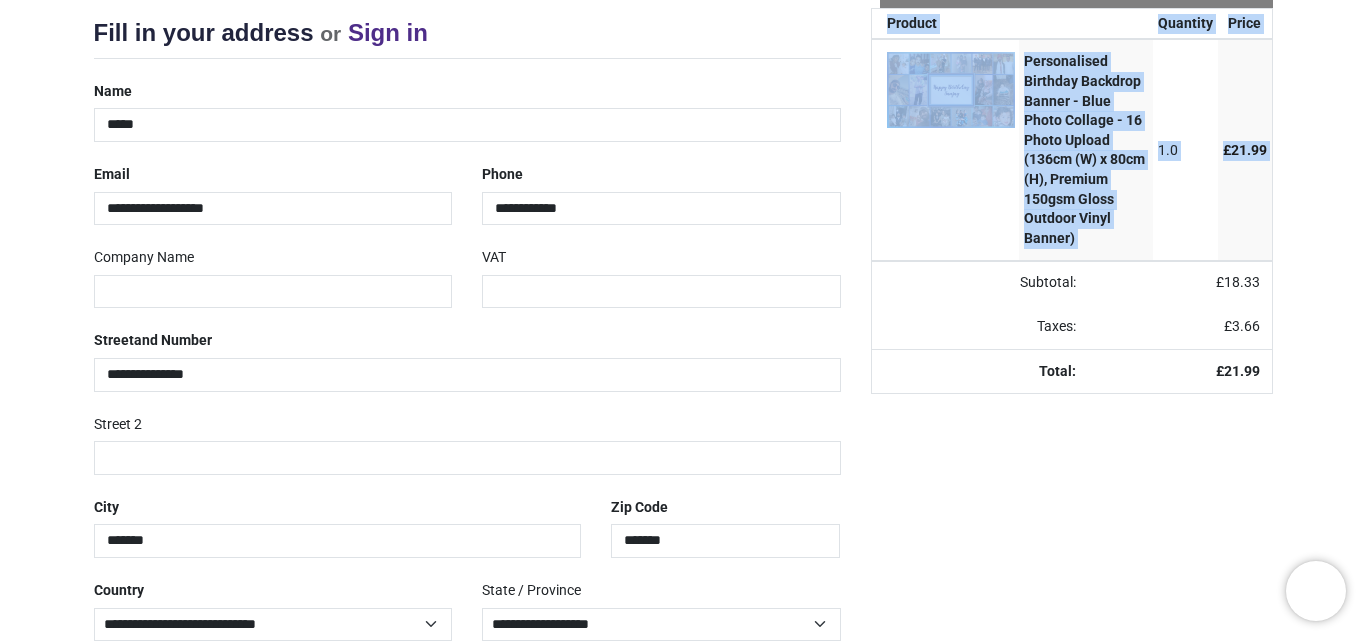 drag, startPoint x: 1362, startPoint y: 194, endPoint x: 1347, endPoint y: 309, distance: 115.97414 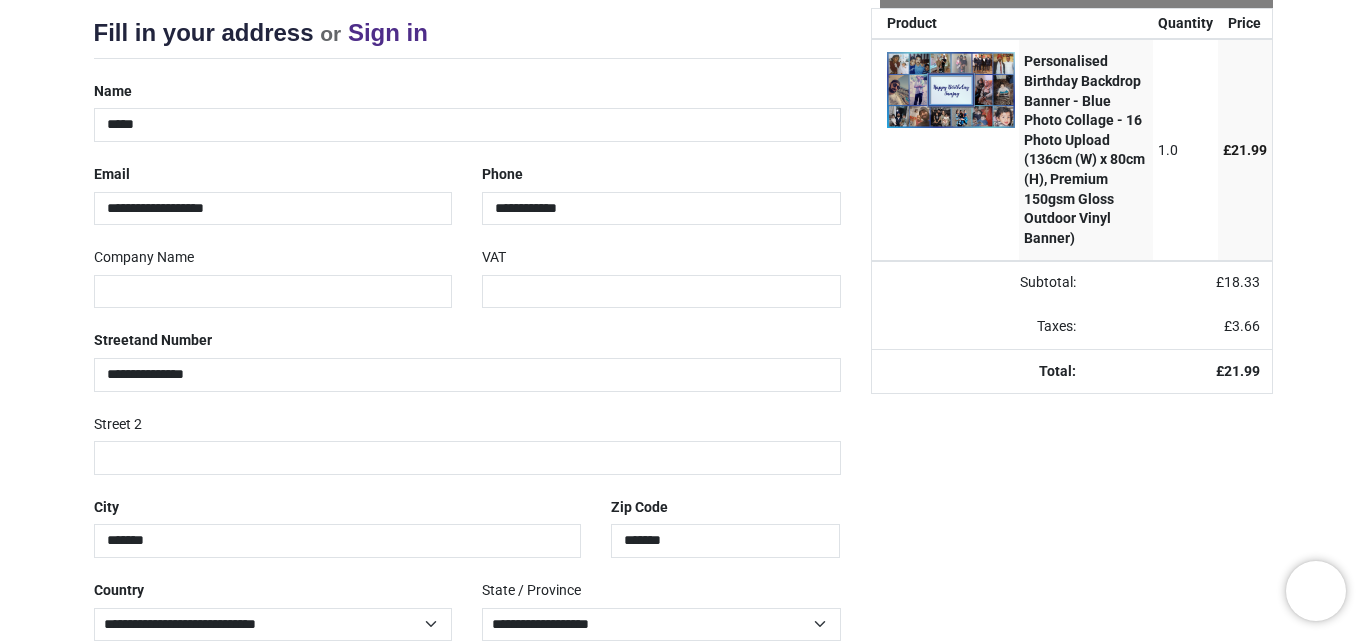 drag, startPoint x: 1359, startPoint y: 98, endPoint x: 1359, endPoint y: 184, distance: 86 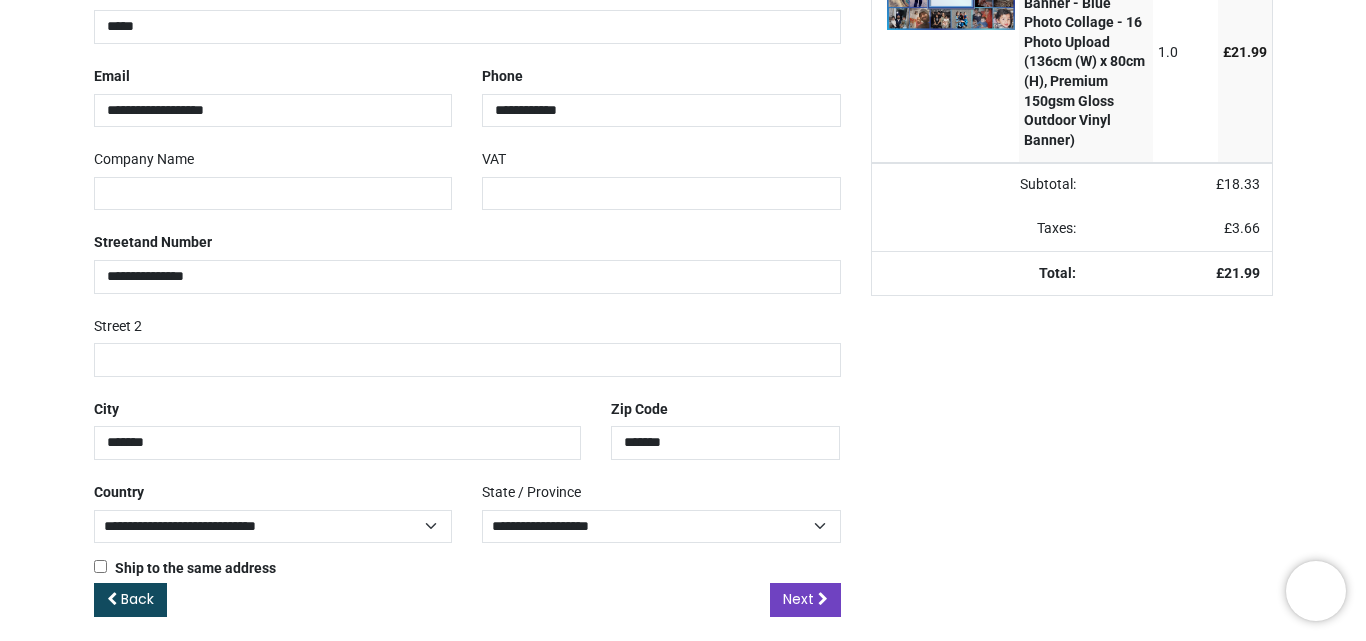 scroll, scrollTop: 375, scrollLeft: 0, axis: vertical 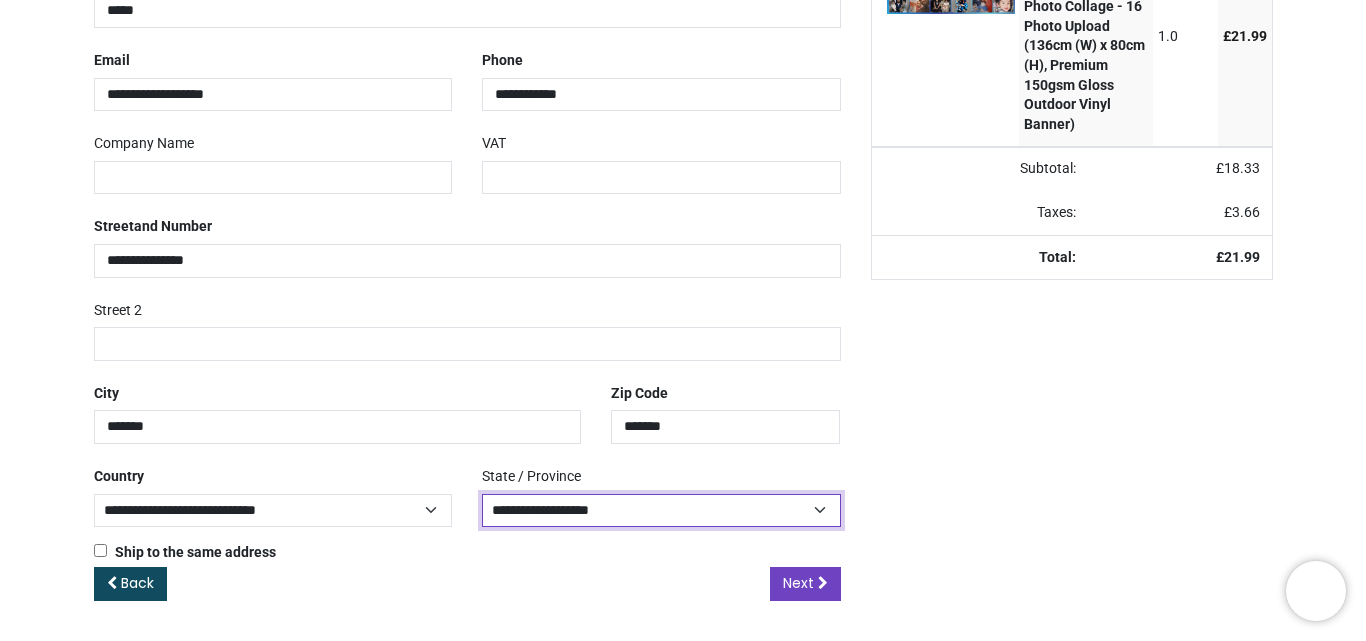 click on "**********" at bounding box center [661, 511] 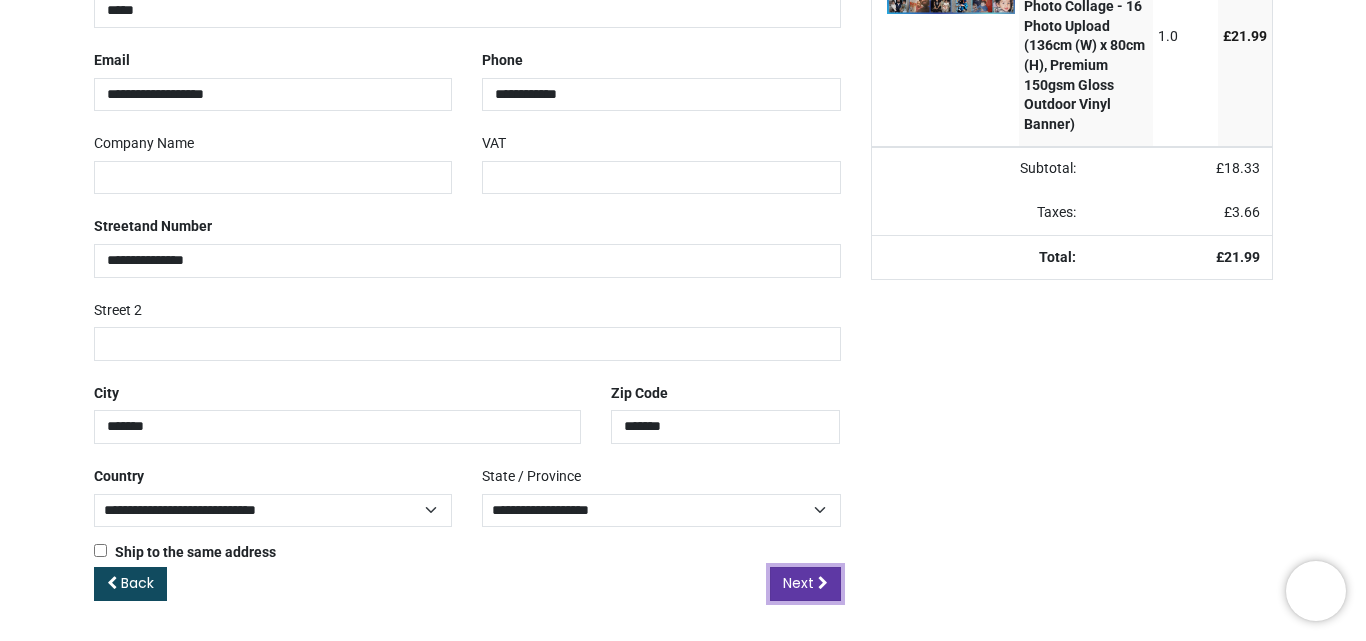 click on "Next" at bounding box center (798, 583) 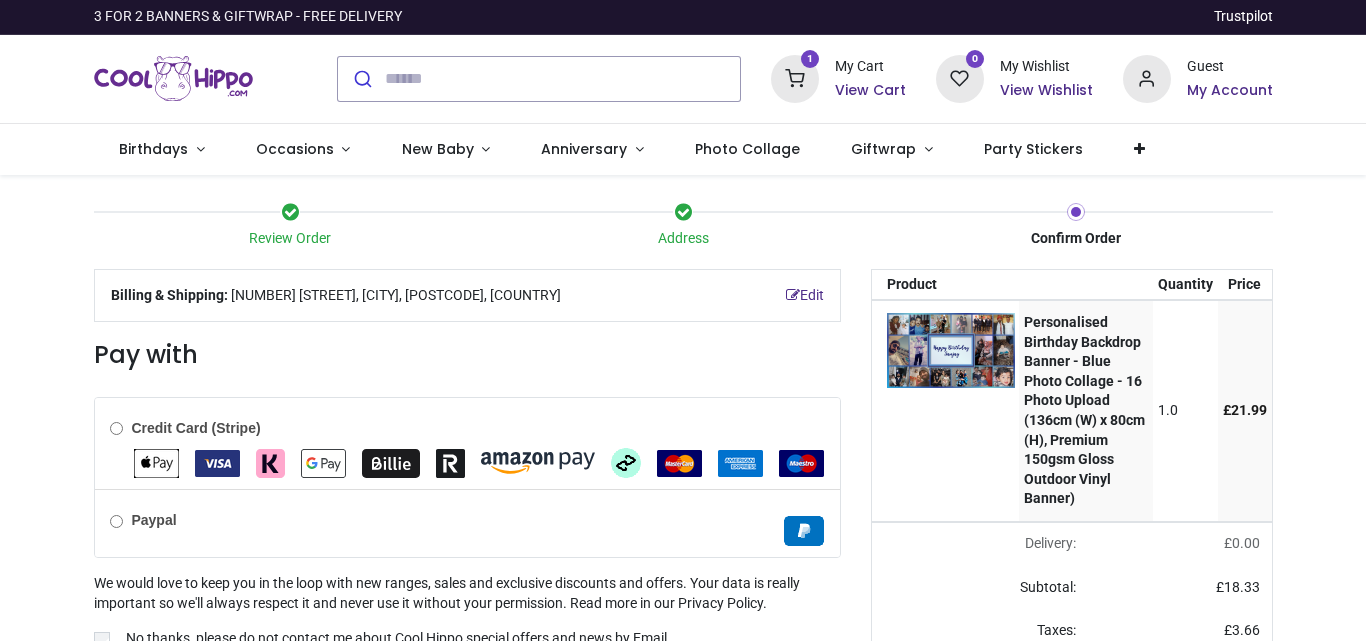 scroll, scrollTop: 0, scrollLeft: 0, axis: both 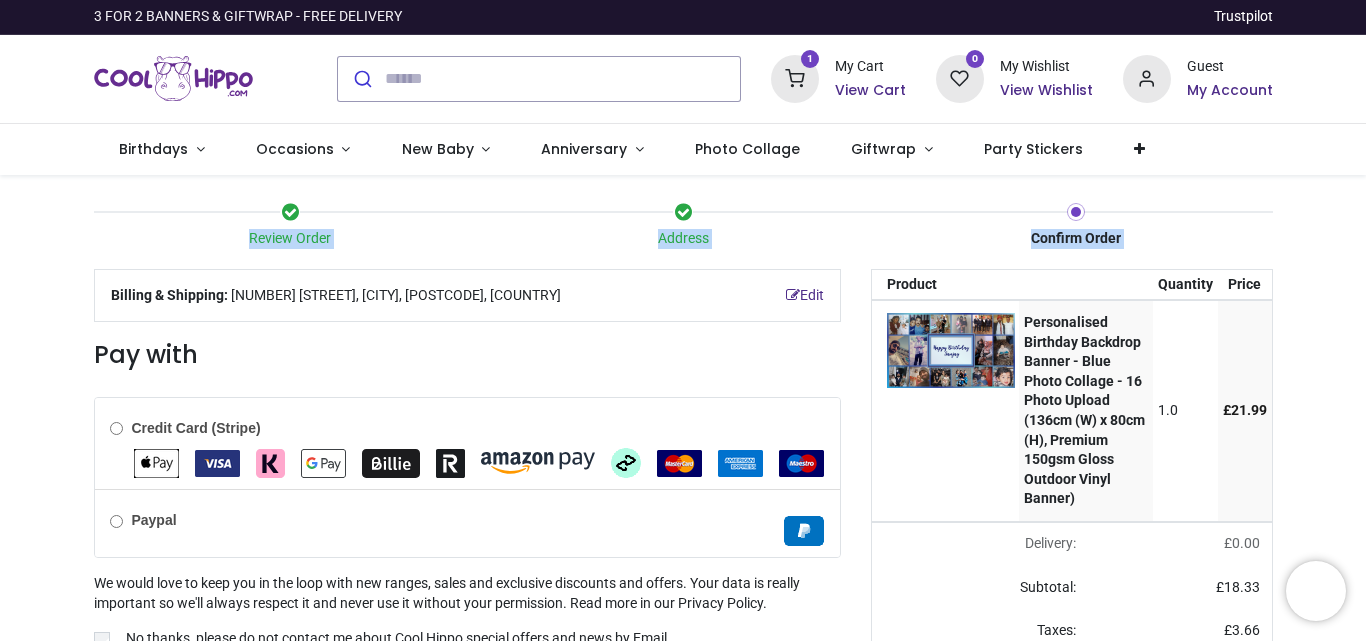 drag, startPoint x: 1358, startPoint y: 264, endPoint x: 1360, endPoint y: 363, distance: 99.0202 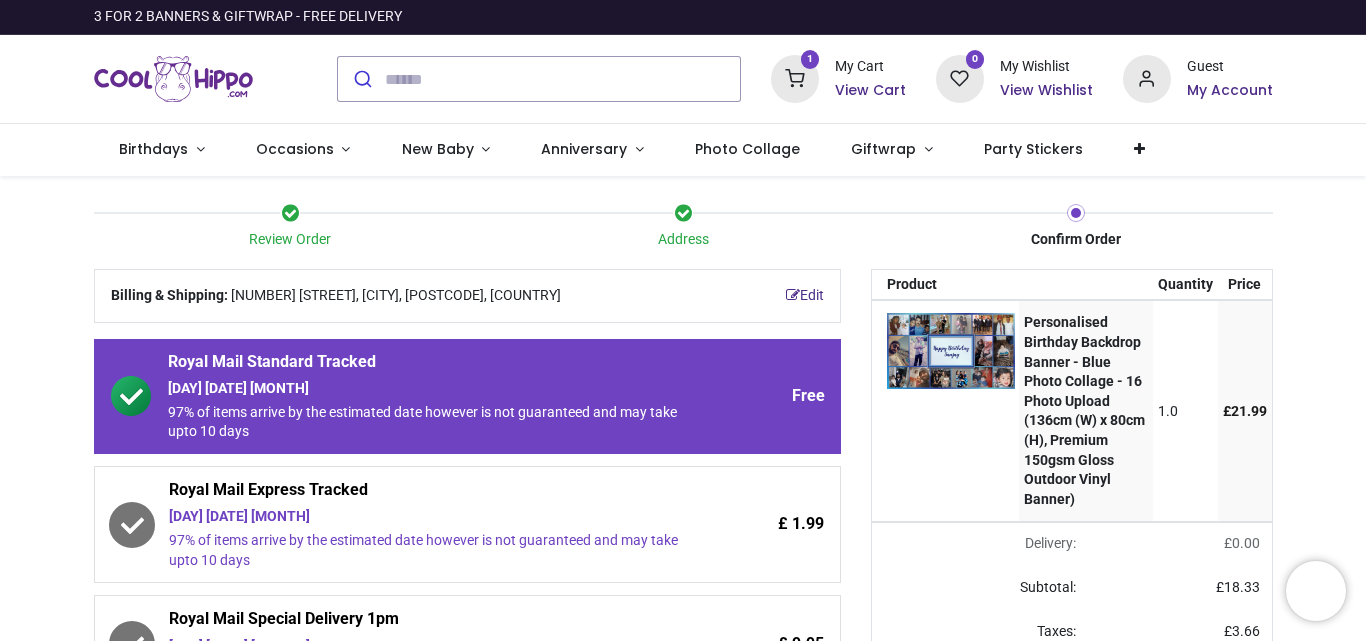 click on "Wednesday 23rd July 97% of items arrive by the estimated date however is not guaranteed and may take upto 10 days" at bounding box center (431, 410) 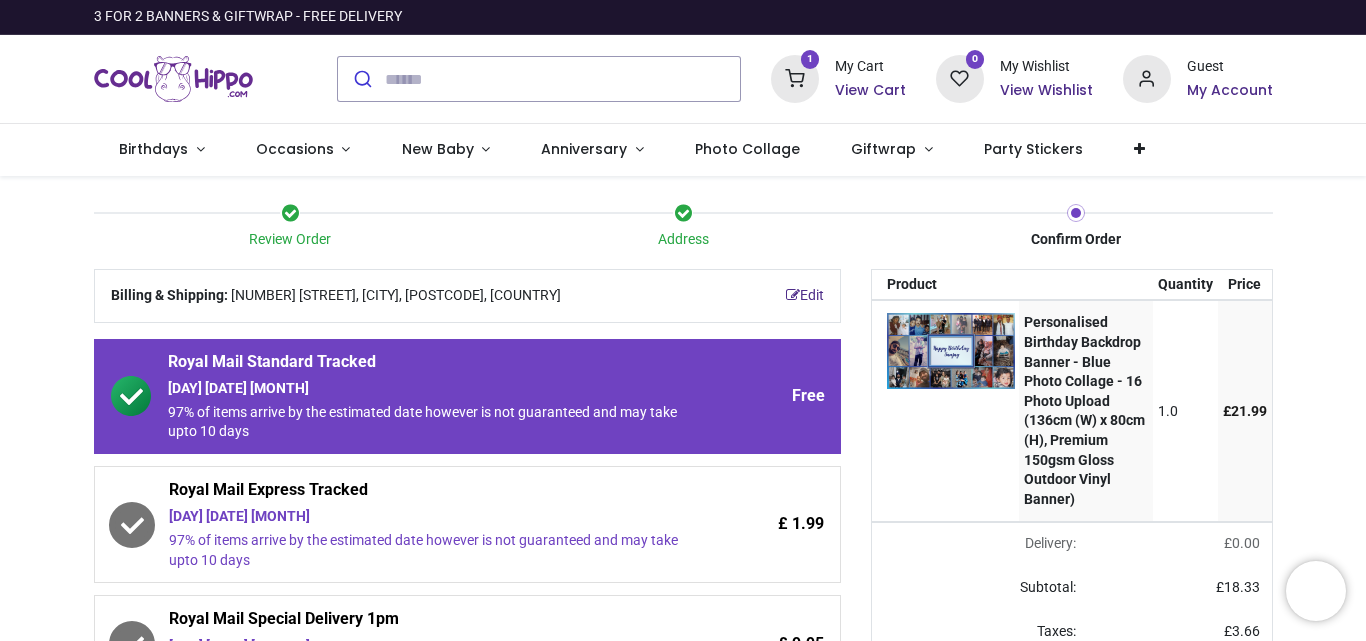drag, startPoint x: 1361, startPoint y: 180, endPoint x: 1361, endPoint y: 255, distance: 75 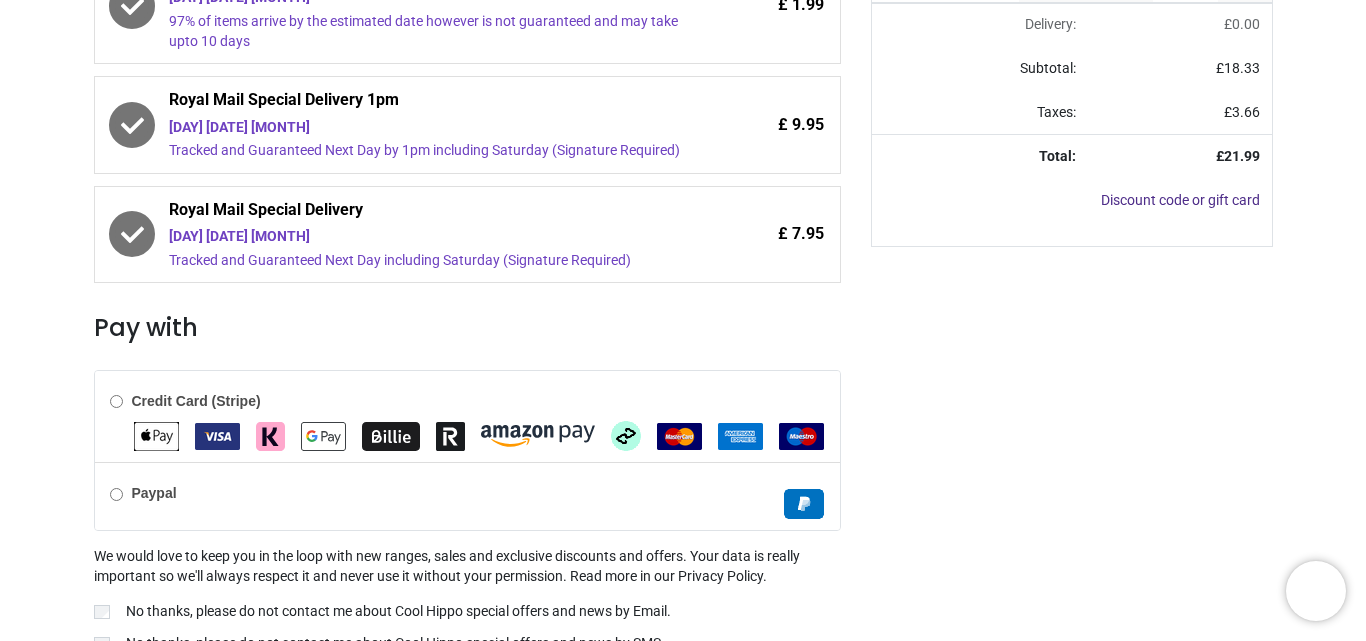 scroll, scrollTop: 521, scrollLeft: 0, axis: vertical 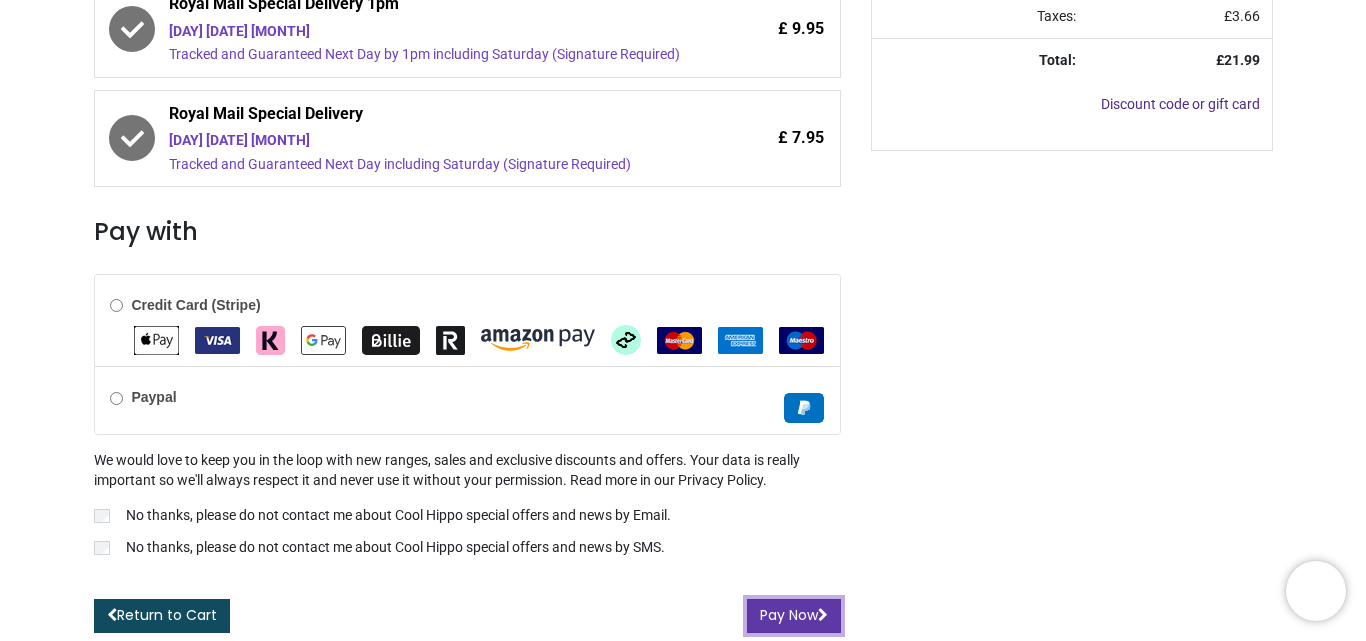 click on "Pay Now" at bounding box center [794, 616] 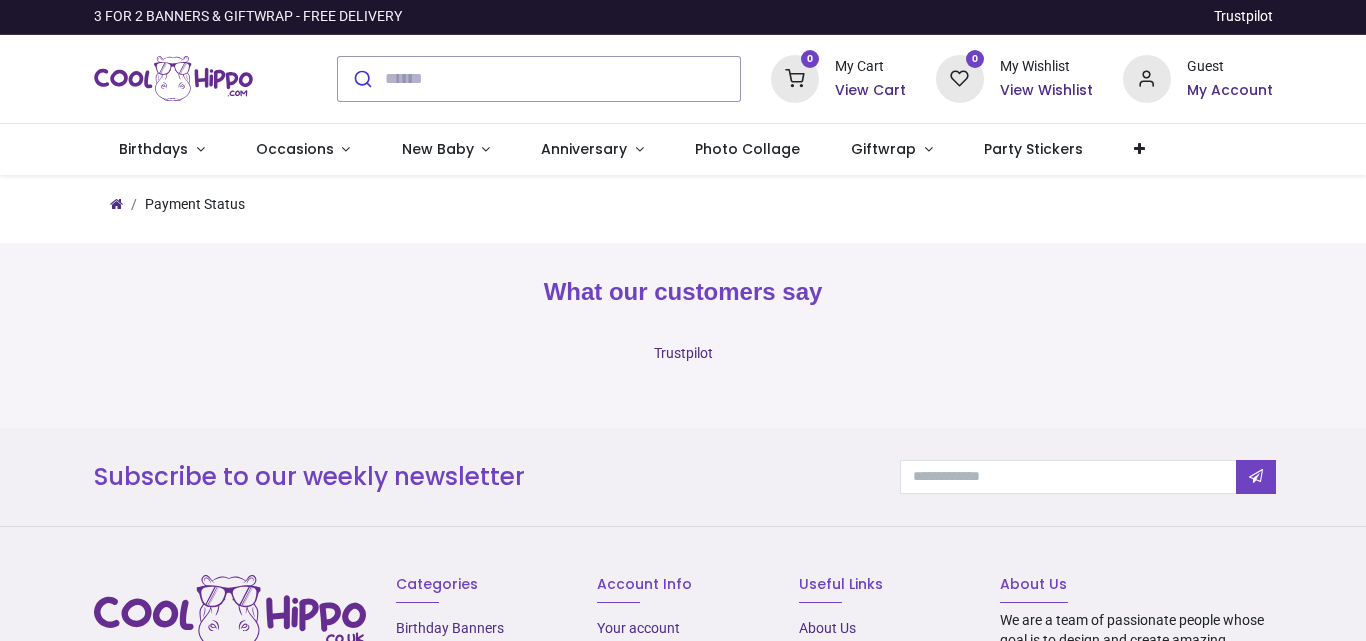 scroll, scrollTop: 0, scrollLeft: 0, axis: both 